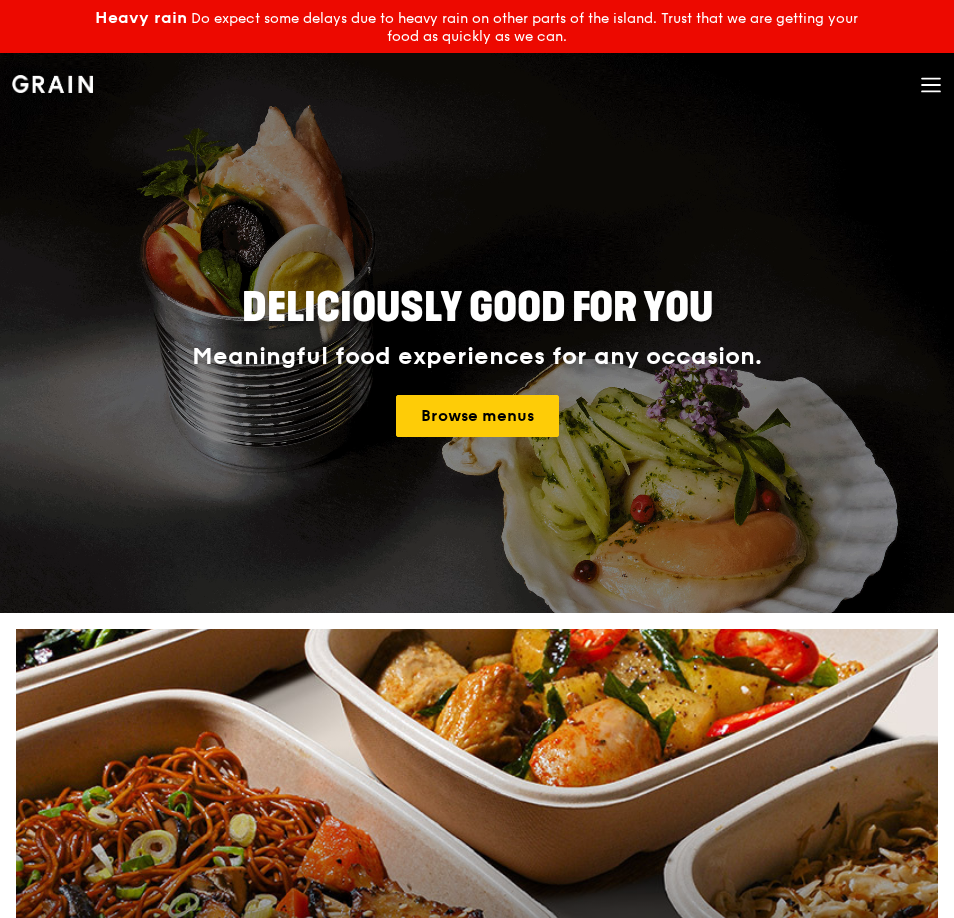 scroll, scrollTop: 0, scrollLeft: 0, axis: both 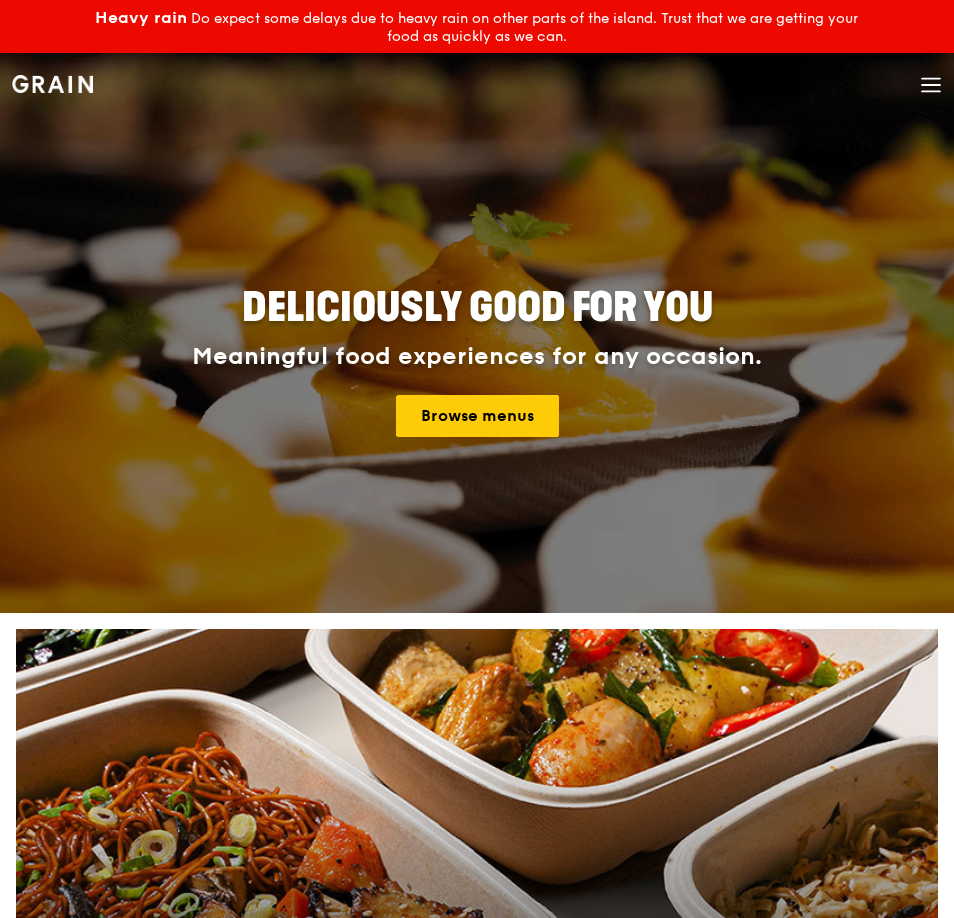 click 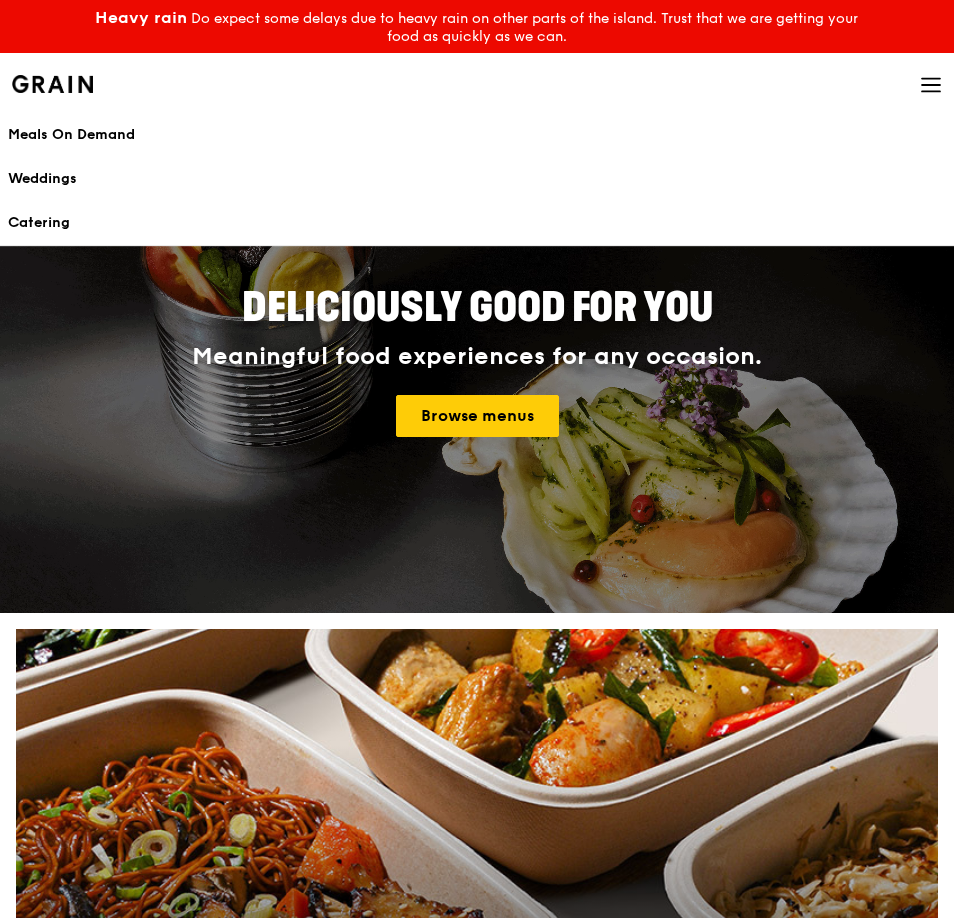click on "Browse menus" at bounding box center [477, 416] 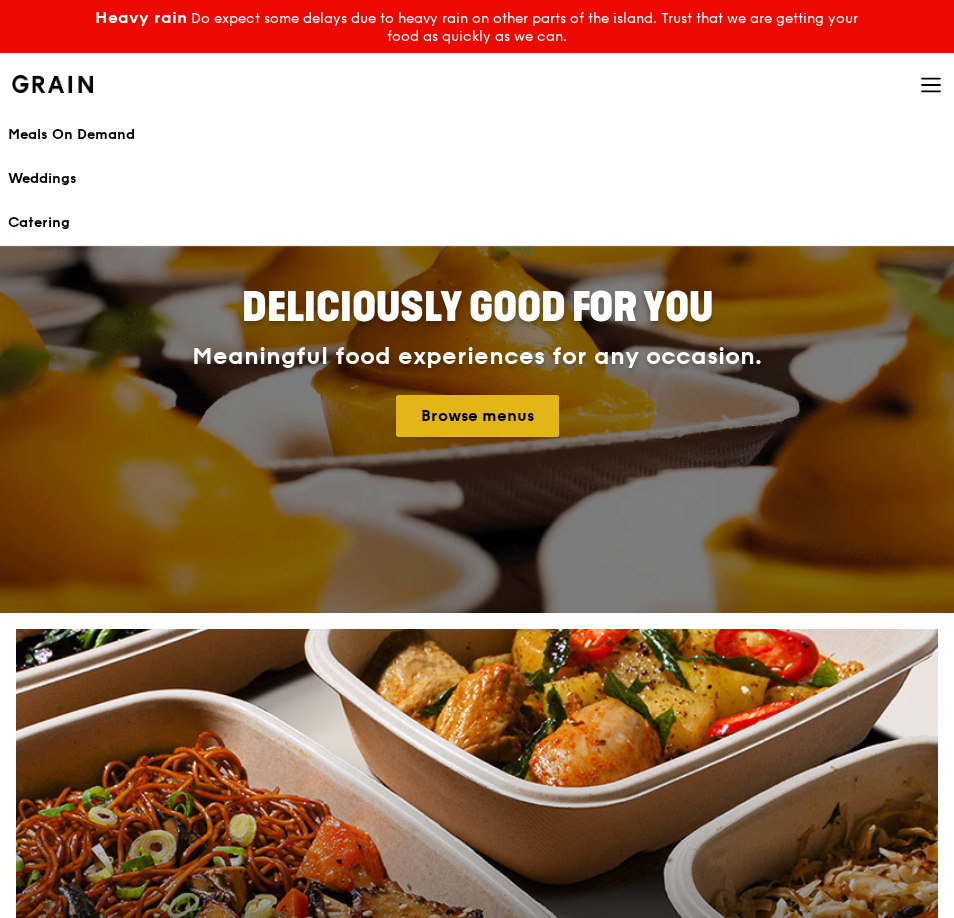 click on "Browse menus" at bounding box center [477, 416] 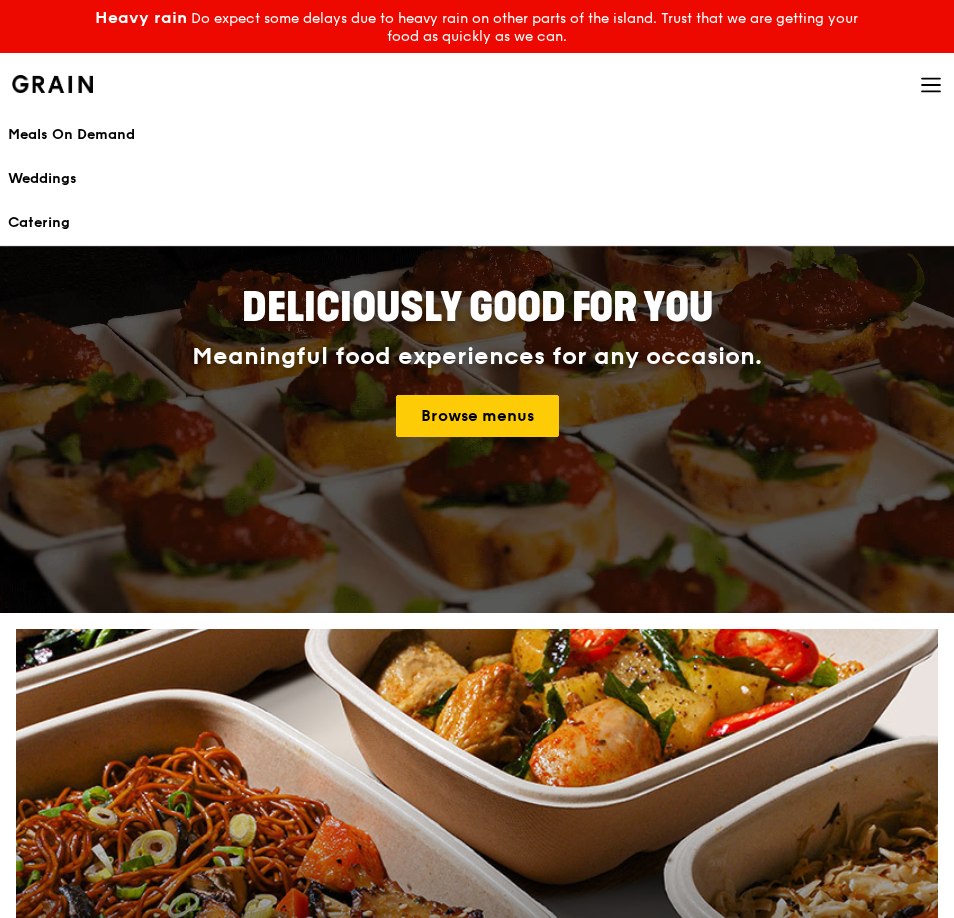 click on "Meaningful food experiences for any occasion.
Browse menus" at bounding box center (477, 390) 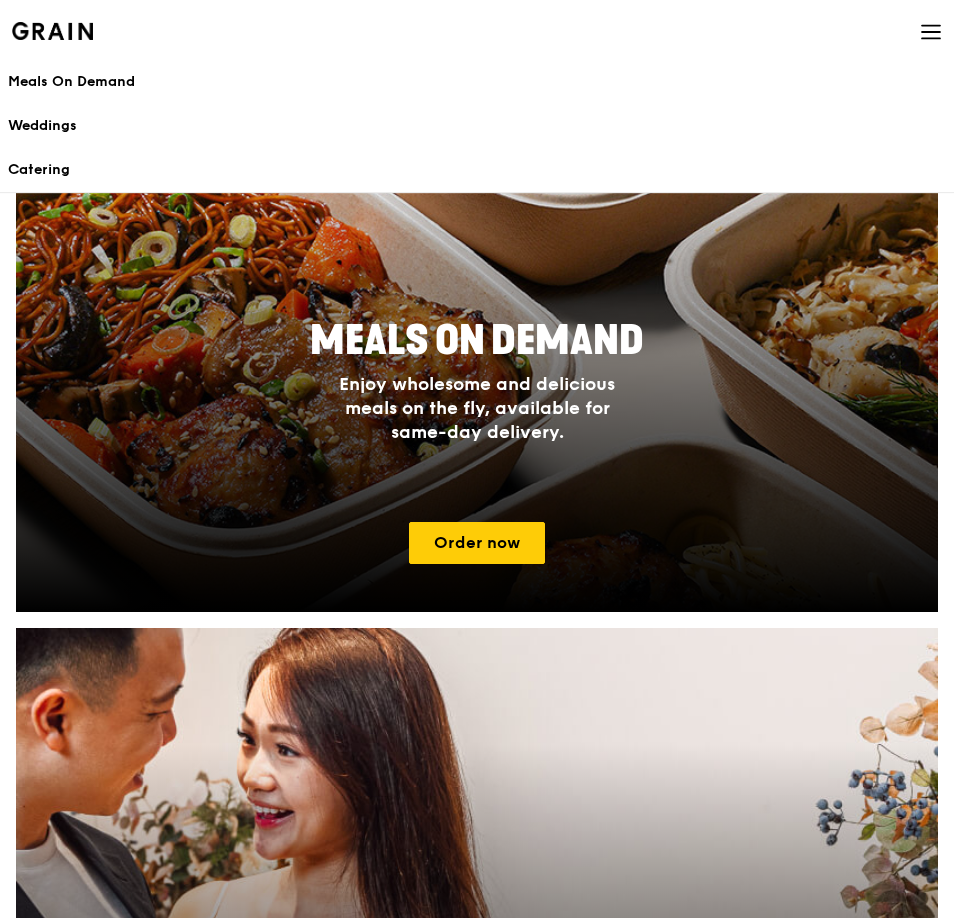 scroll, scrollTop: 600, scrollLeft: 0, axis: vertical 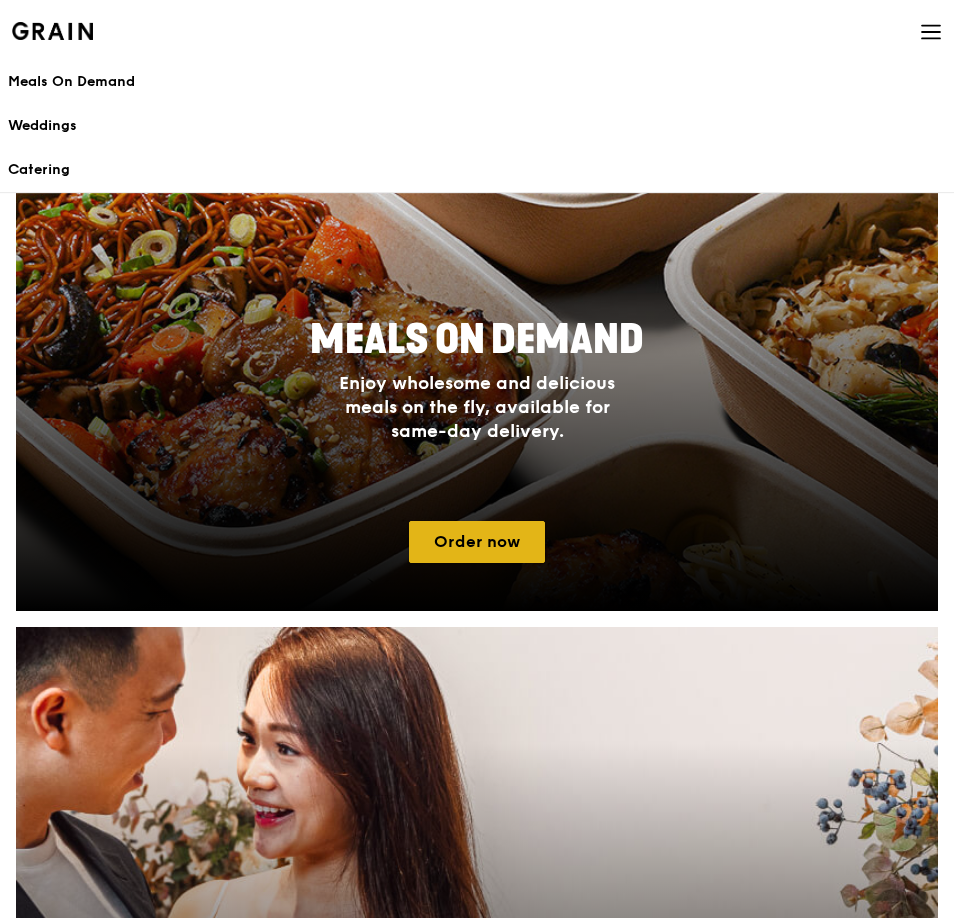 click on "Order now" at bounding box center (477, 542) 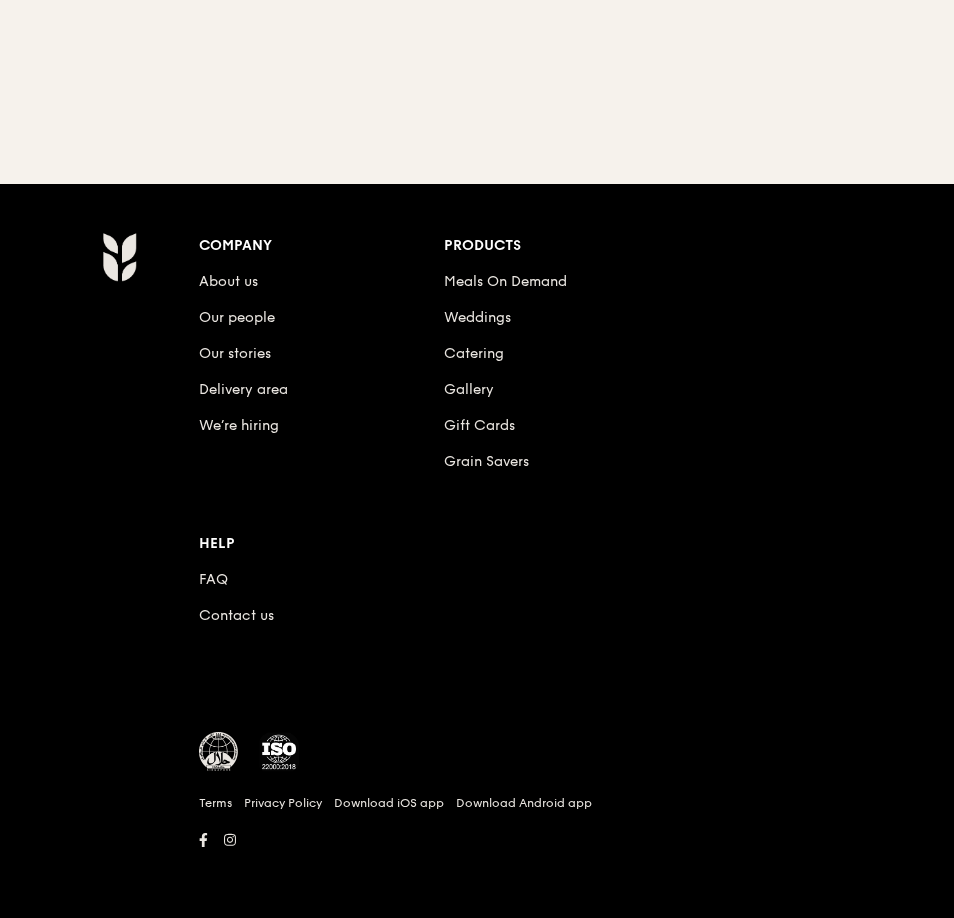 scroll, scrollTop: 0, scrollLeft: 0, axis: both 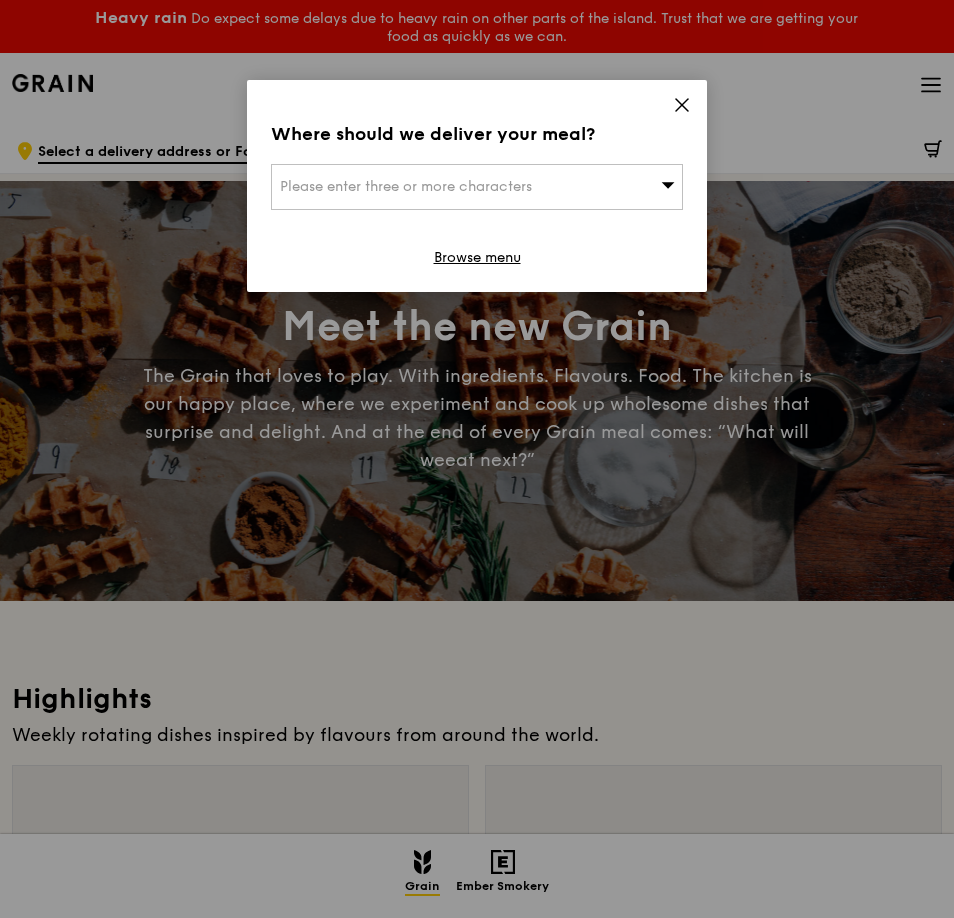 click on "Please enter three or more characters" at bounding box center (477, 187) 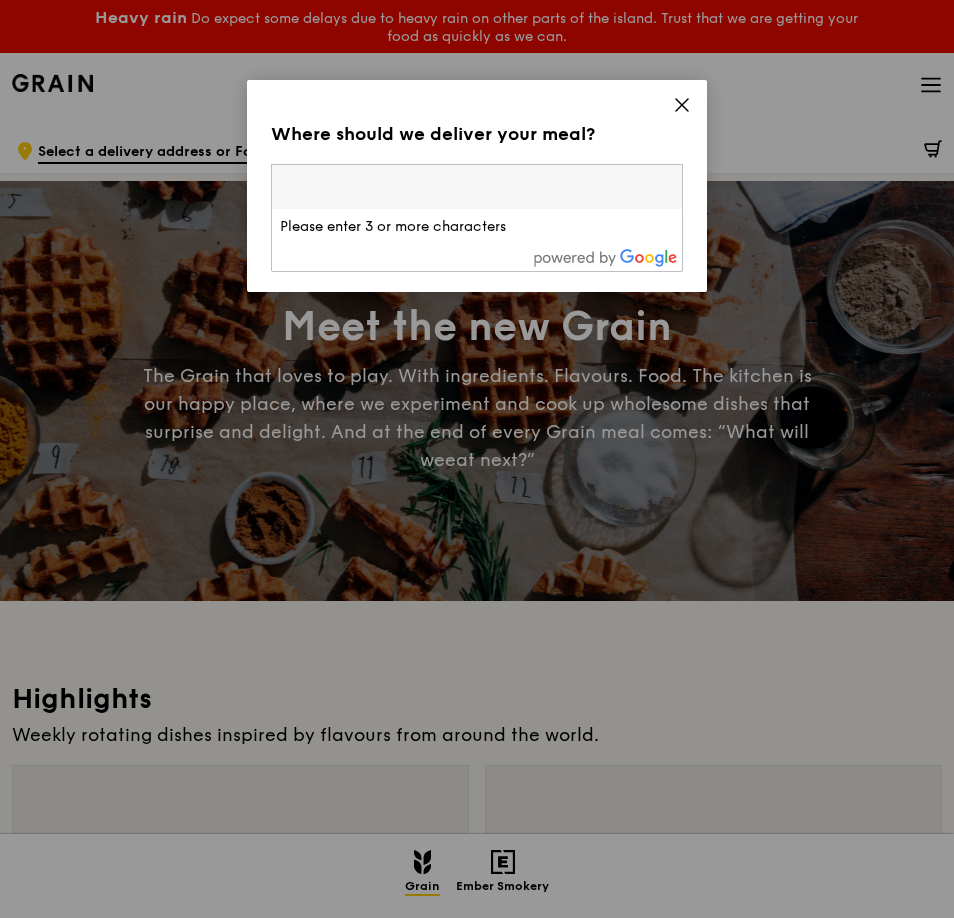 click at bounding box center [477, 187] 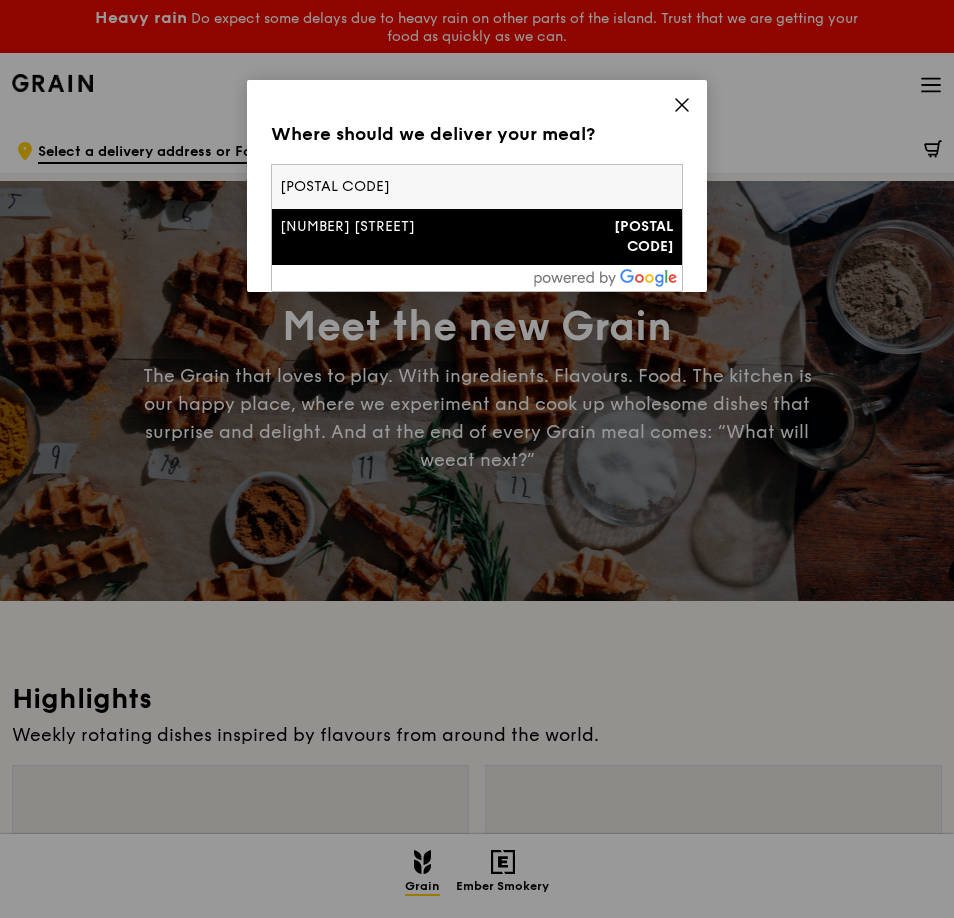 type on "[POSTAL CODE]" 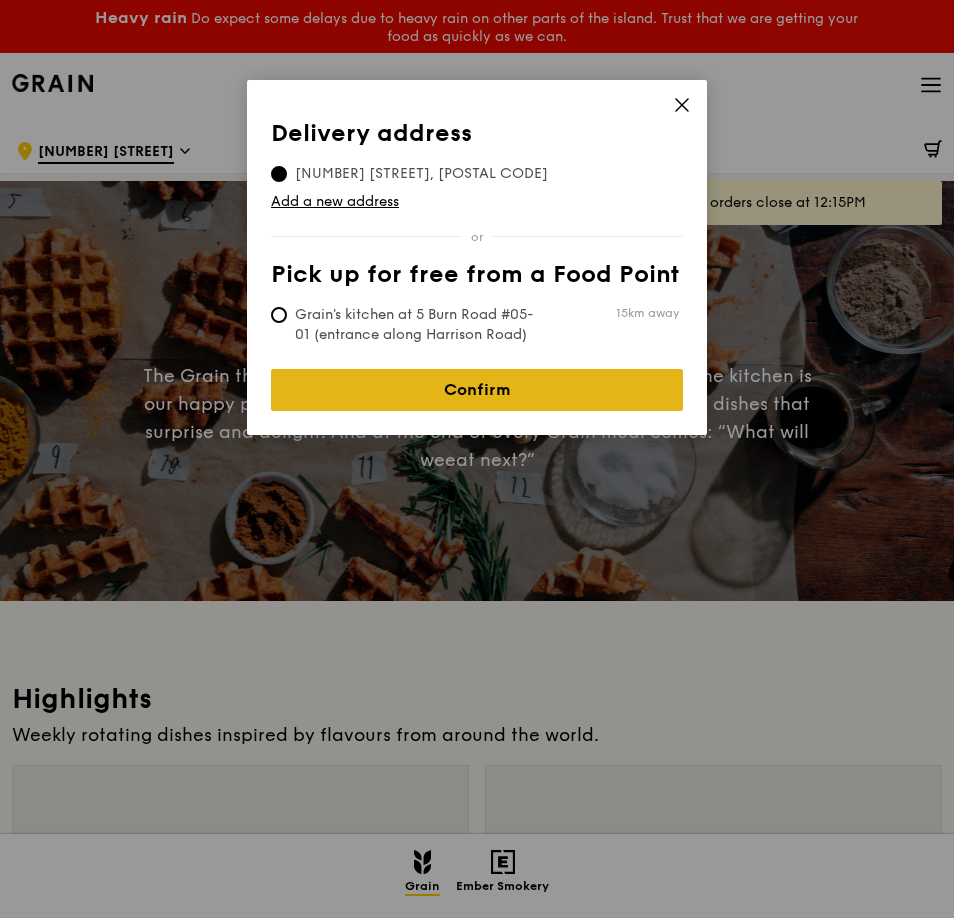 click on "Confirm" at bounding box center (477, 390) 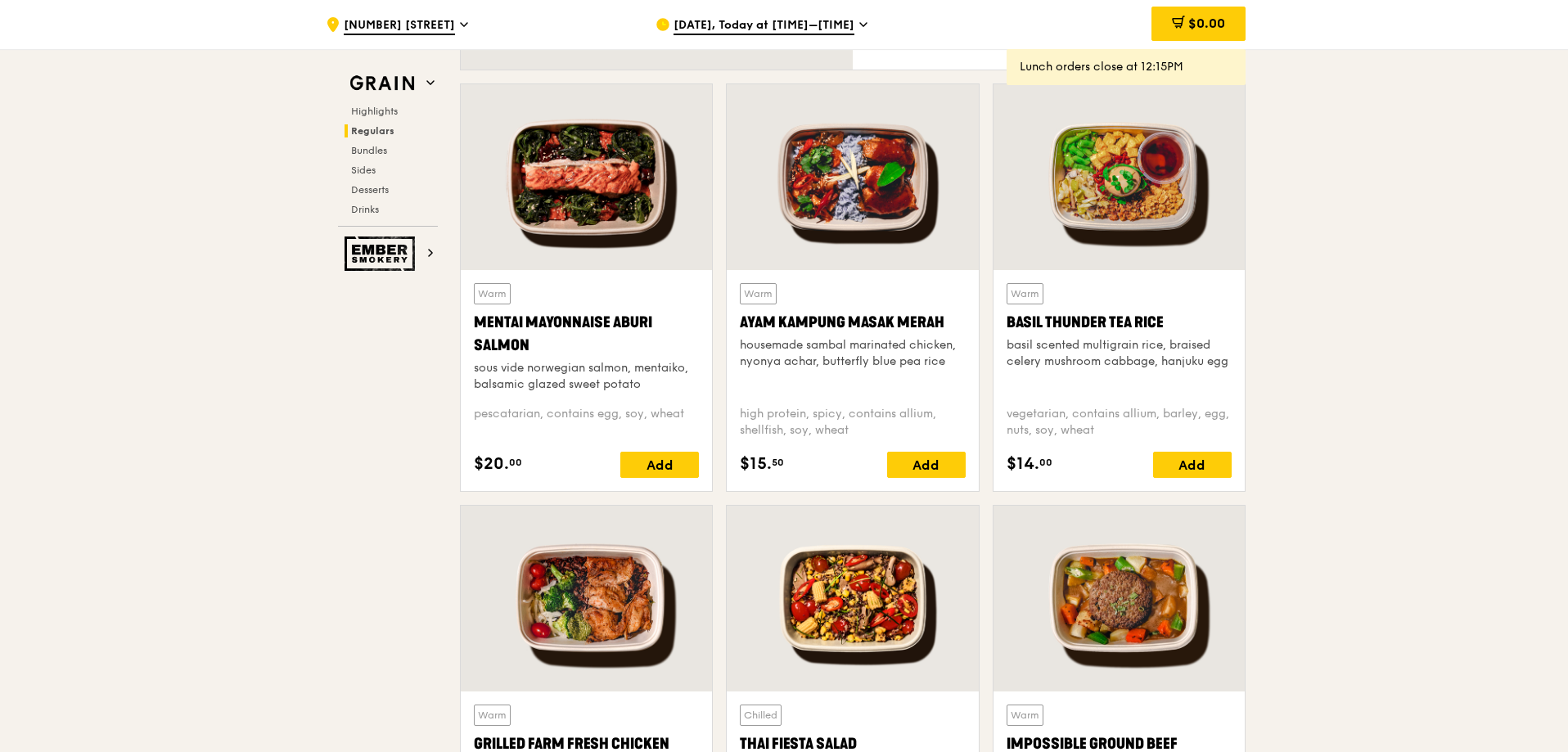 scroll, scrollTop: 1473, scrollLeft: 0, axis: vertical 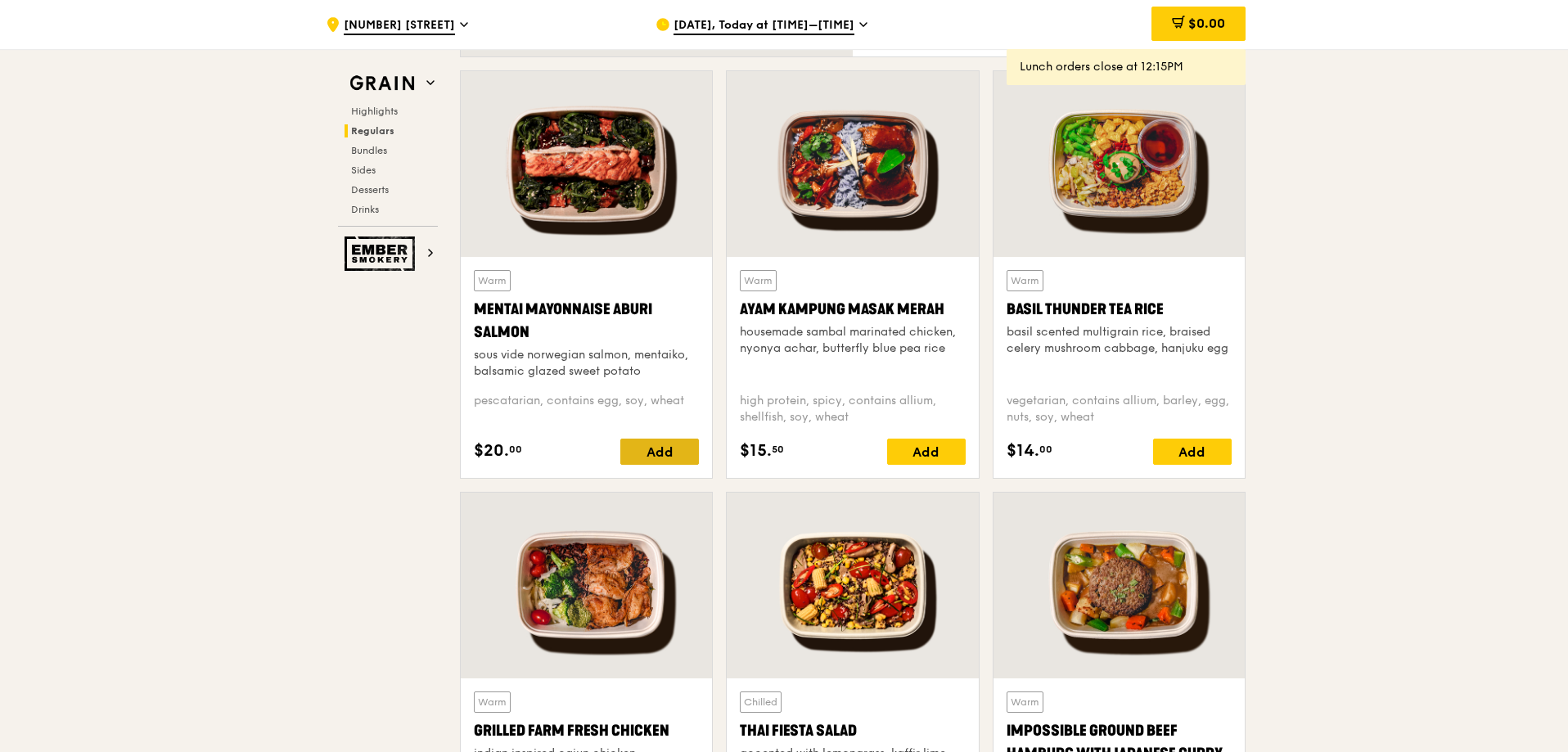 click on "Add" at bounding box center (660, 452) 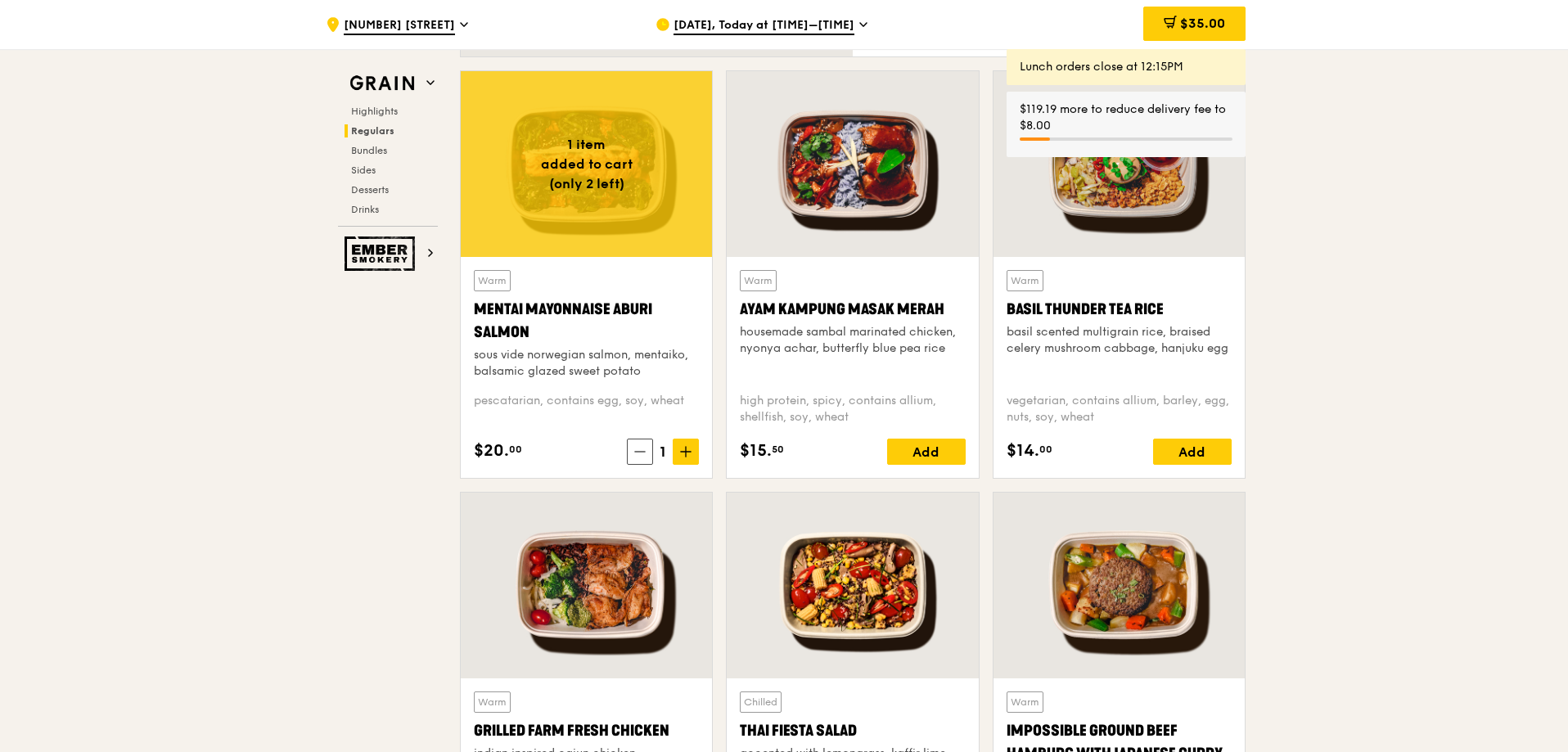 click on "[NUMBER] [STREET]
[DATE], Today at [TIME]–[TIME]
[PRICE]
1
Lunch orders close at 12:15PM
[PRICE] more to reduce delivery fee to [PRICE]
Grain
Highlights
Regulars
Bundles
Sides
Desserts
Drinks
Ember Smokery
Meet the new Grain eat next?”
Highlights
[PRICE].
00
1 item" at bounding box center (784, 2060) 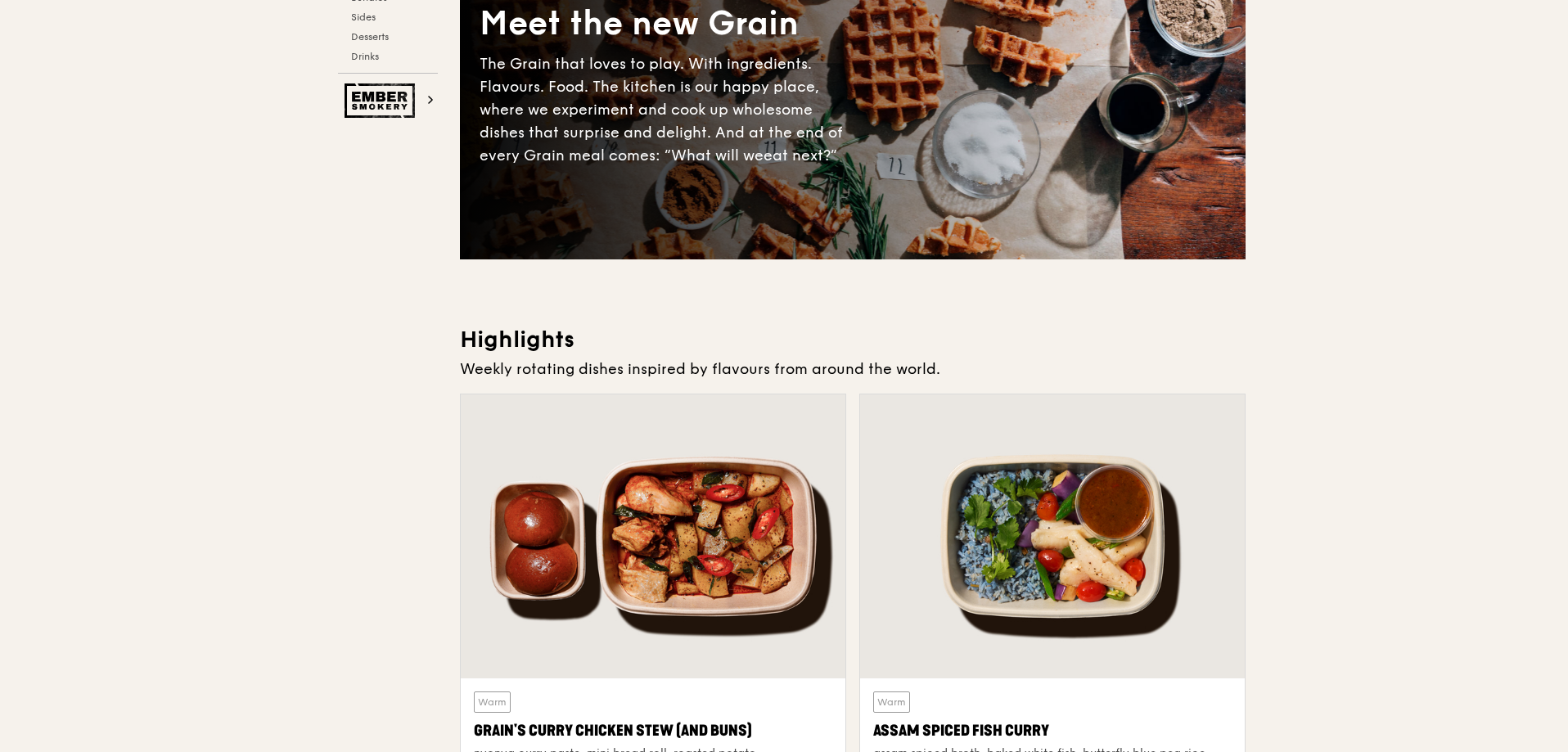 scroll, scrollTop: 0, scrollLeft: 0, axis: both 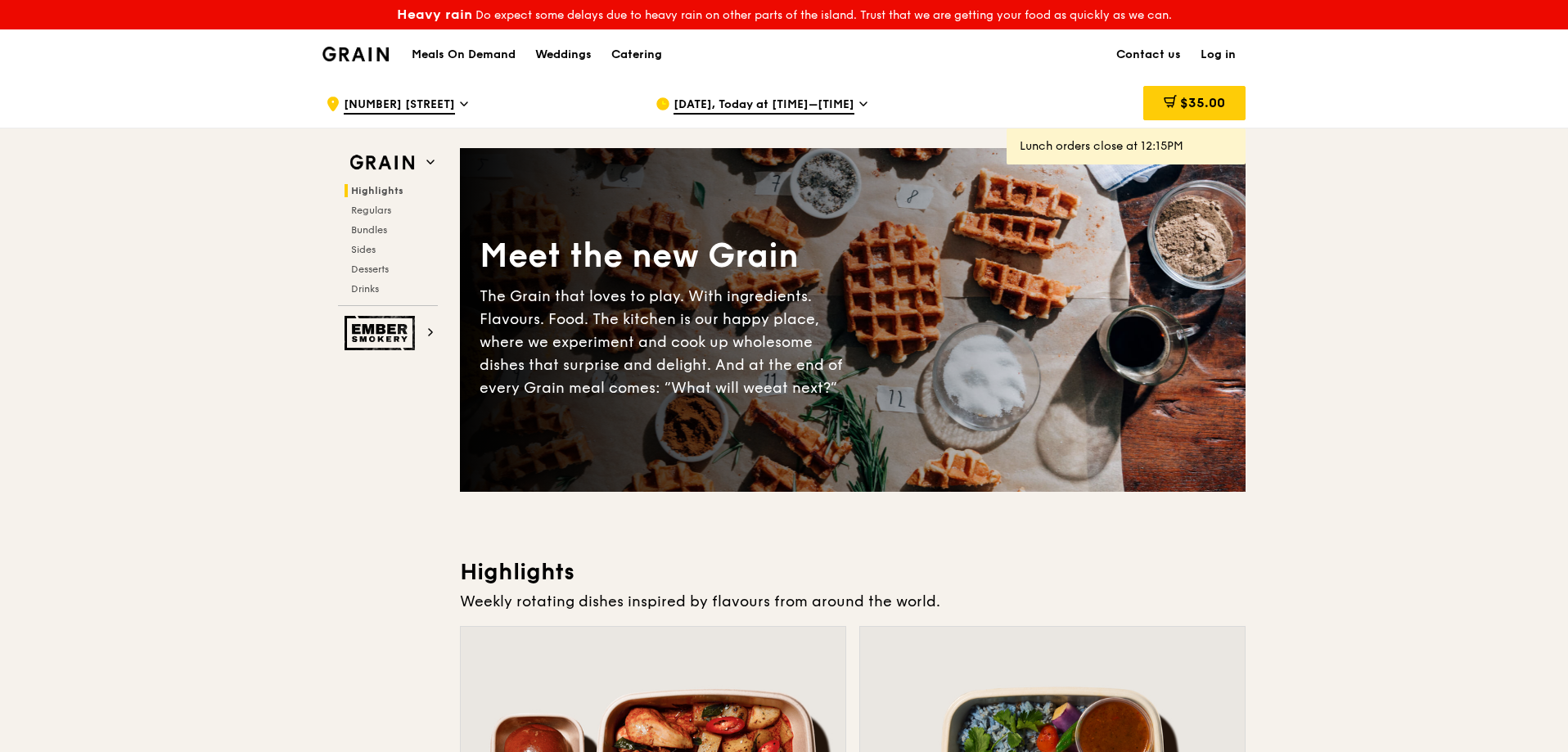 click on "[DATE], Today at [TIME]–[TIME]" at bounding box center [764, 106] 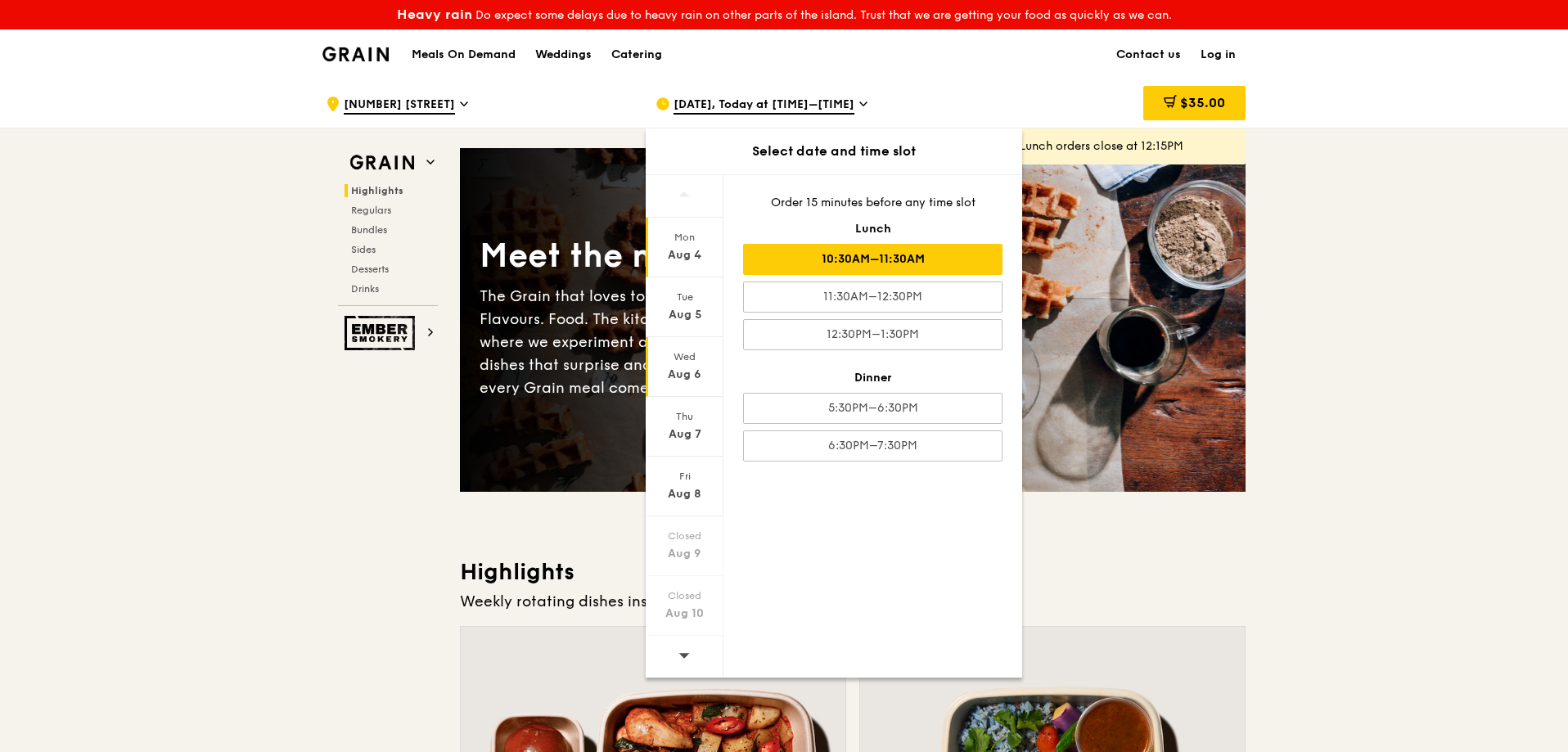 click on "Wed" at bounding box center [684, 357] 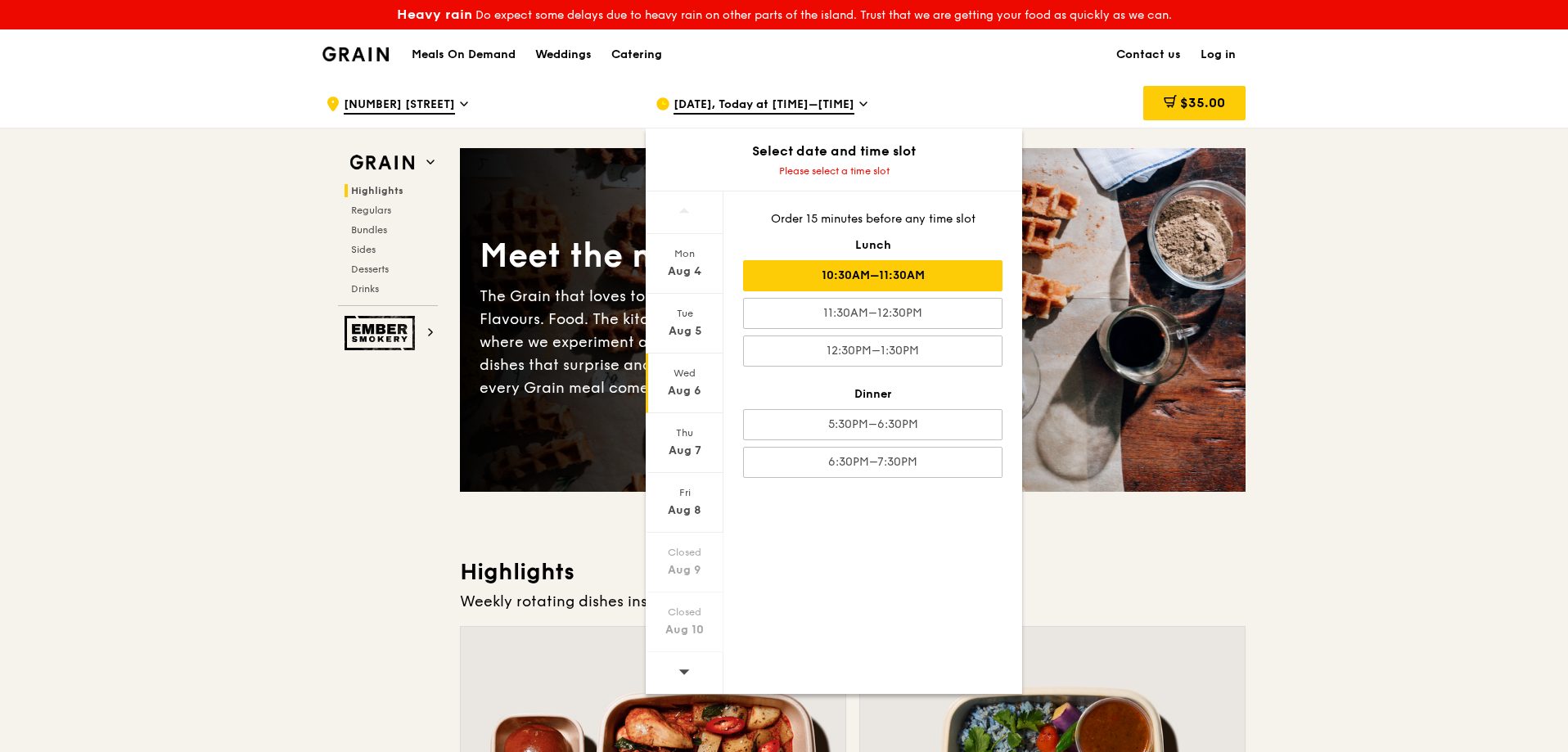 click on "10:30AM–11:30AM" at bounding box center (872, 276) 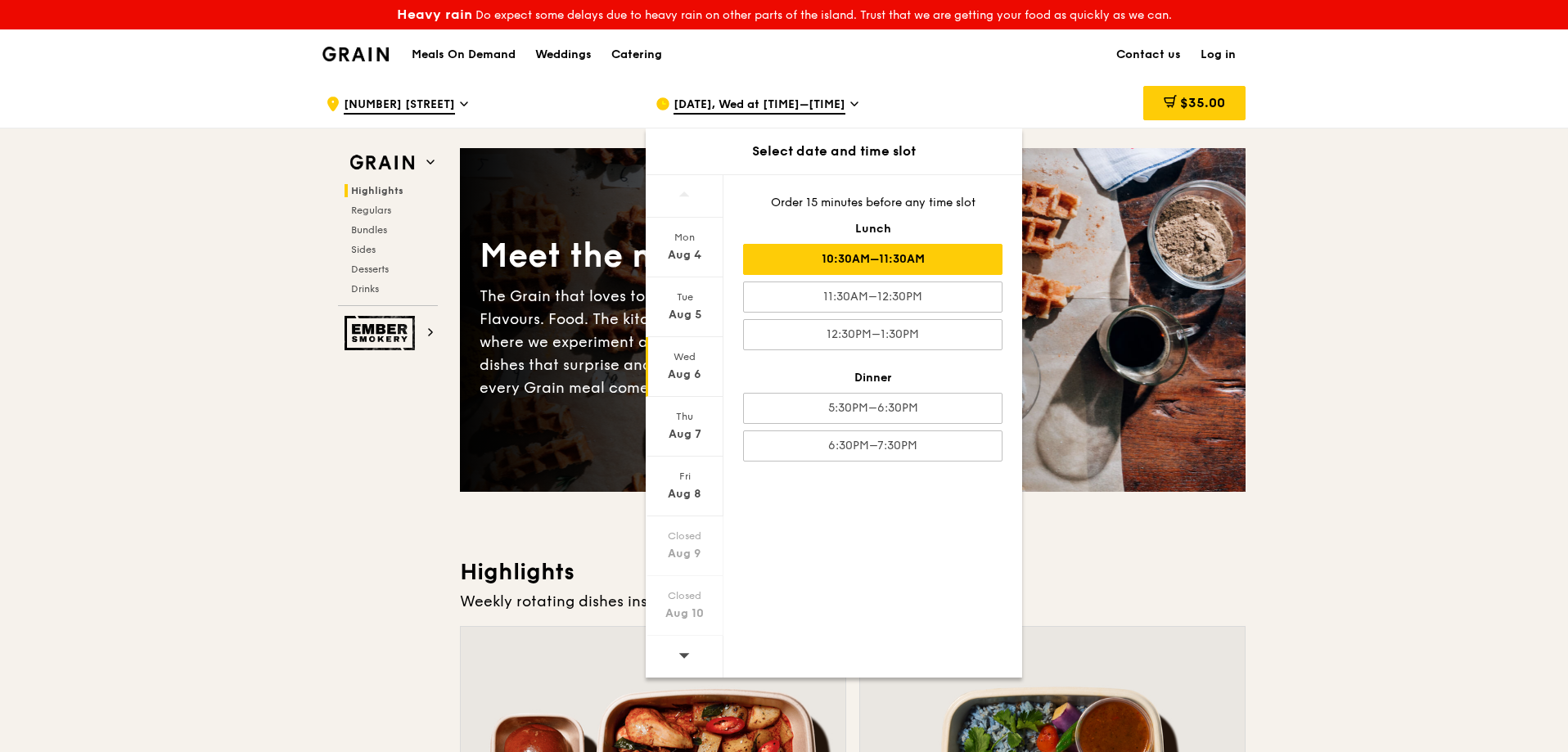 click on "[NUMBER] [STREET]
[DATE], Wed at [TIME]–[TIME]
[PRICE]
1
Grain
Highlights
Bundles" at bounding box center [784, 3533] 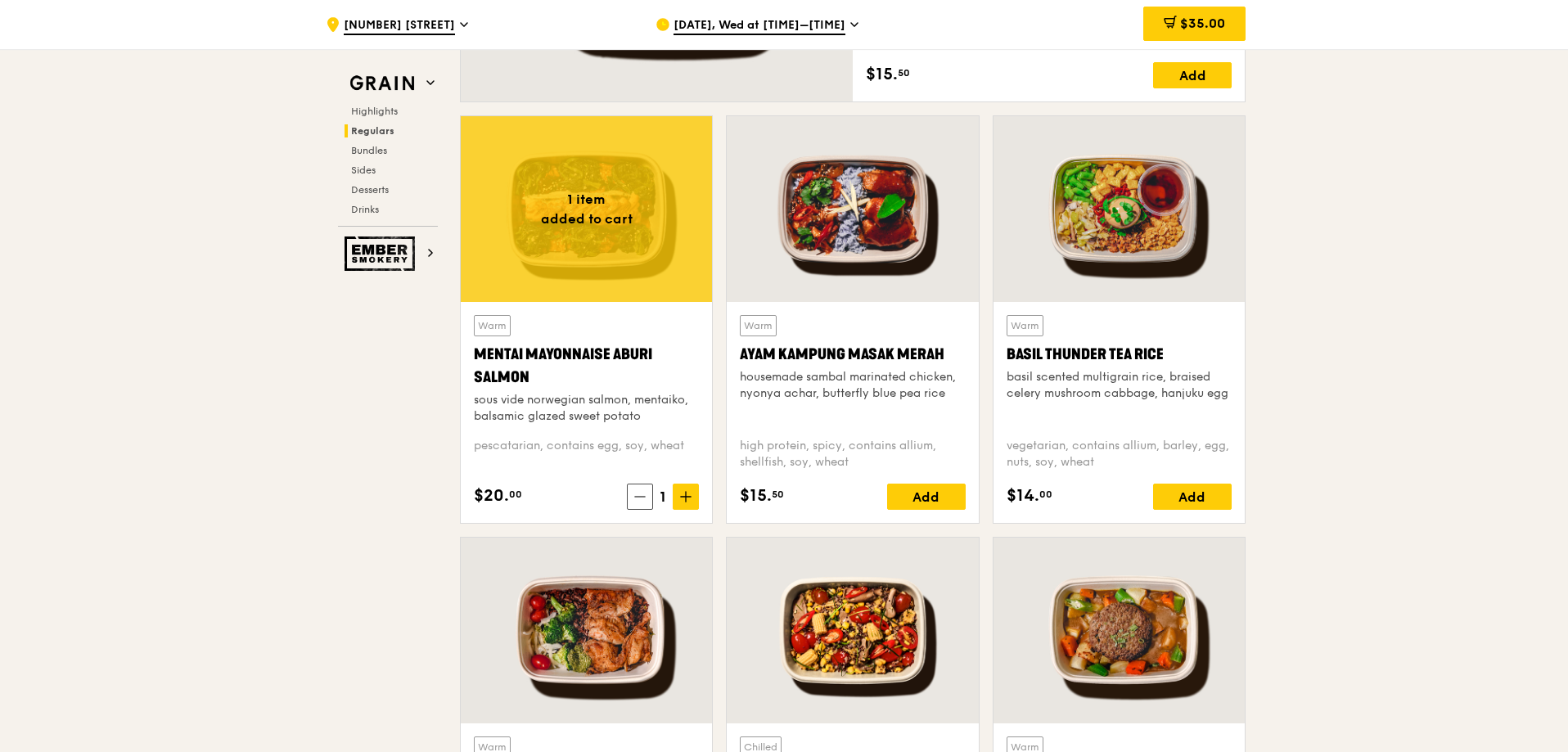 scroll, scrollTop: 1473, scrollLeft: 0, axis: vertical 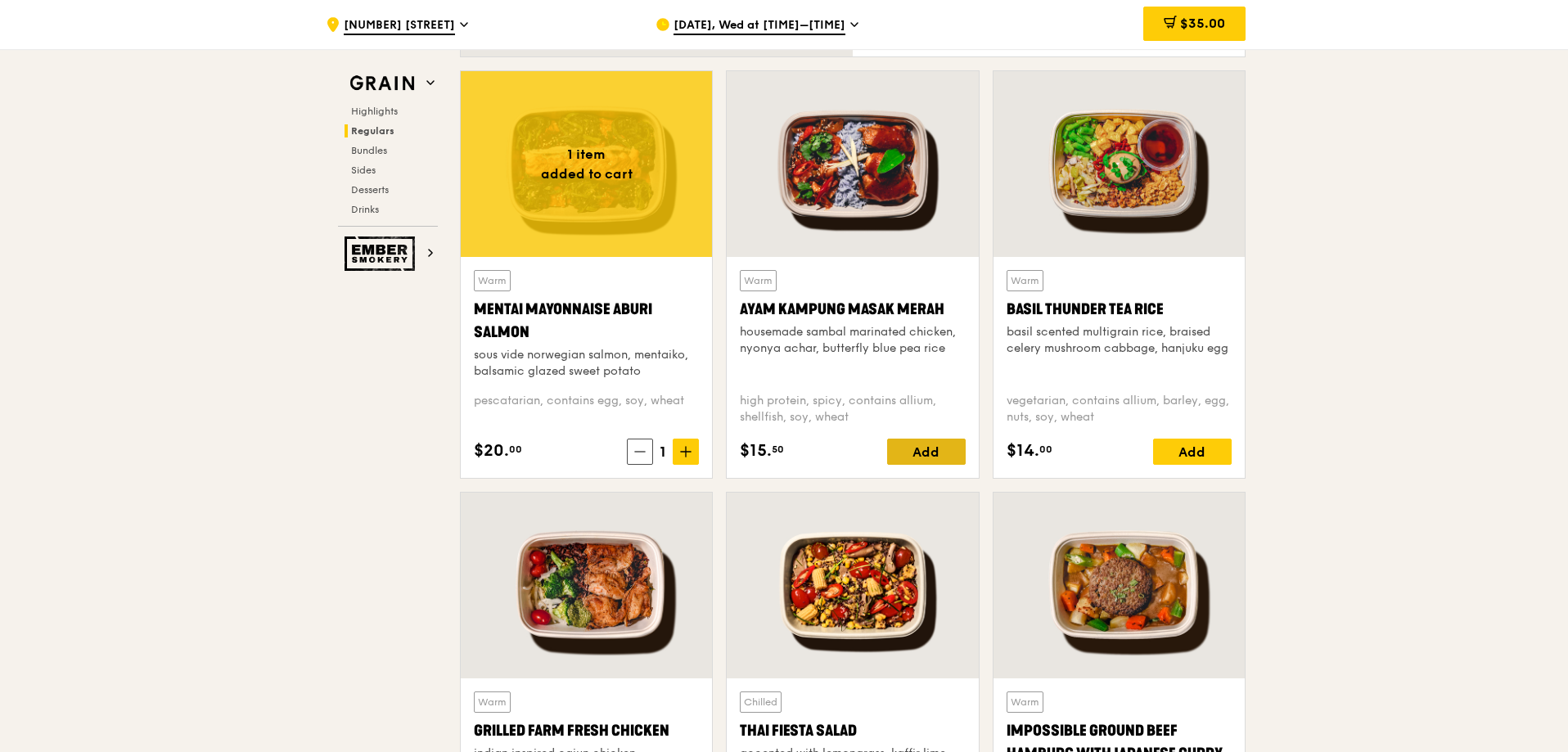 click on "Add" at bounding box center [926, 452] 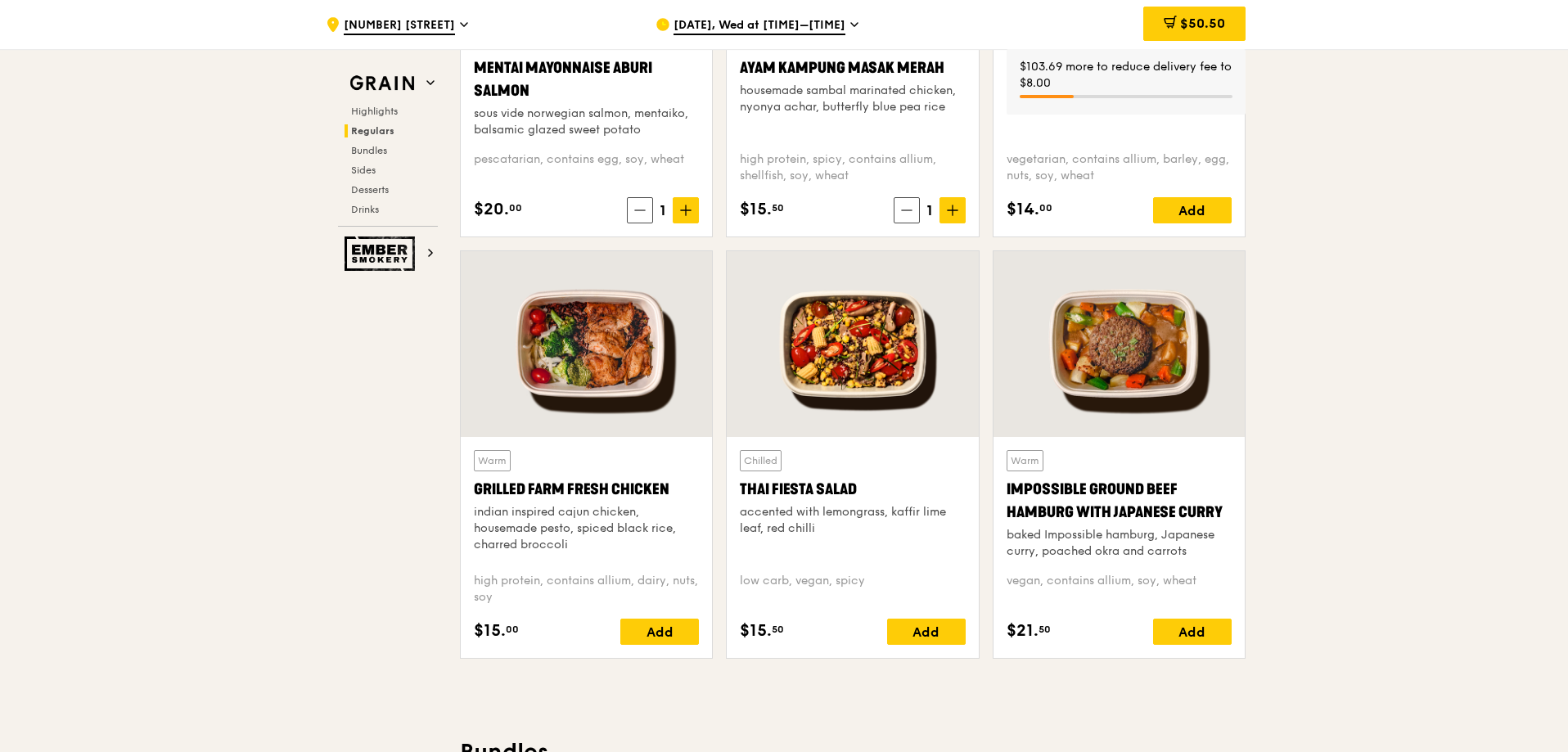 scroll, scrollTop: 1718, scrollLeft: 0, axis: vertical 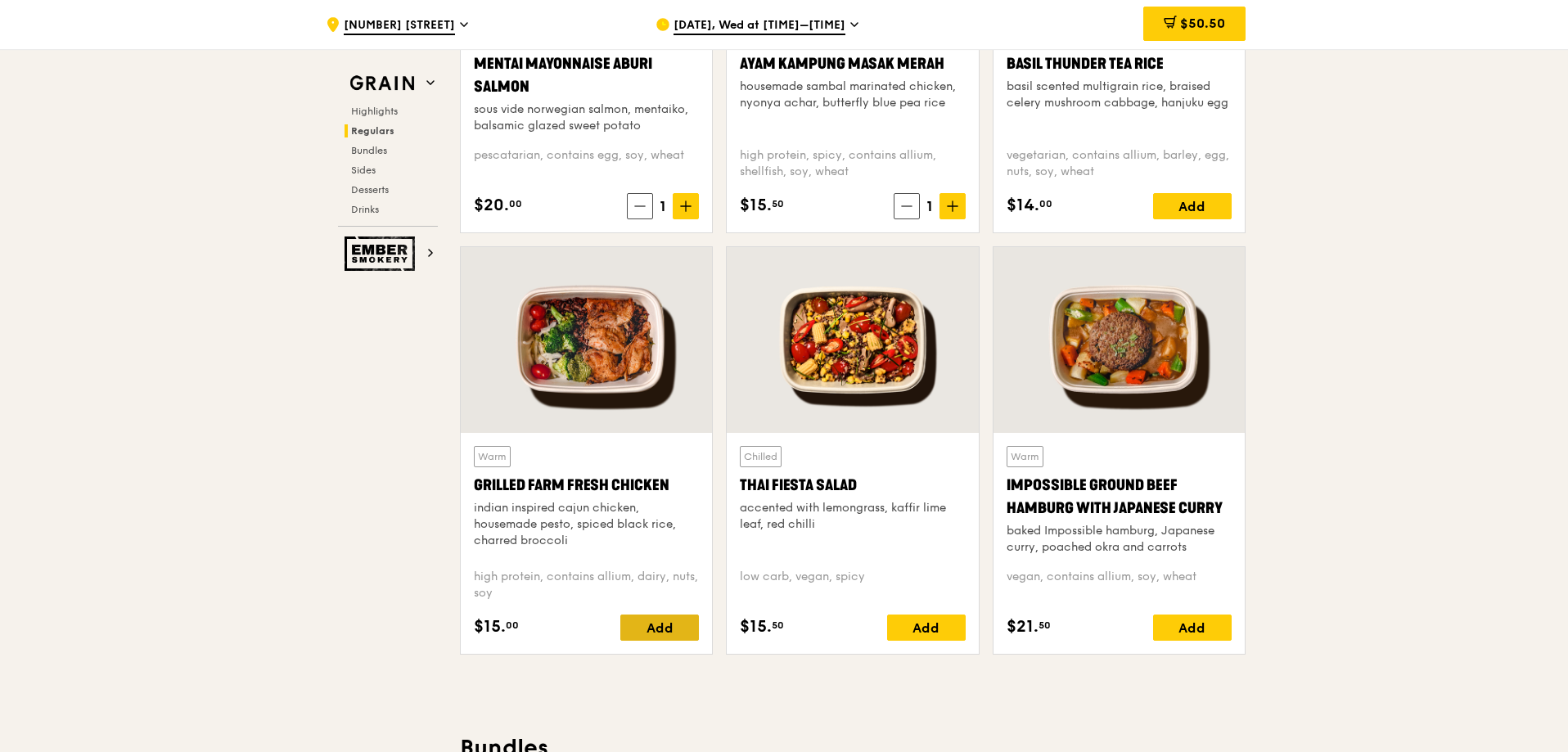 click on "Add" at bounding box center (660, 628) 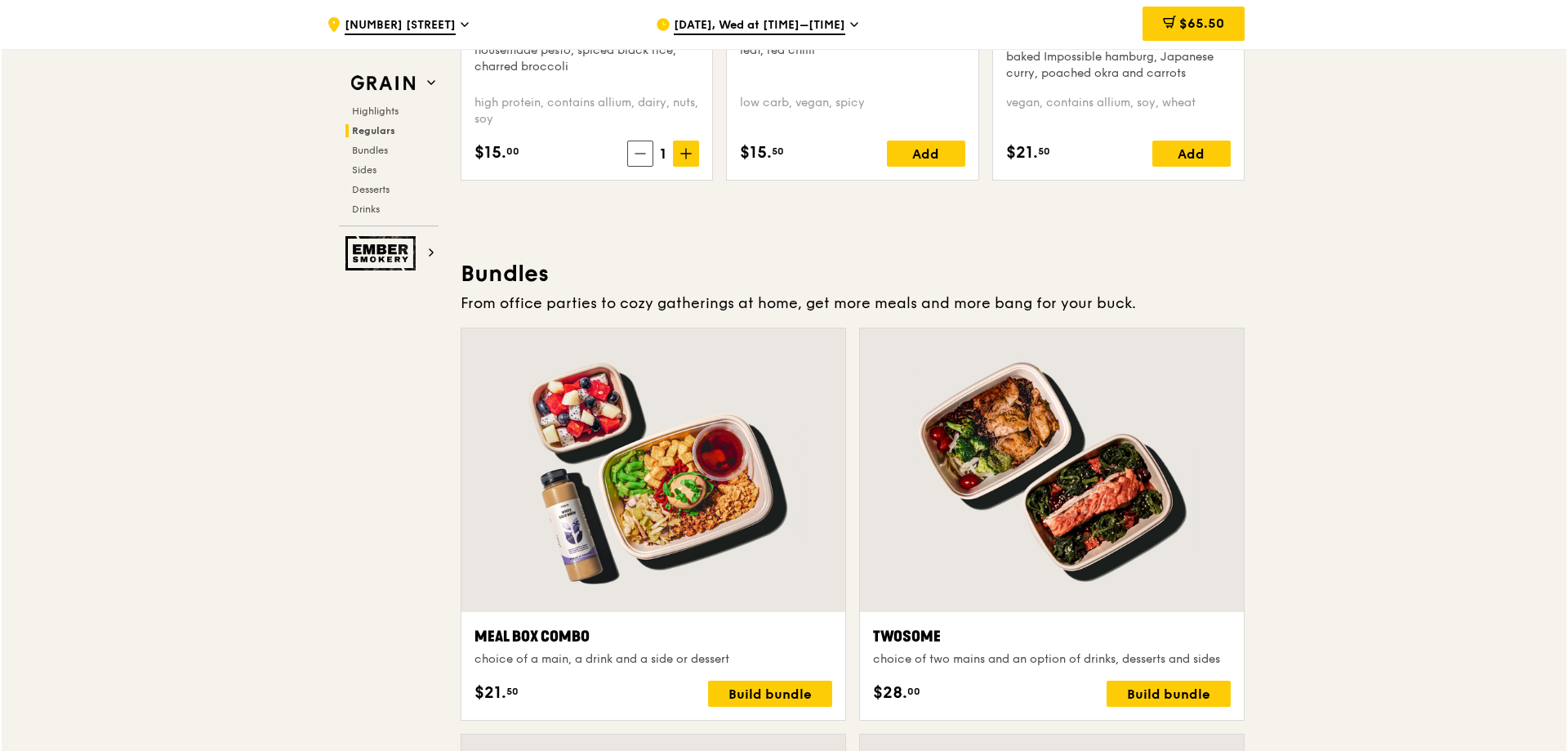 scroll, scrollTop: 2288, scrollLeft: 0, axis: vertical 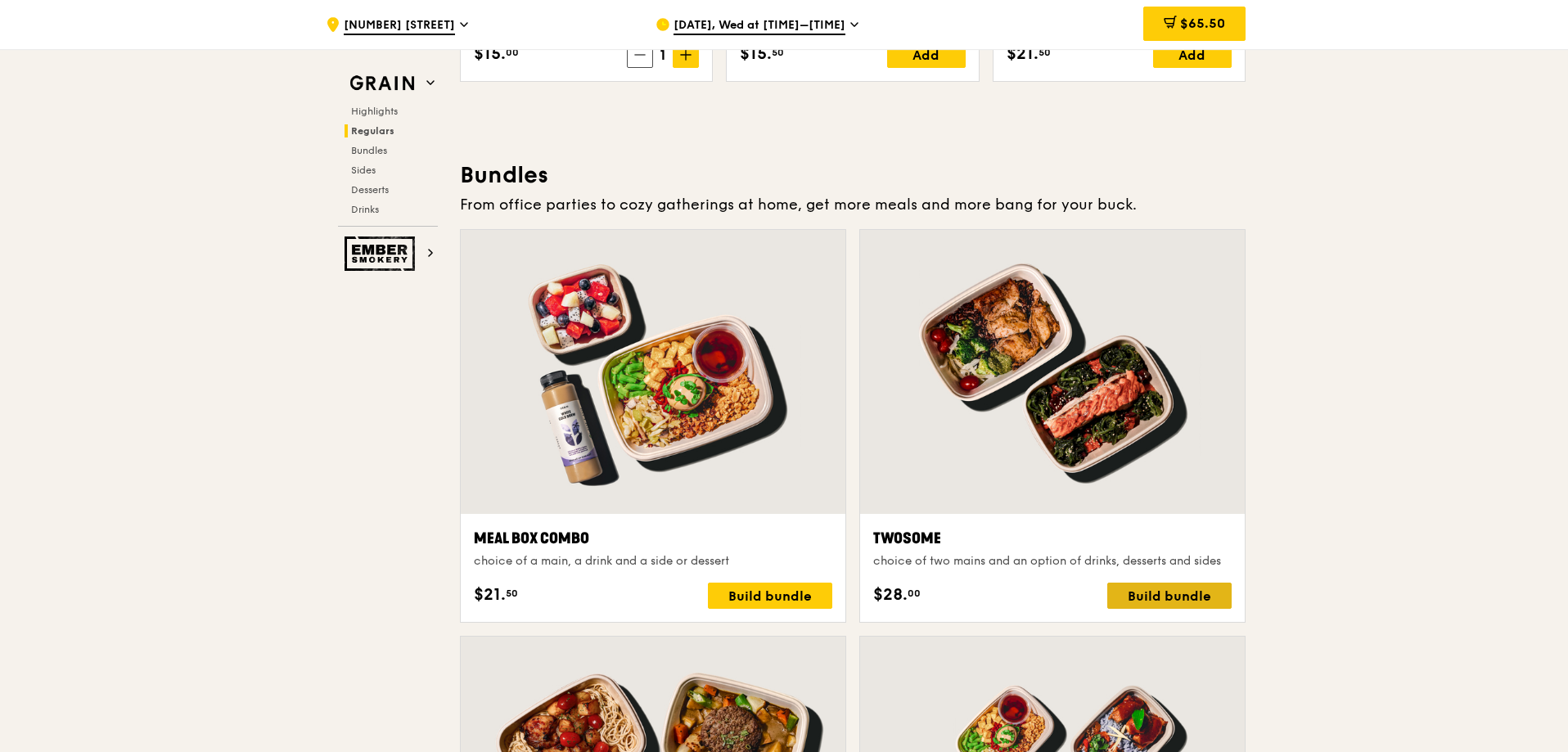 click on "Build bundle" at bounding box center [1169, 596] 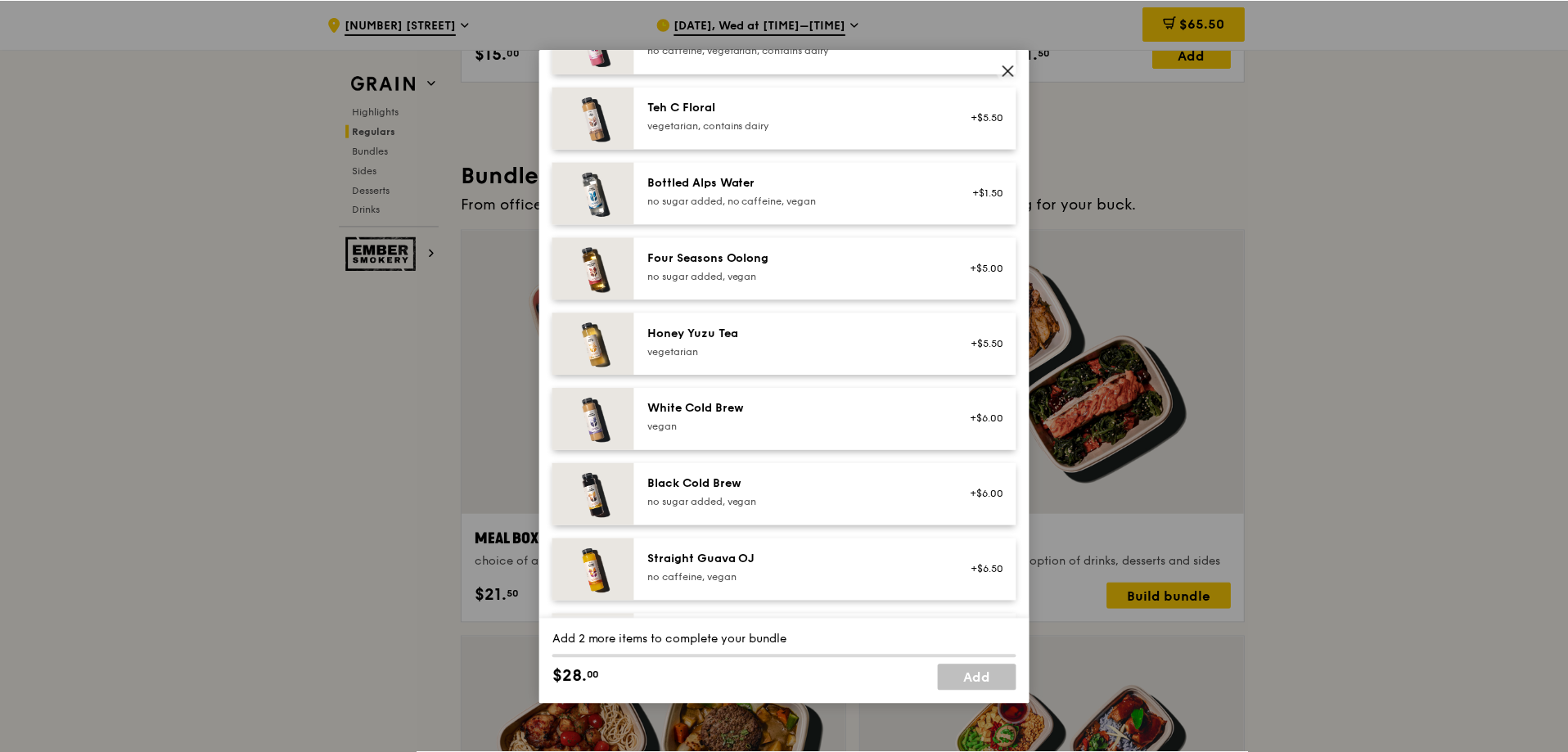 scroll, scrollTop: 1873, scrollLeft: 0, axis: vertical 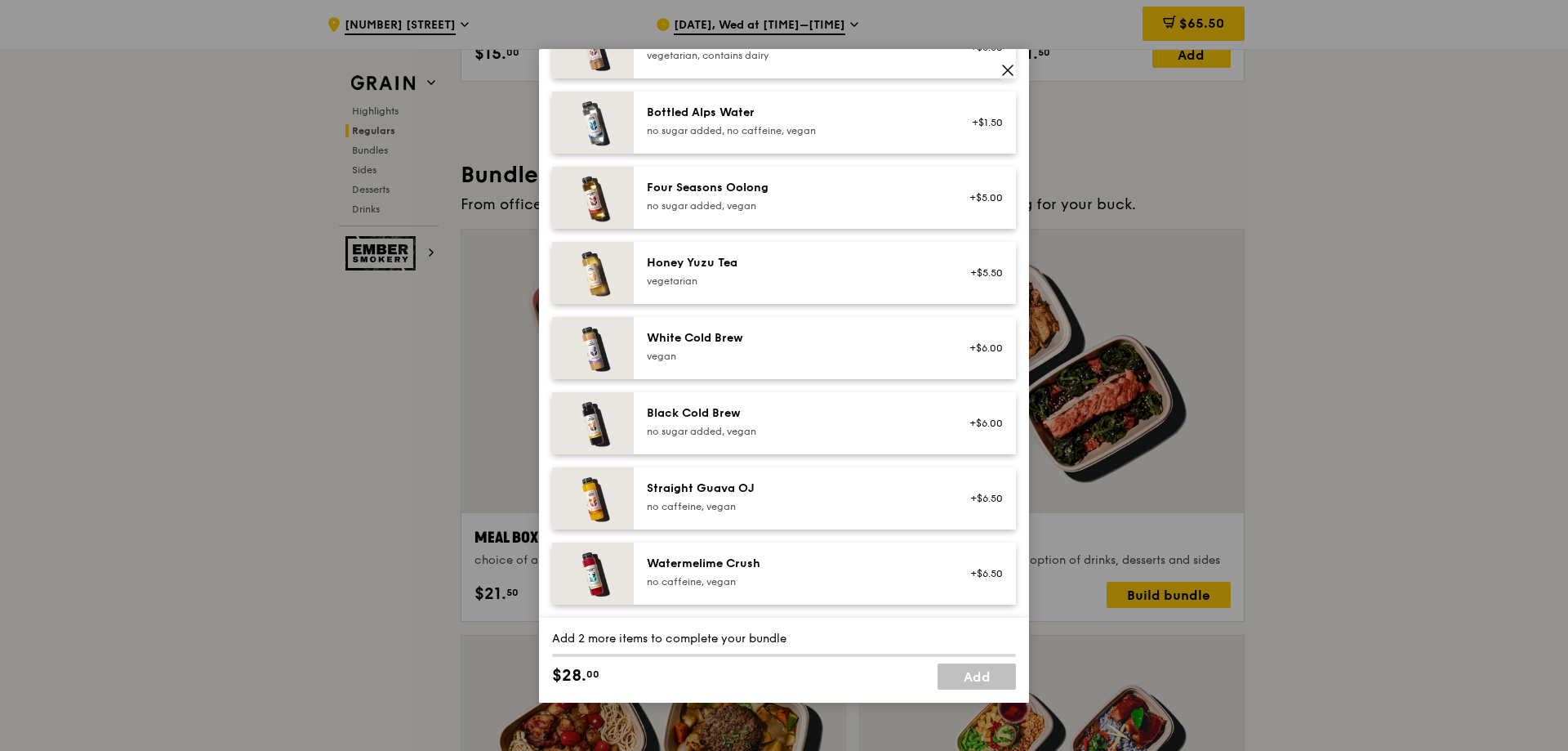 click at bounding box center [1008, 70] 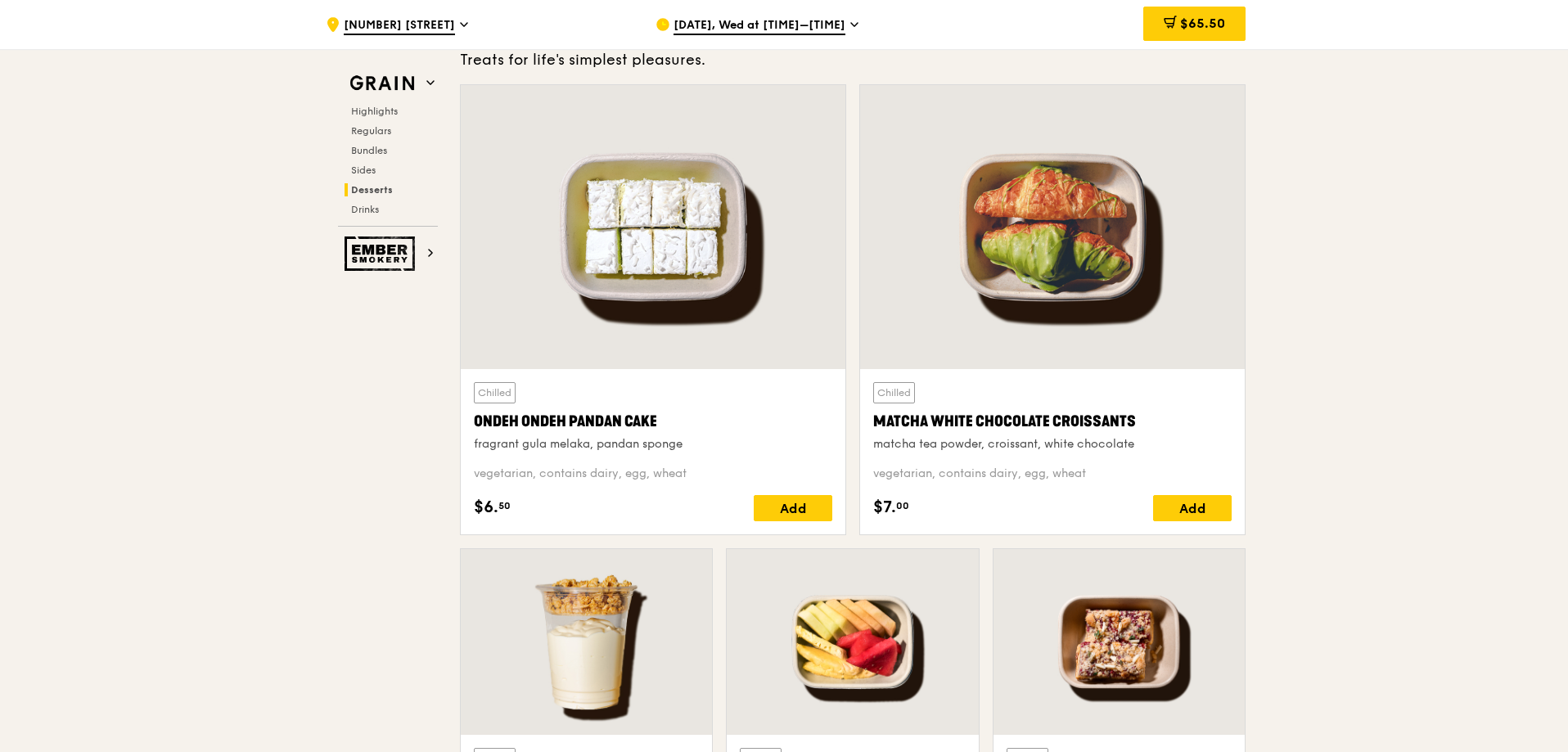 scroll, scrollTop: 4746, scrollLeft: 0, axis: vertical 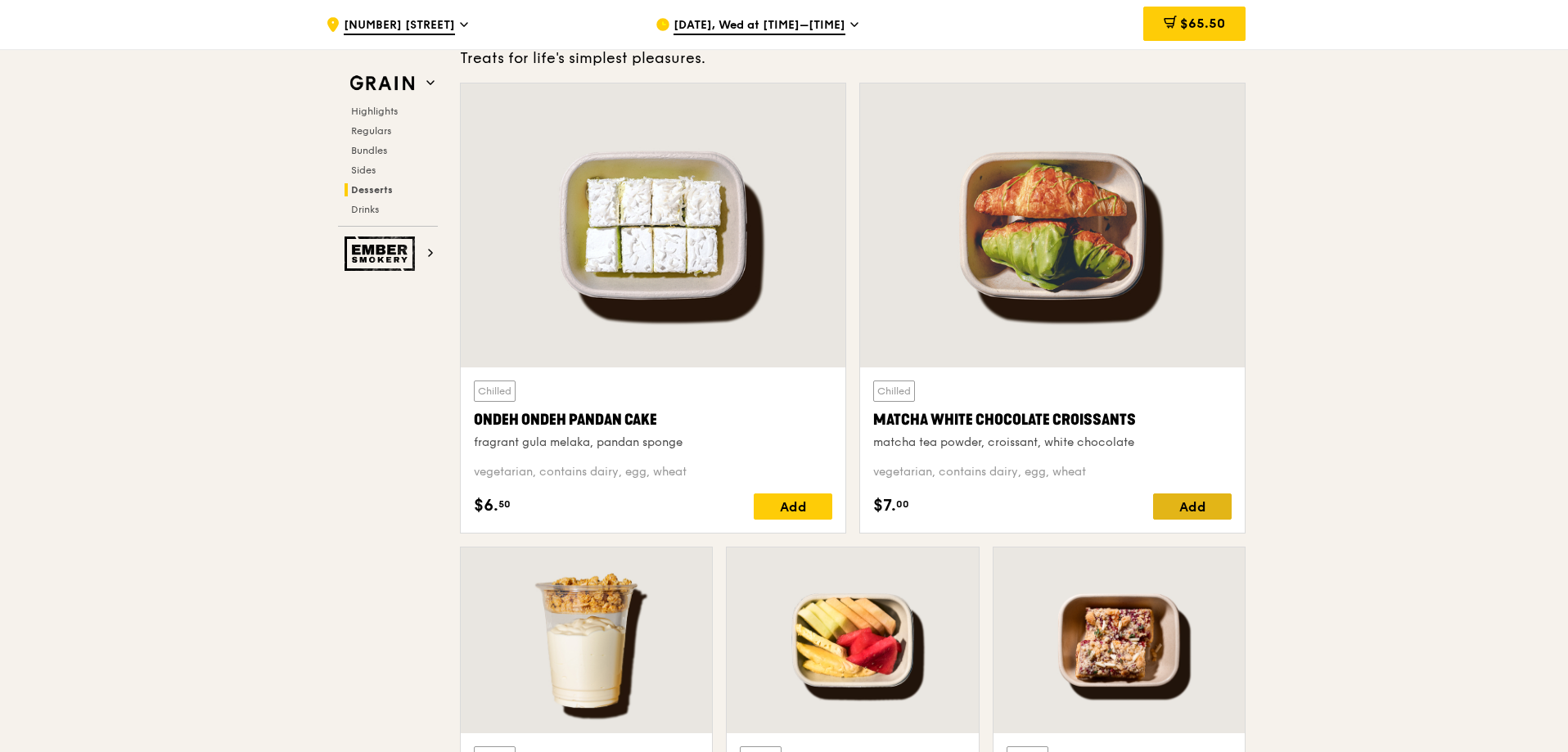 click on "Add" at bounding box center (1192, 507) 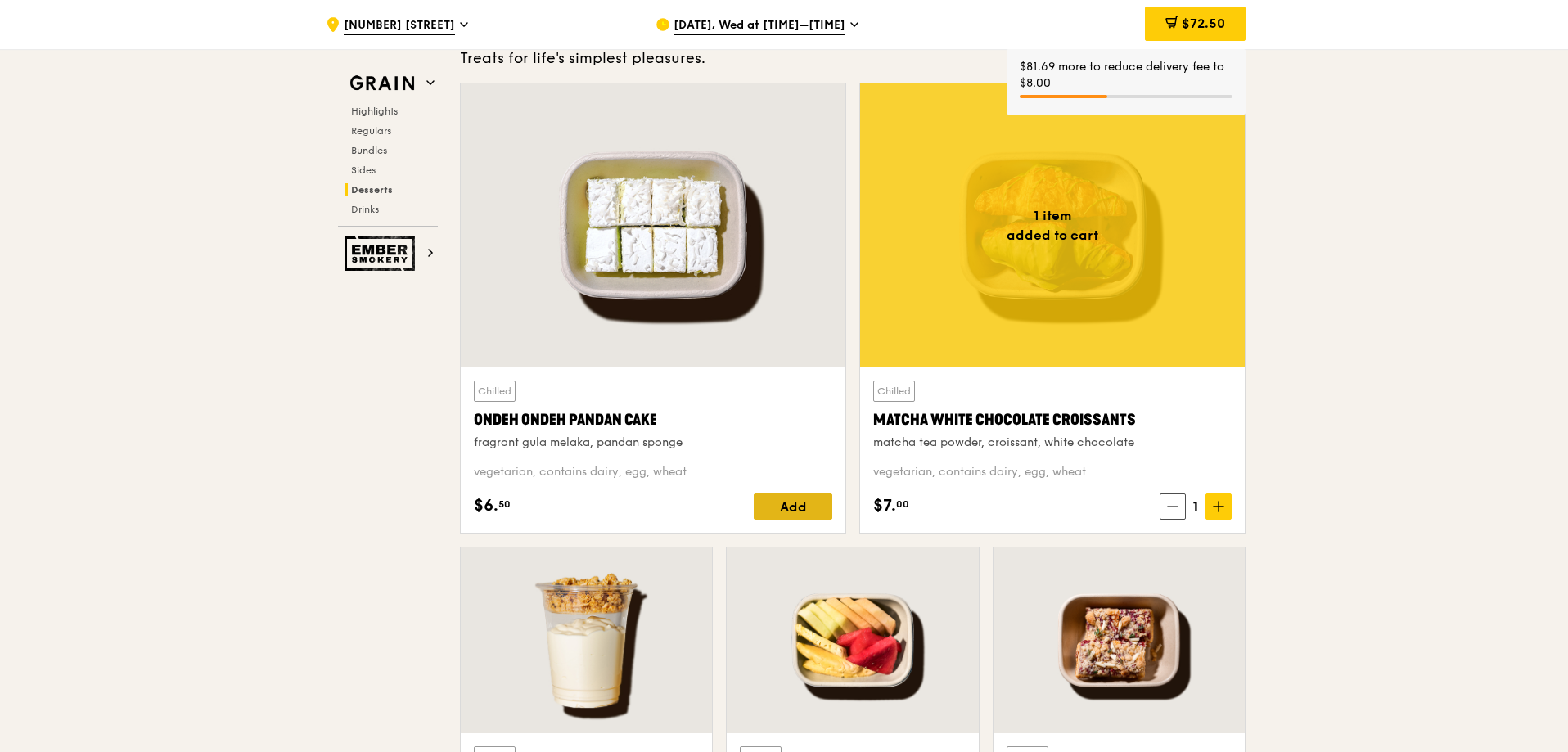 click on "Add" at bounding box center [793, 507] 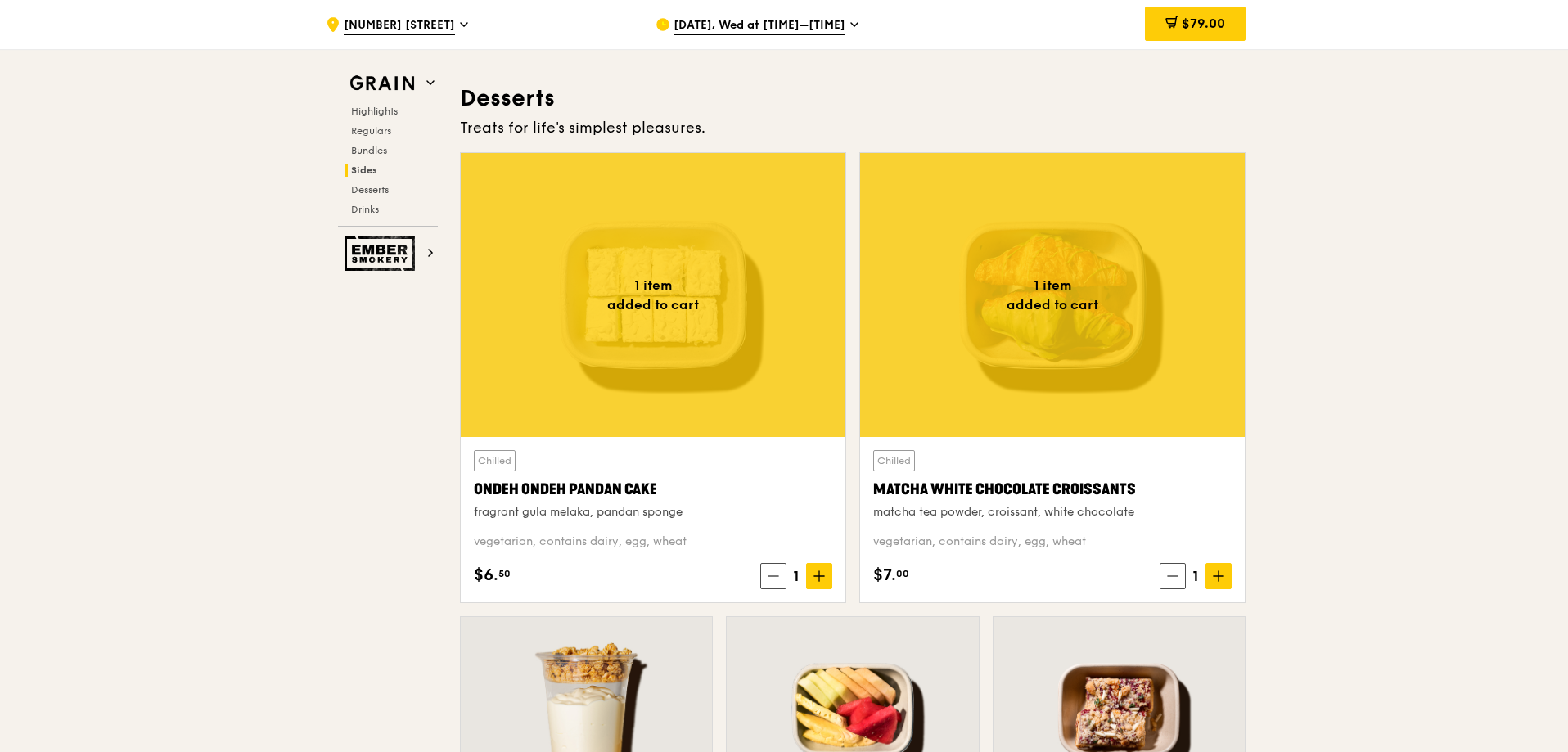 scroll, scrollTop: 4664, scrollLeft: 0, axis: vertical 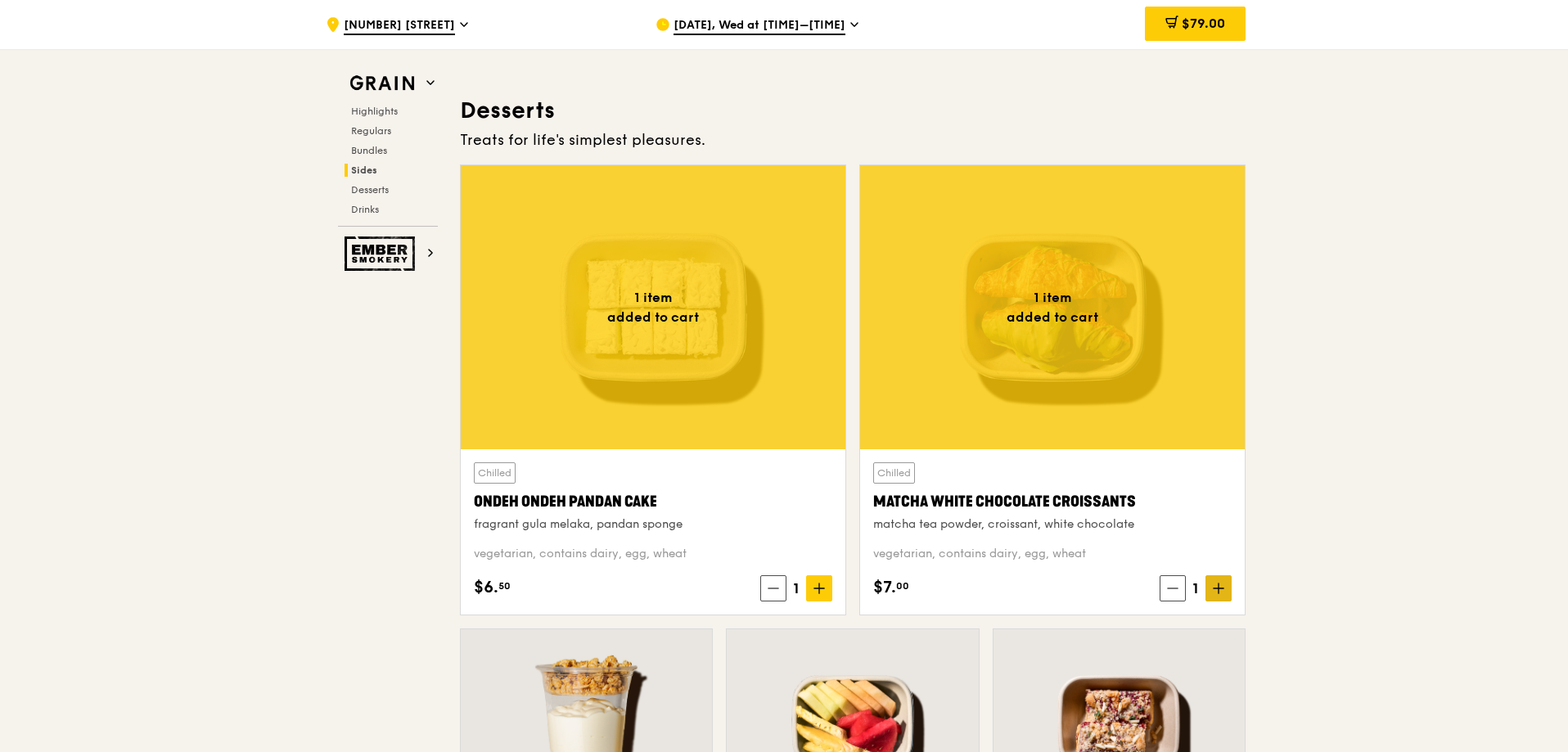 click 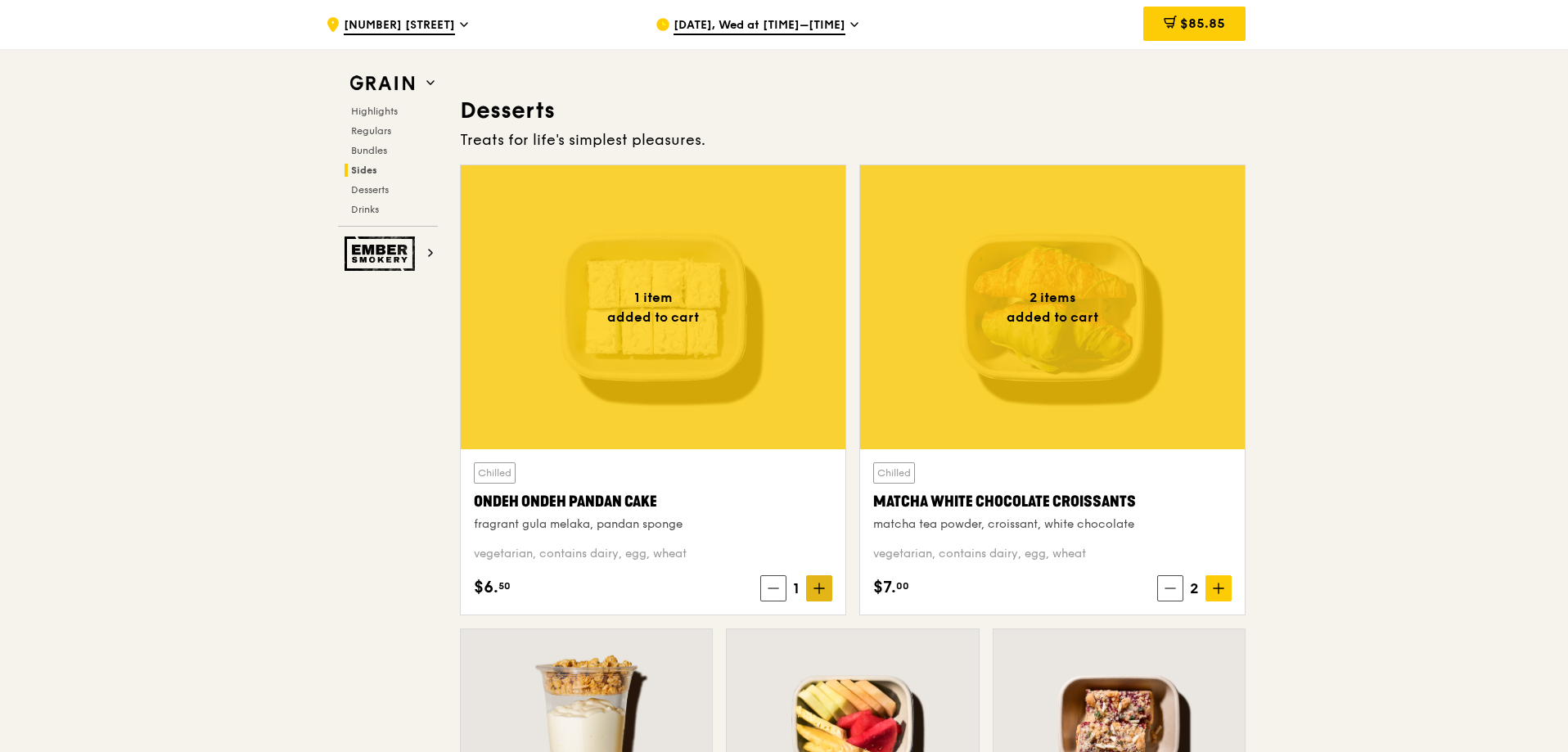 click 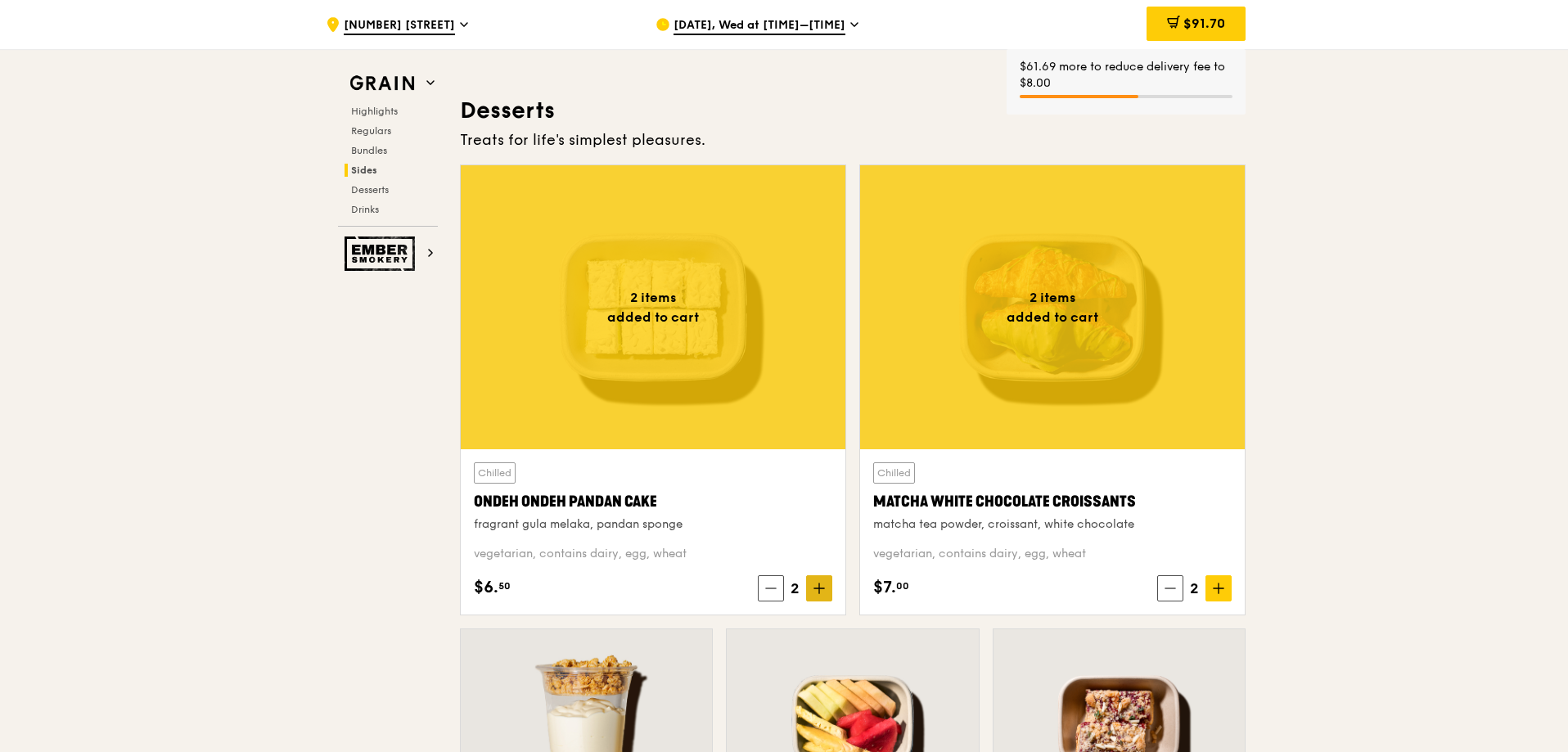 click 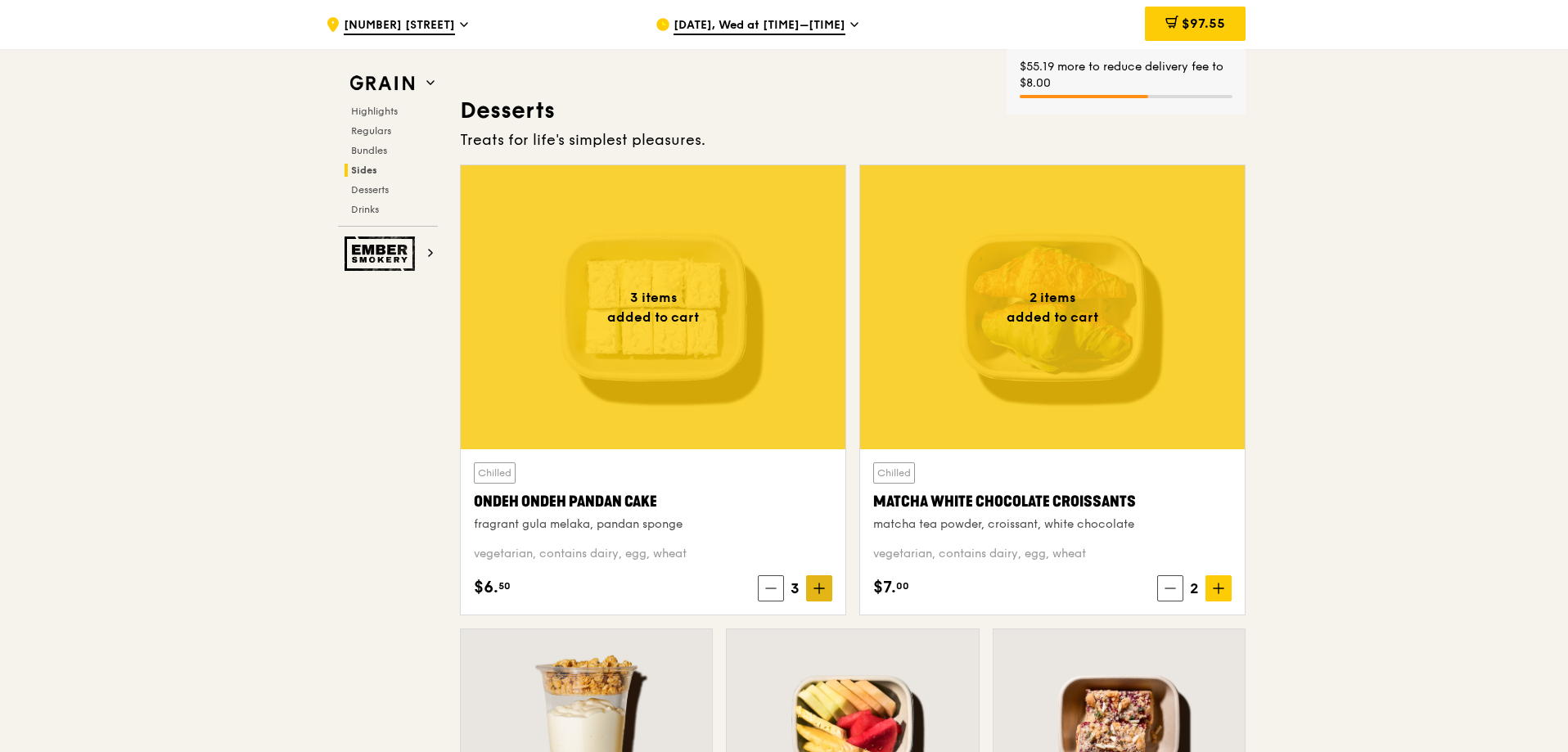 drag, startPoint x: 827, startPoint y: 598, endPoint x: 882, endPoint y: 599, distance: 55.00909 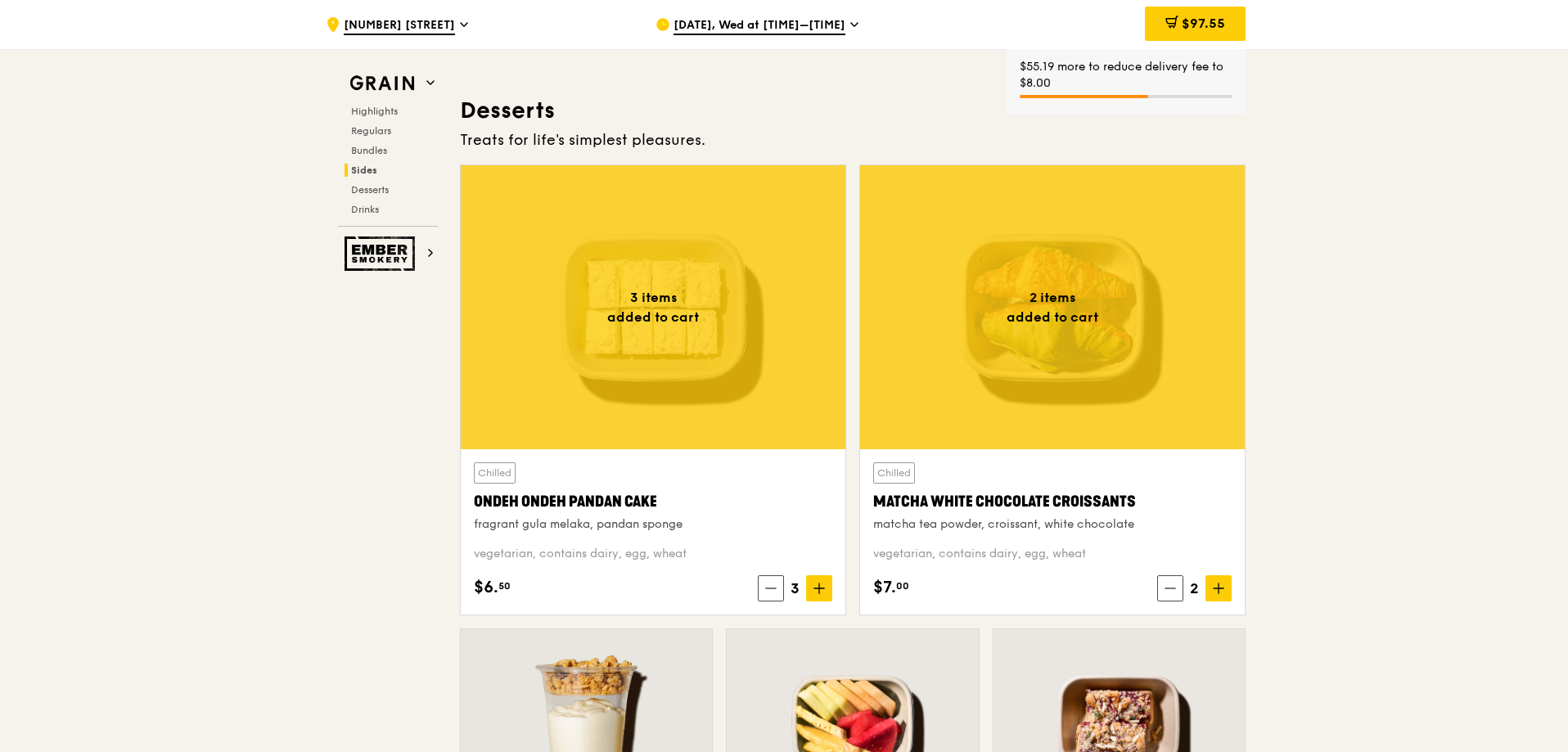 click at bounding box center [819, 588] 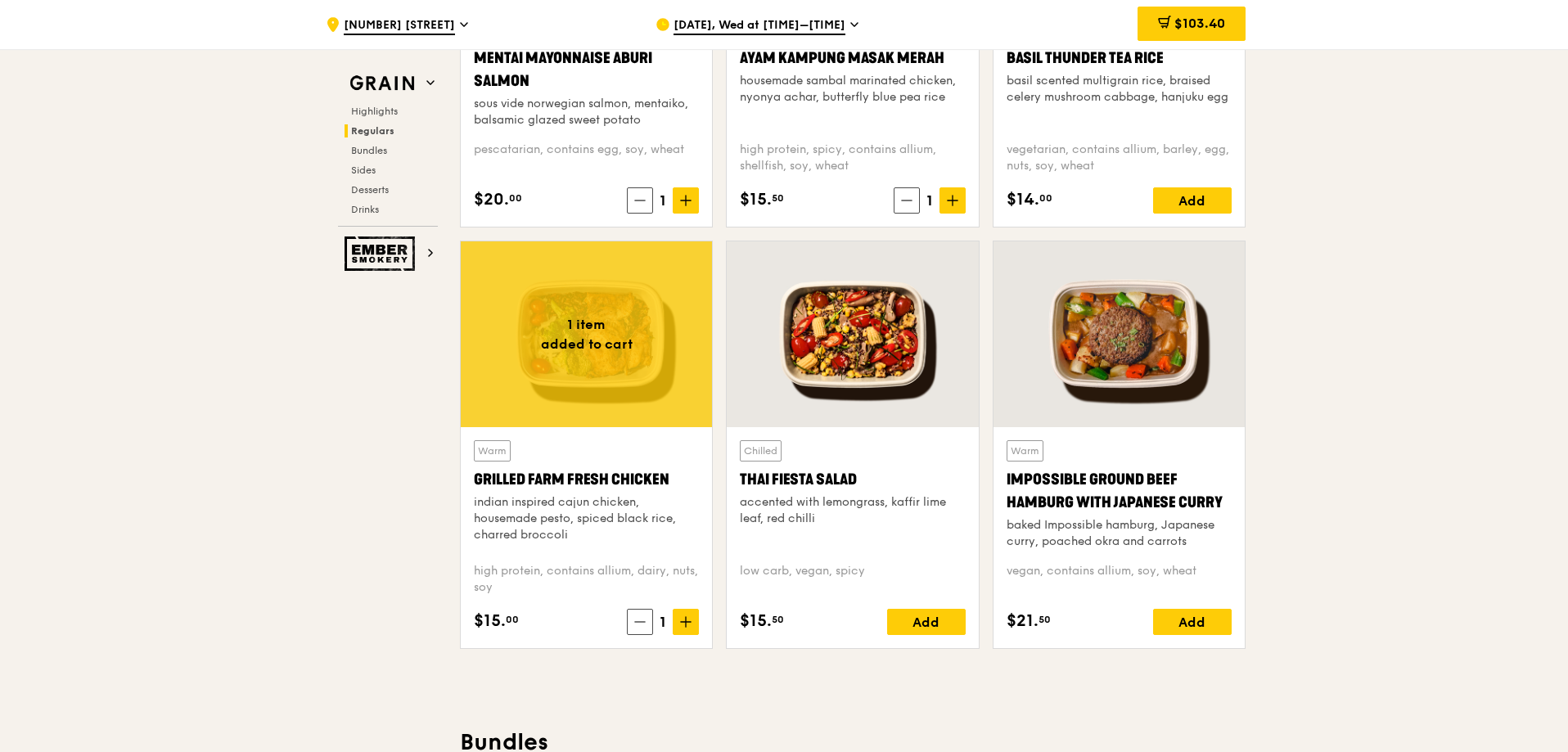 scroll, scrollTop: 1718, scrollLeft: 0, axis: vertical 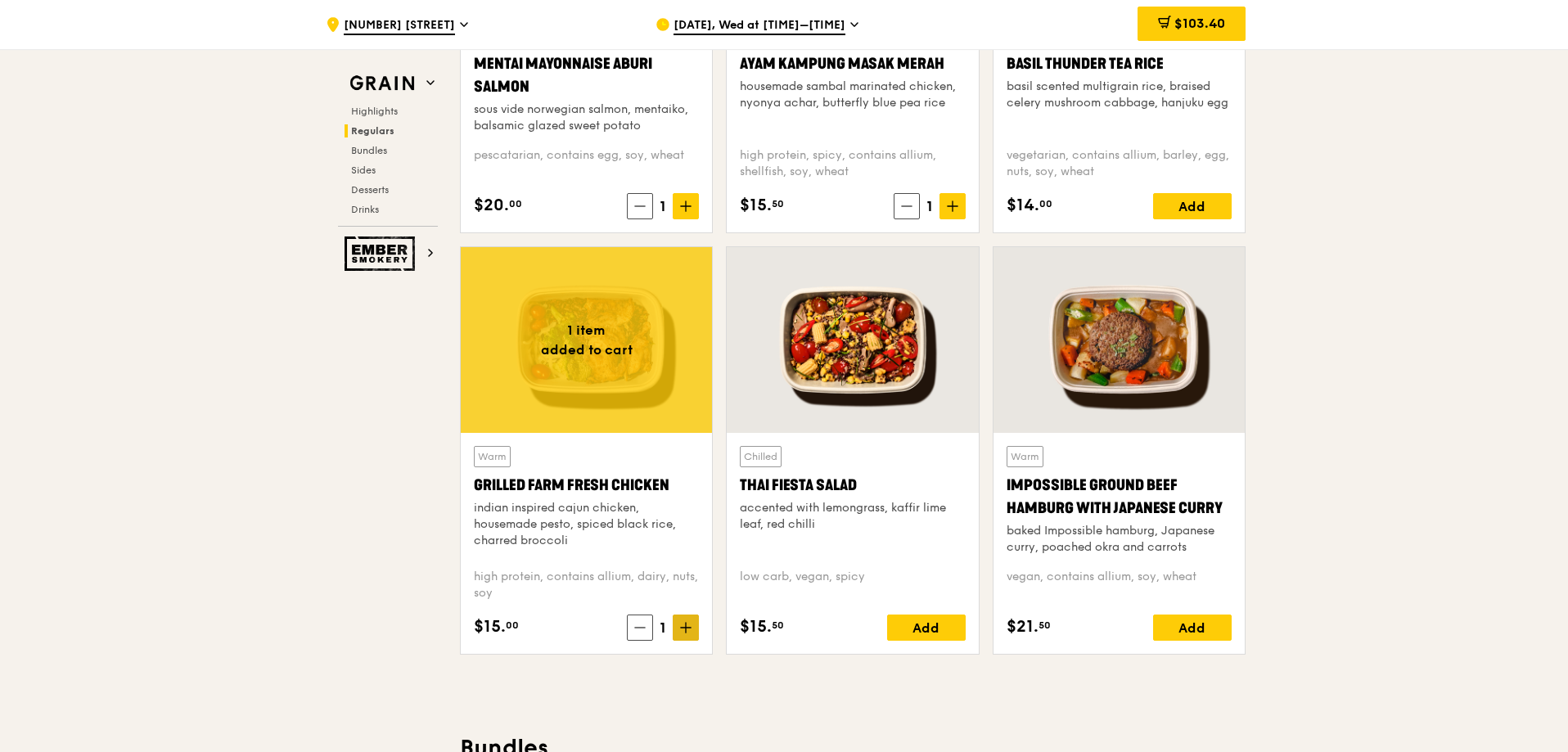 click 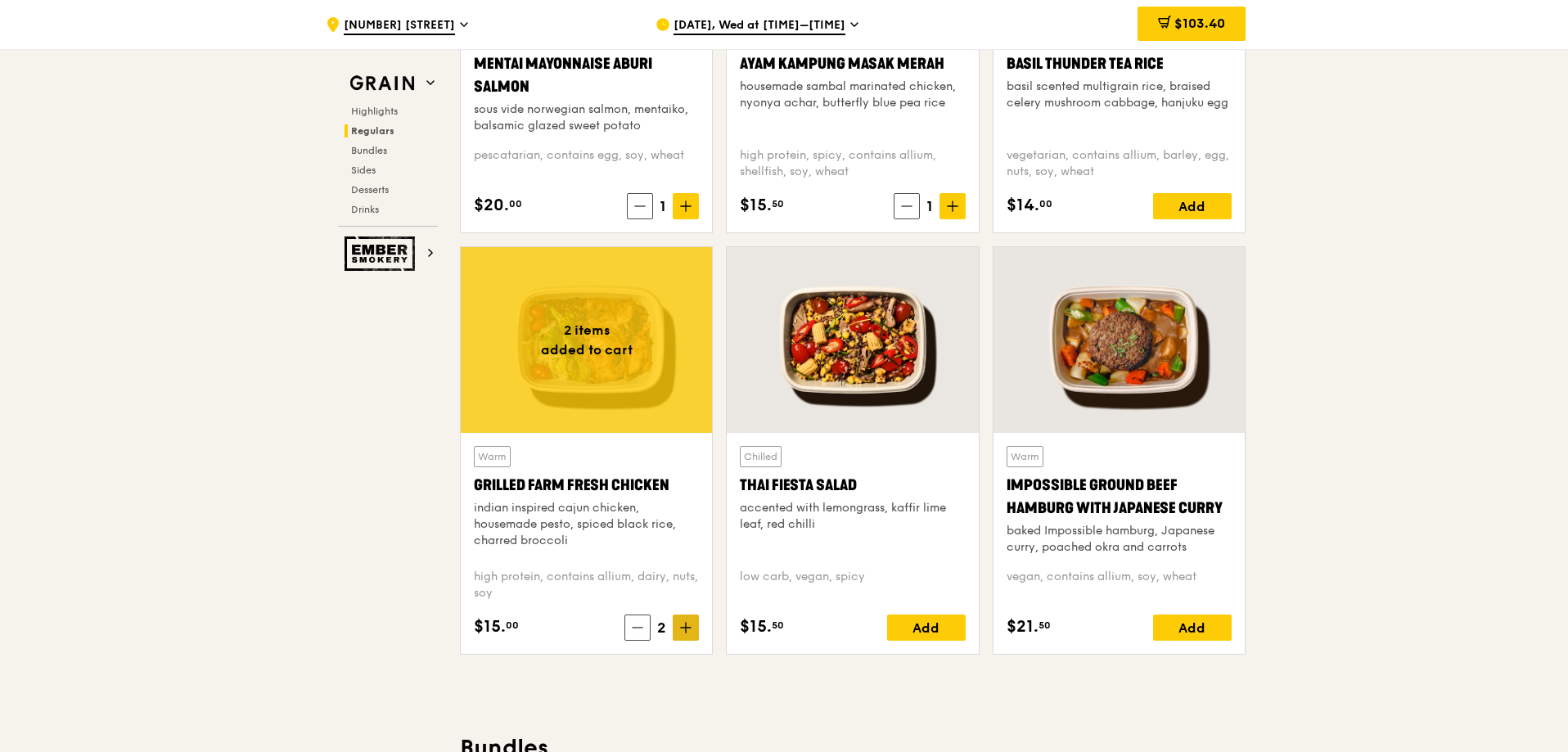 click 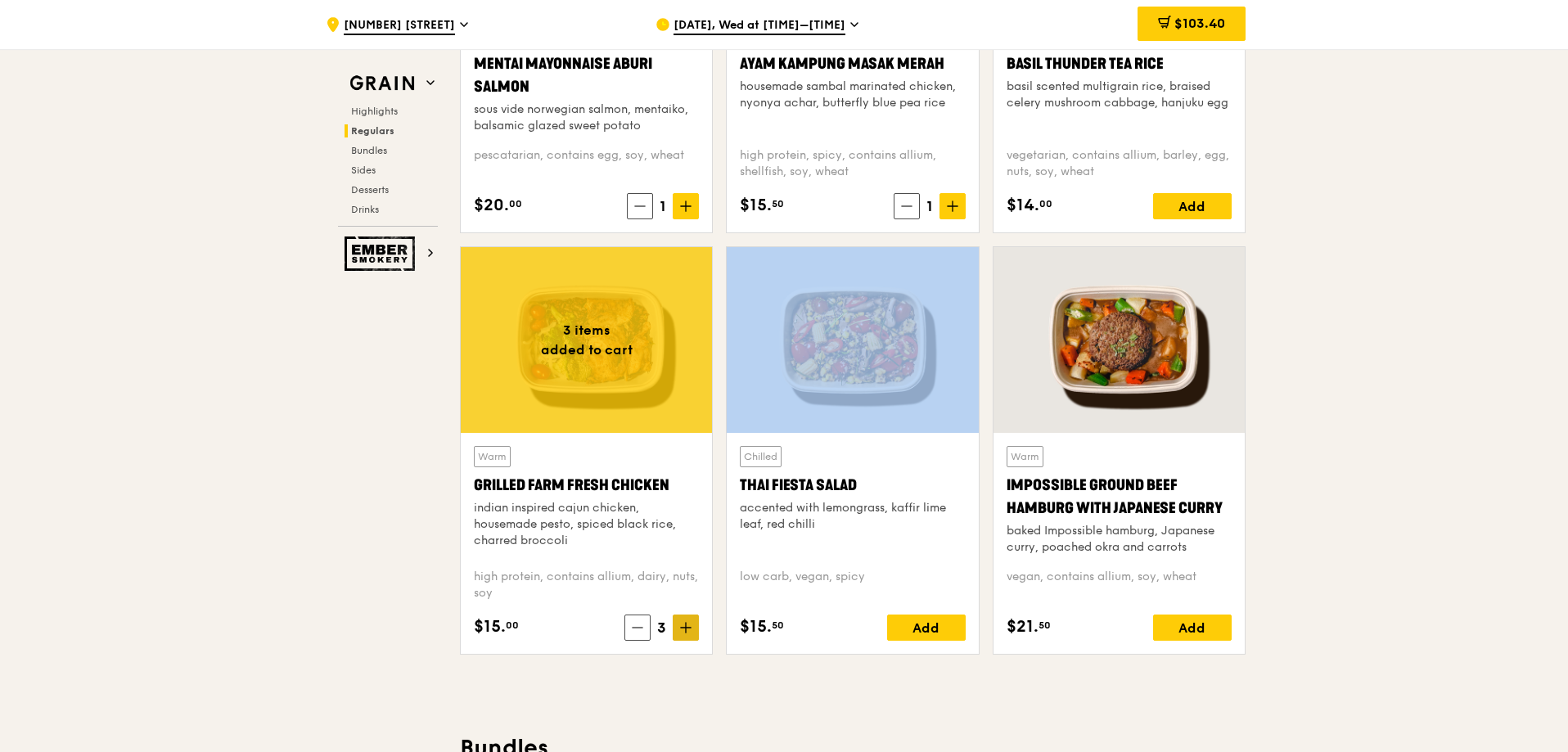 click 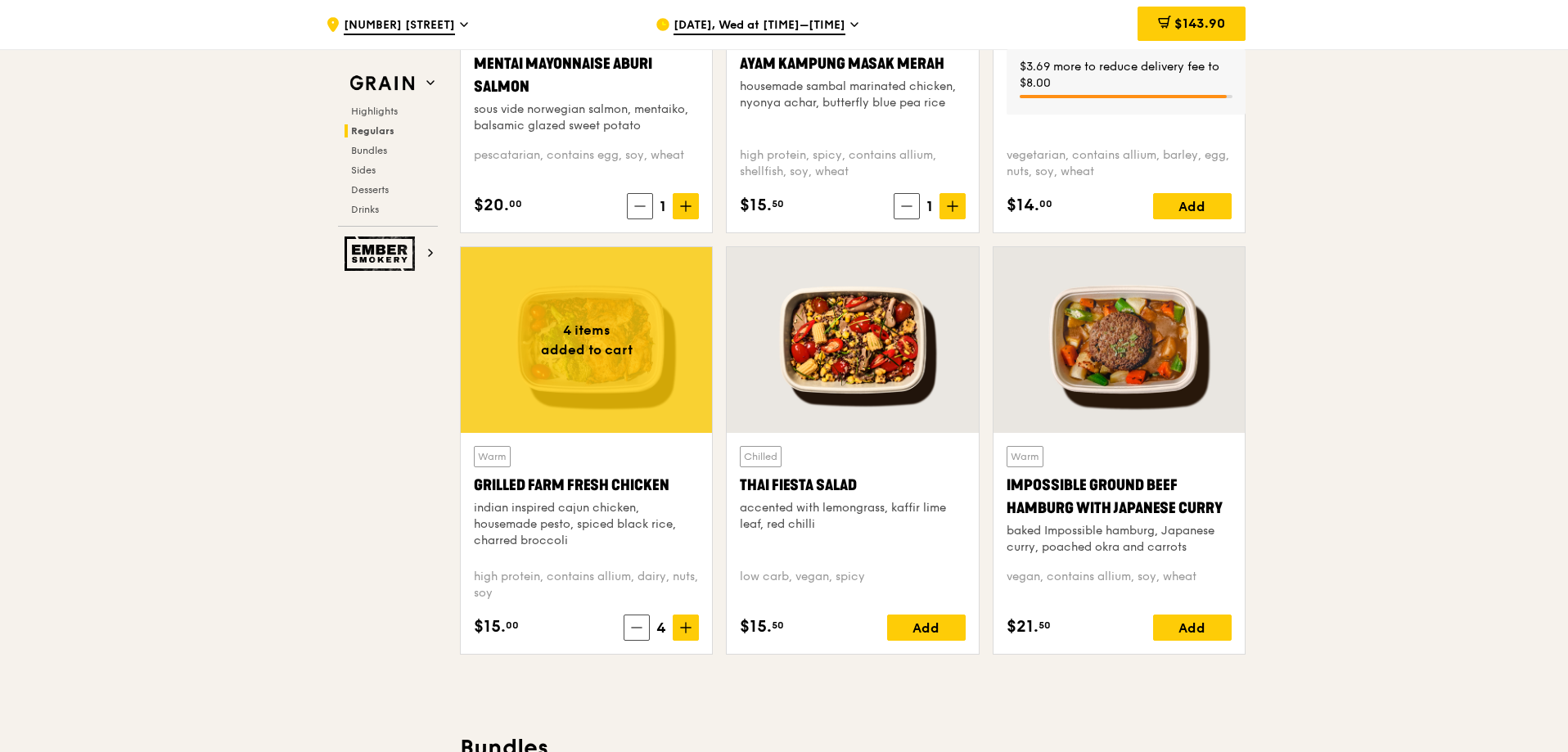 click on "Grain
Highlights
Regulars
Bundles
Sides
Desserts
Drinks
Ember Smokery
Meet the new Grain The Grain that loves to play. With ingredients. Flavours. Food. The kitchen is our happy place, where we experiment and cook up wholesome dishes that surprise and delight. And at the end of every Grain meal comes: “What will we  eat next?”
Highlights
Weekly rotating dishes inspired by flavours from around the world.
Warm
Grain's Curry Chicken Stew (and buns)
nyonya curry paste, mini bread roll, roasted potato
spicy, contains allium, dairy, egg, soy, wheat
$15.
00
Add
Warm
Assam Spiced Fish Curry
assam spiced broth, baked white fish, butterfly blue pea rice
pescatarian, spicy, contains allium, egg, nuts, shellfish, soy, wheat
$14.
50
Add
1 item" at bounding box center (784, 1839) 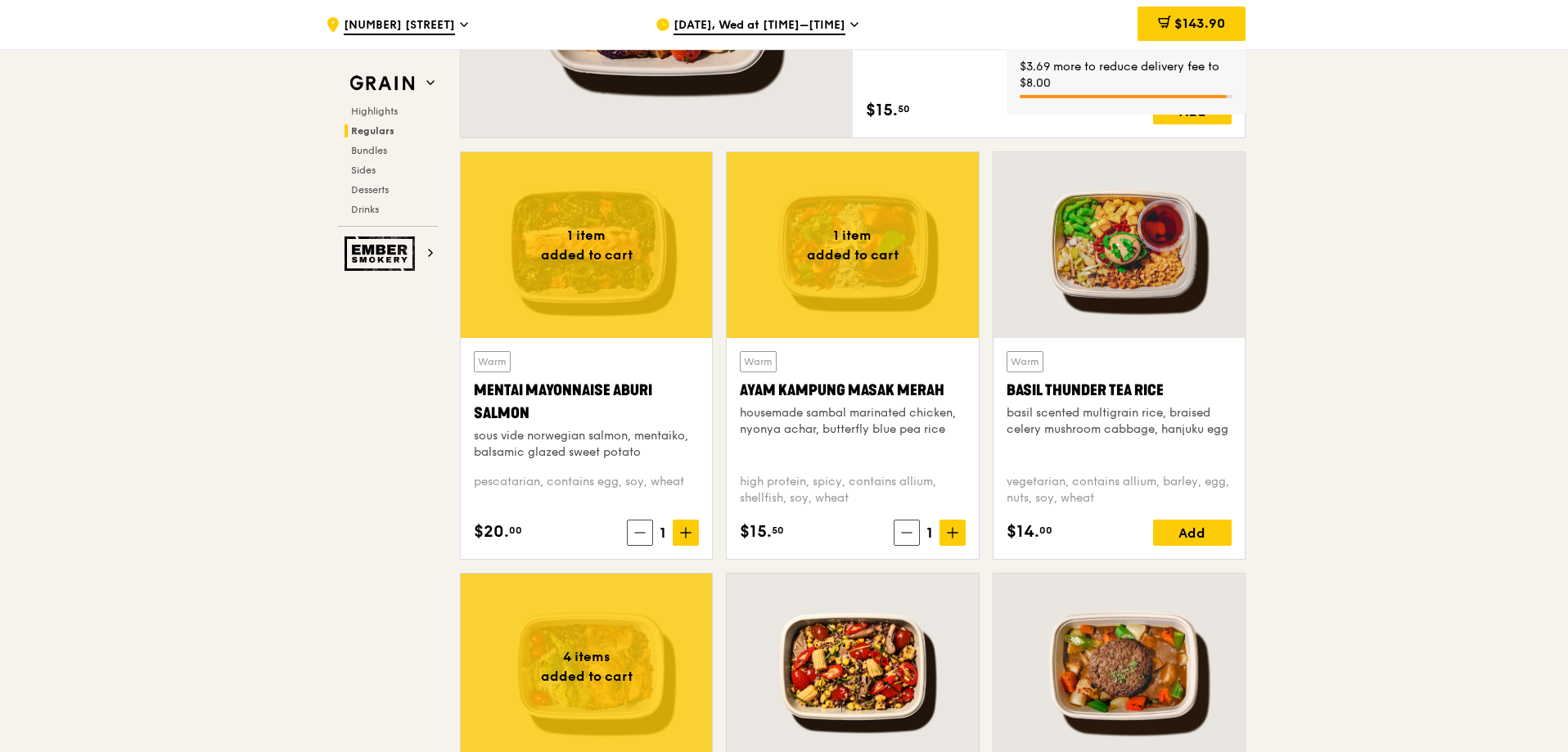 scroll, scrollTop: 1391, scrollLeft: 0, axis: vertical 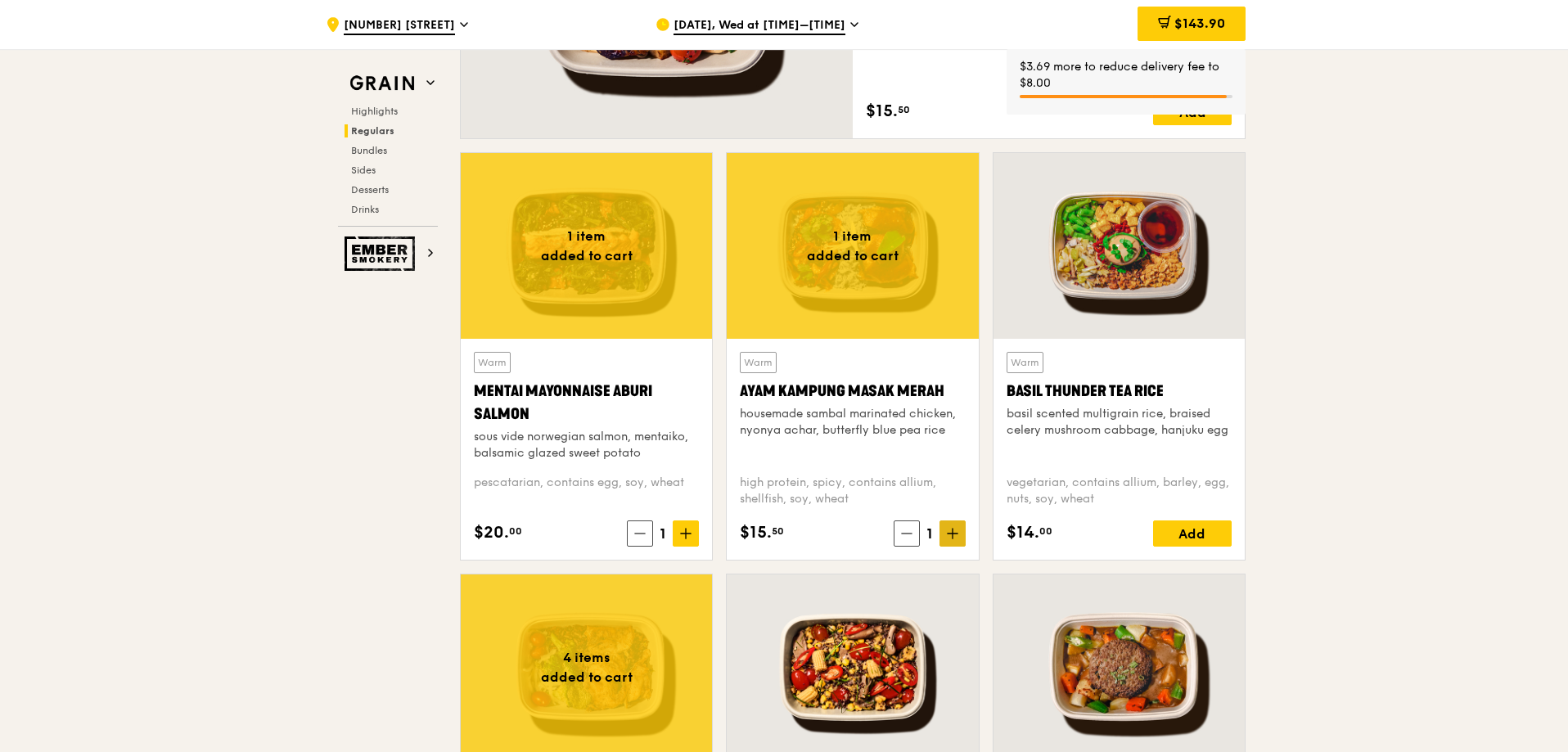 click 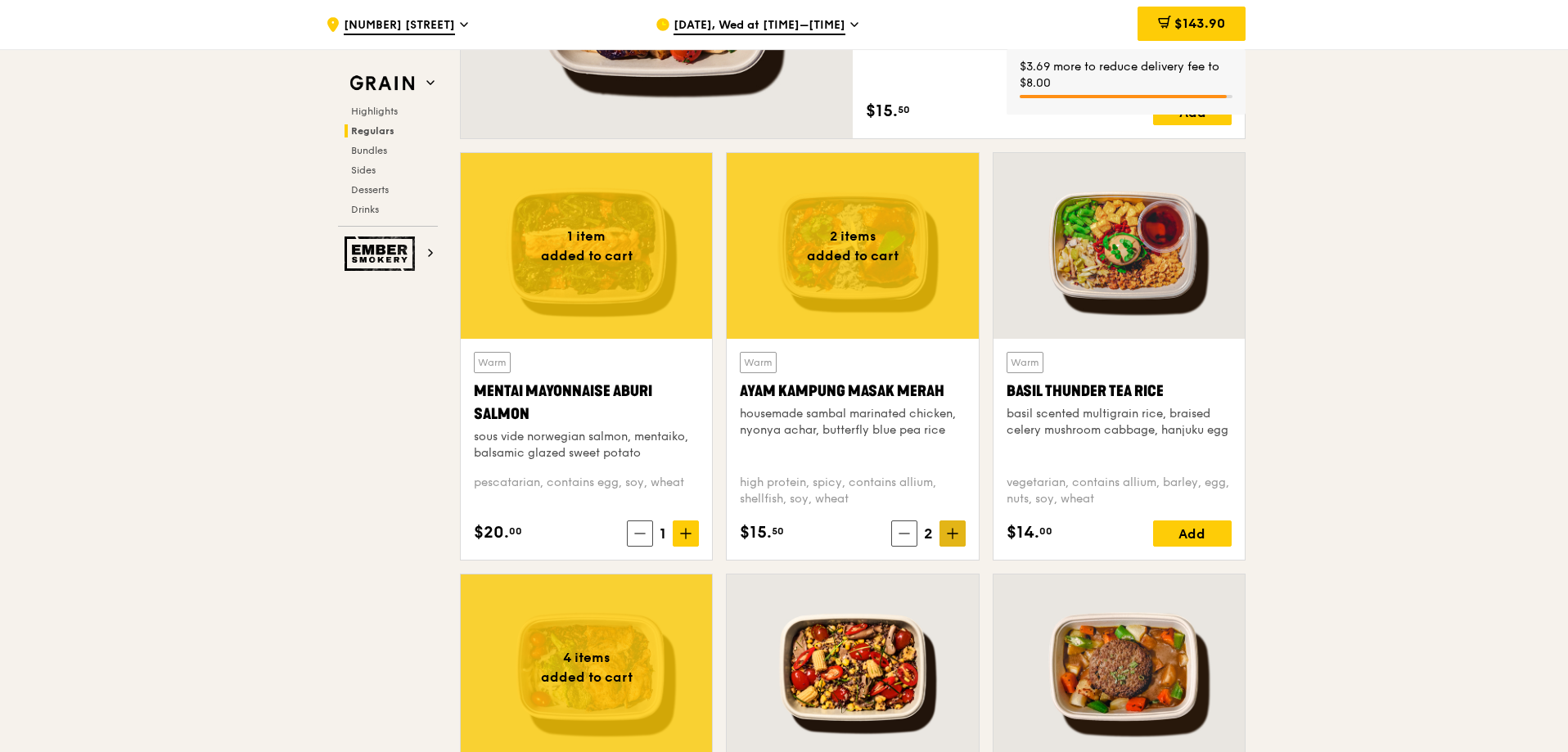 click 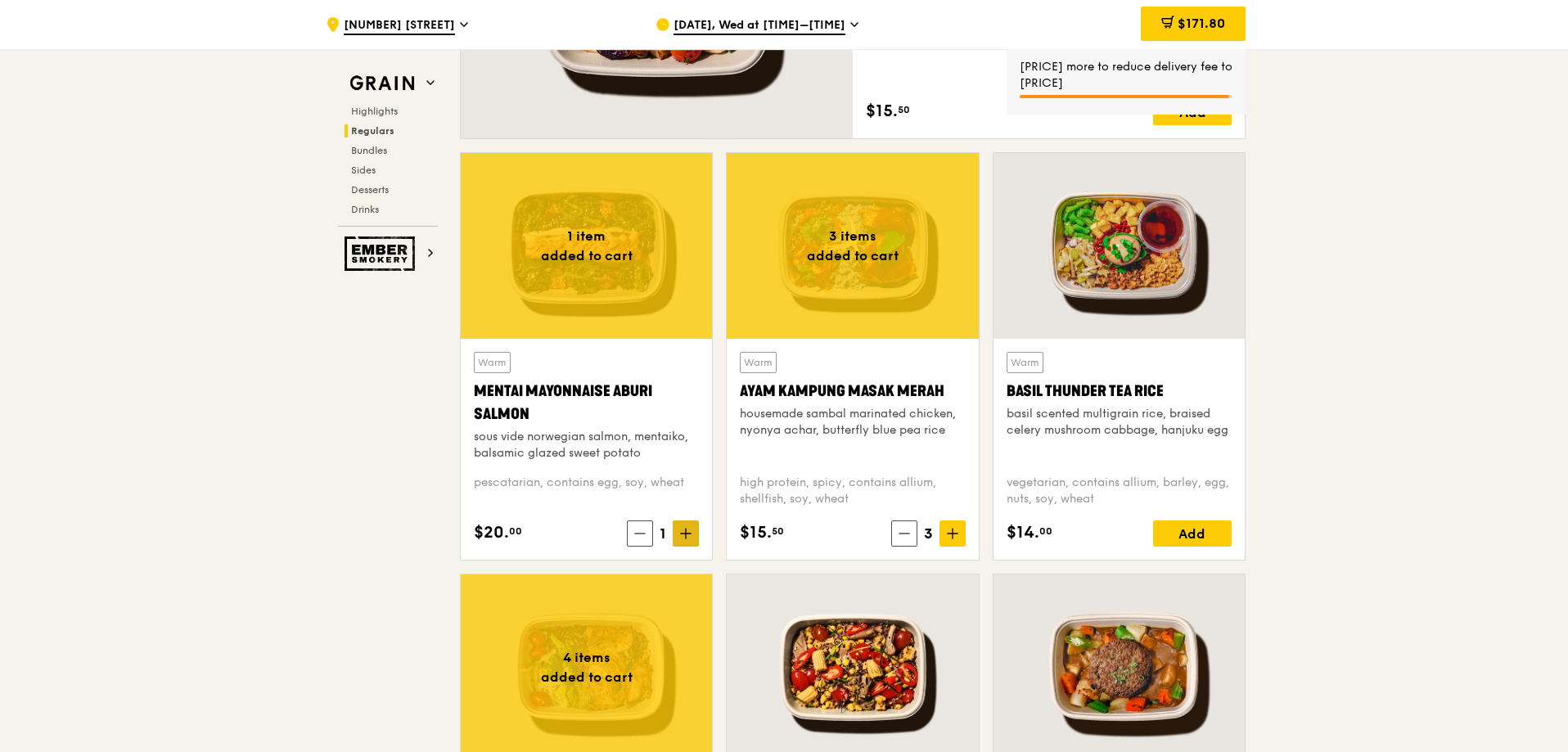 click at bounding box center [686, 534] 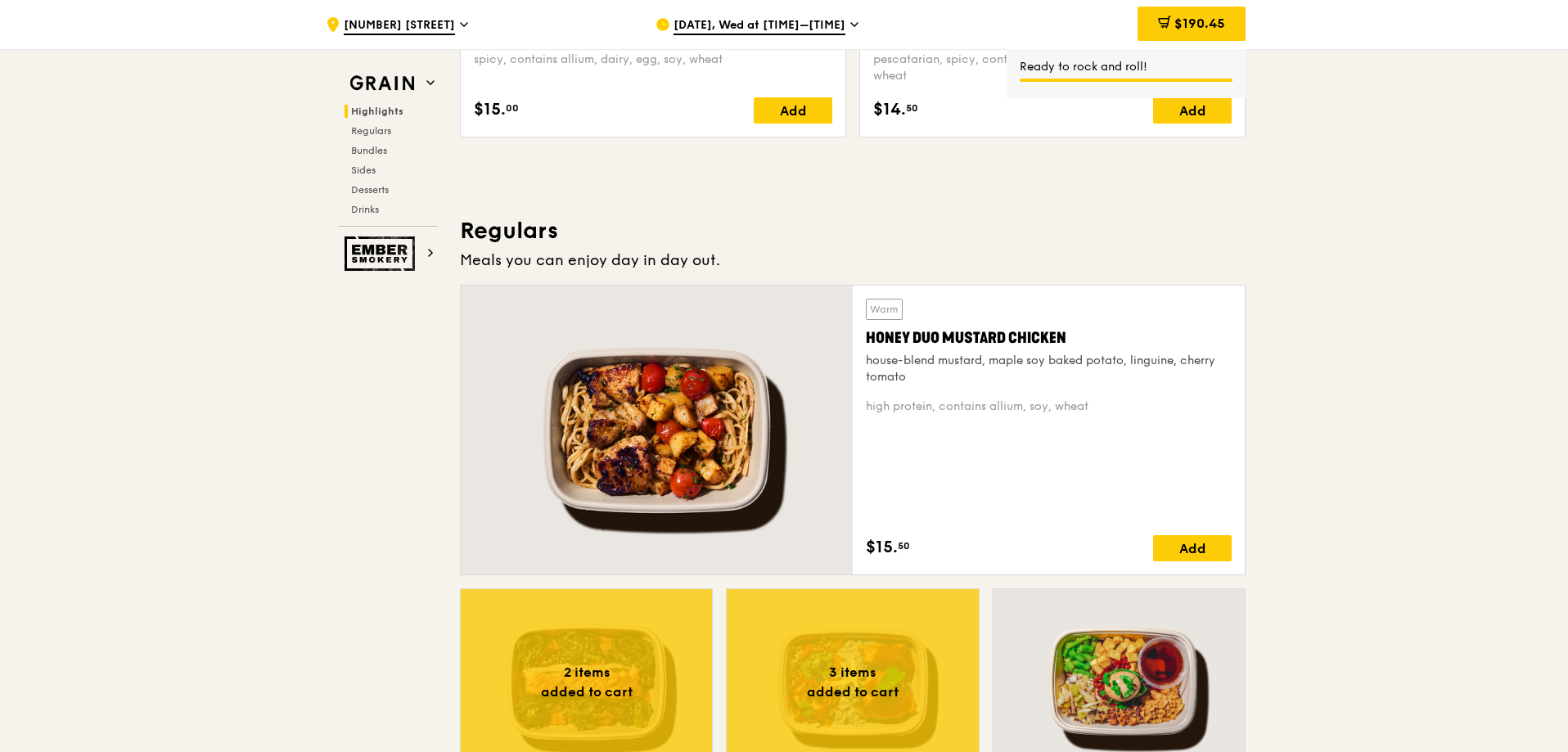 scroll, scrollTop: 900, scrollLeft: 0, axis: vertical 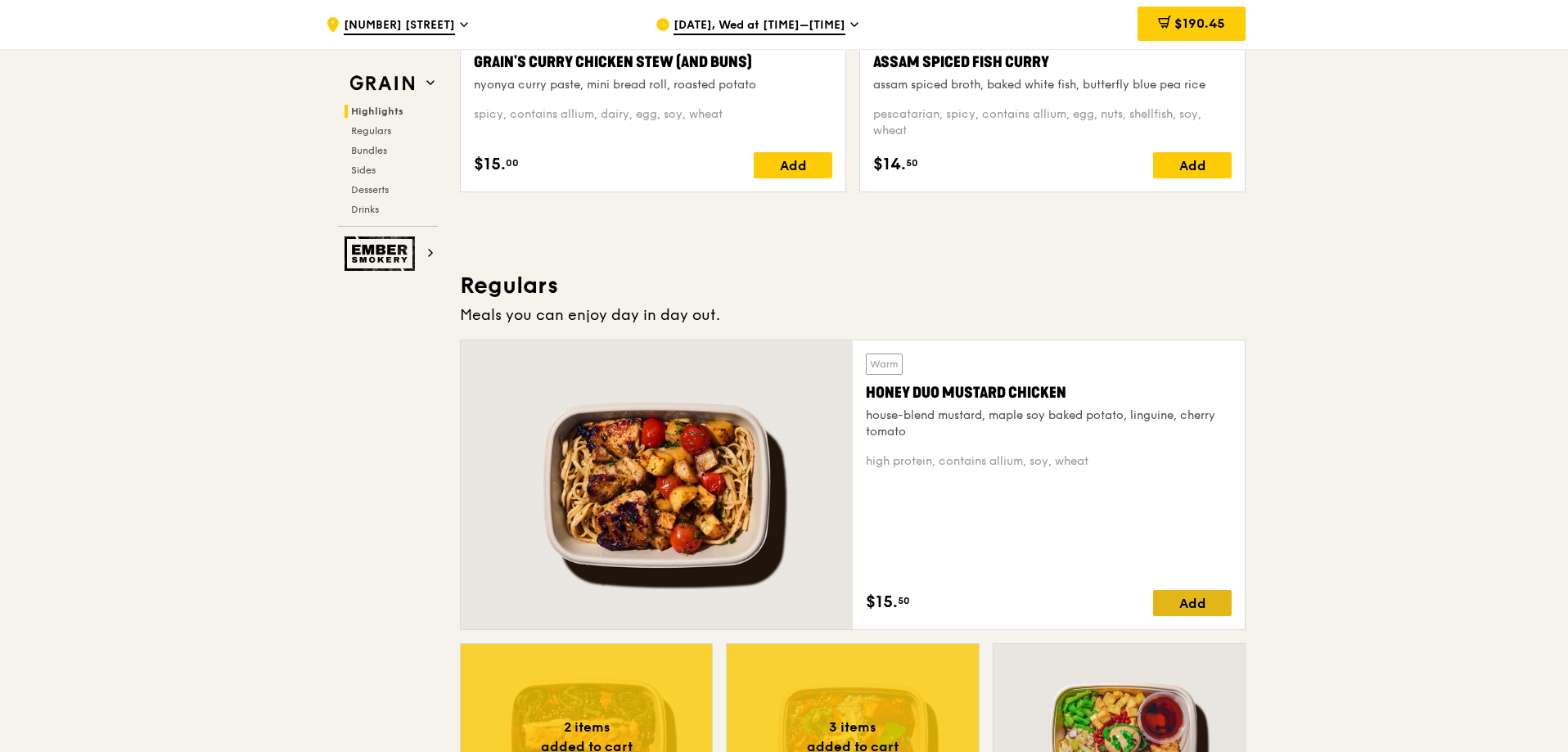 click on "Add" at bounding box center [1192, 603] 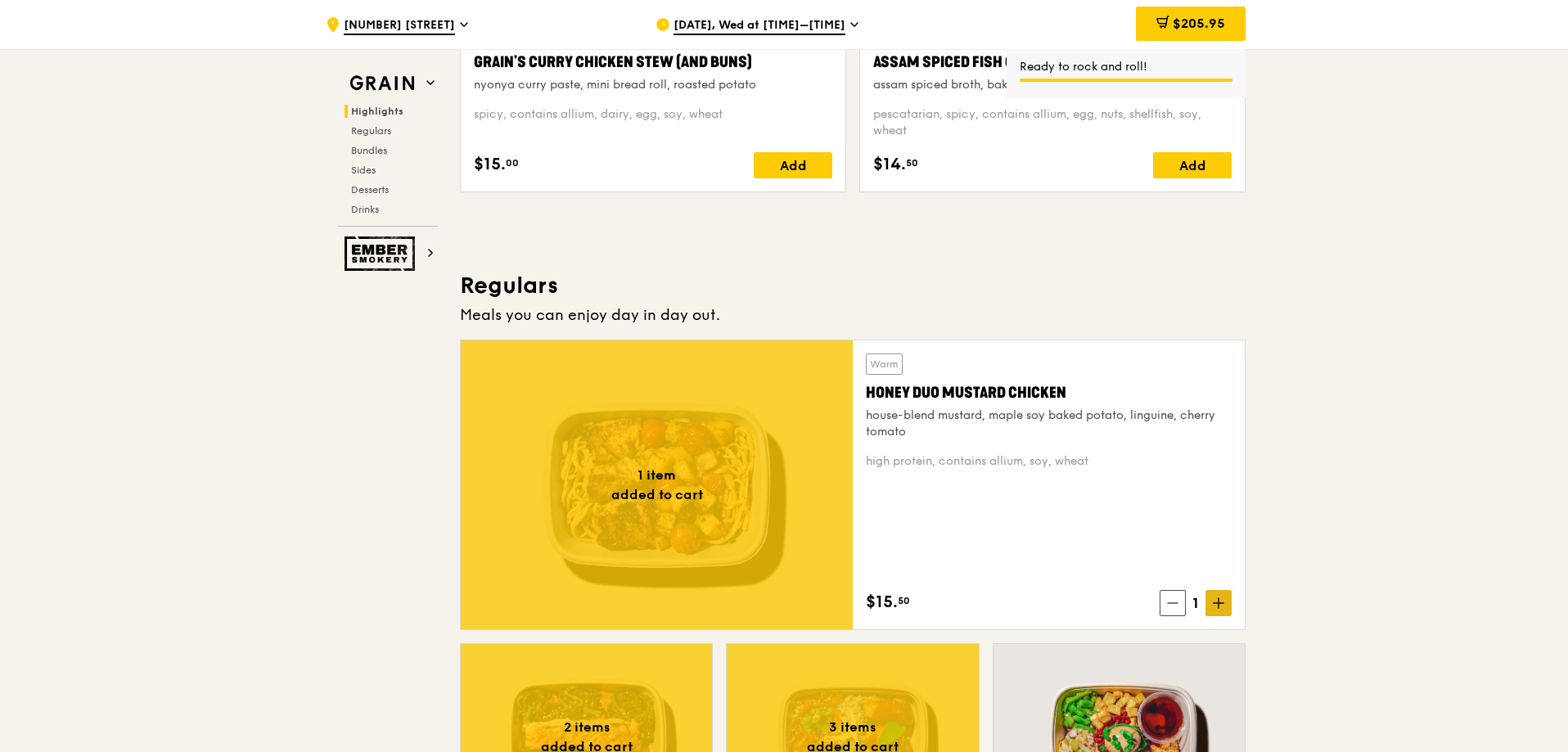 click 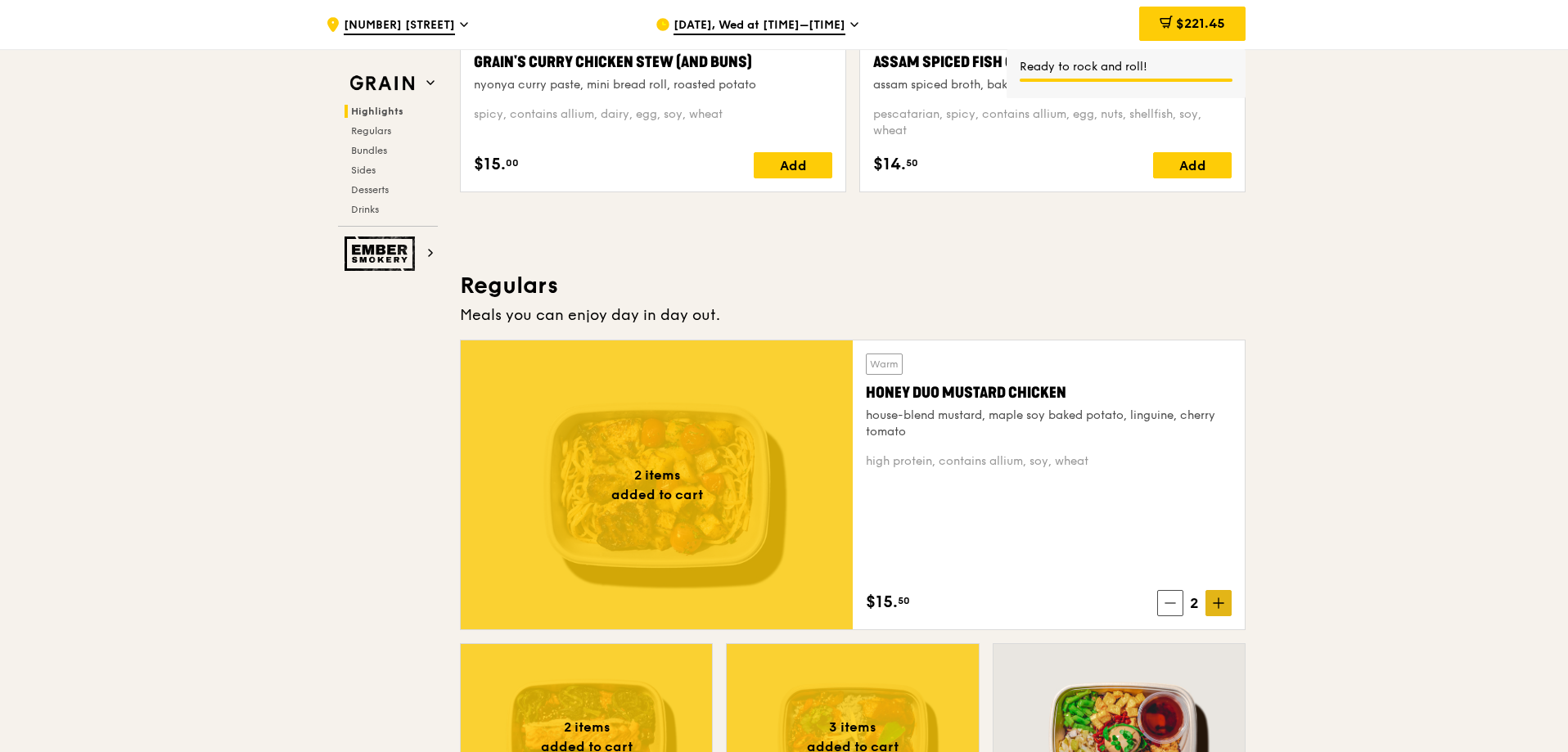 click 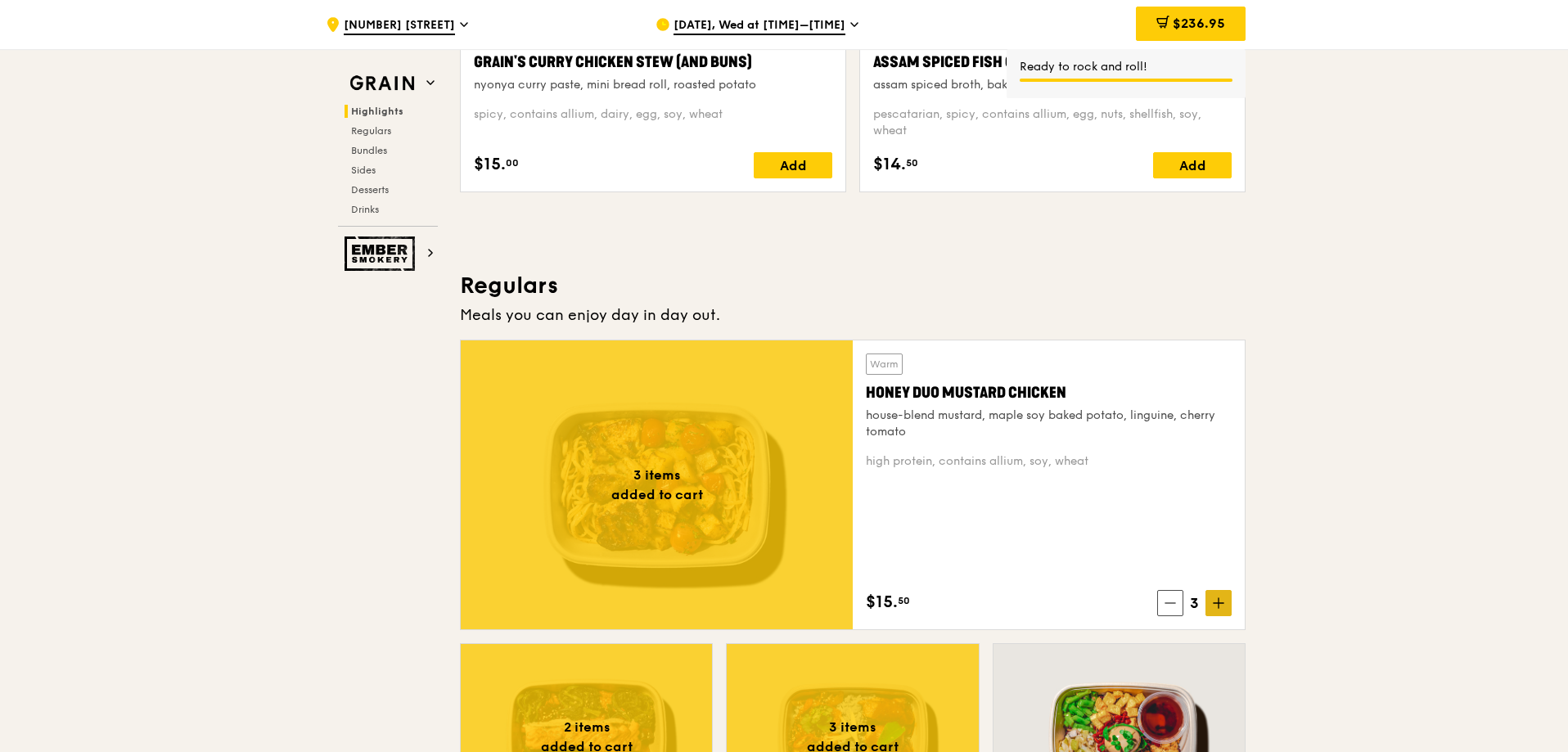 click 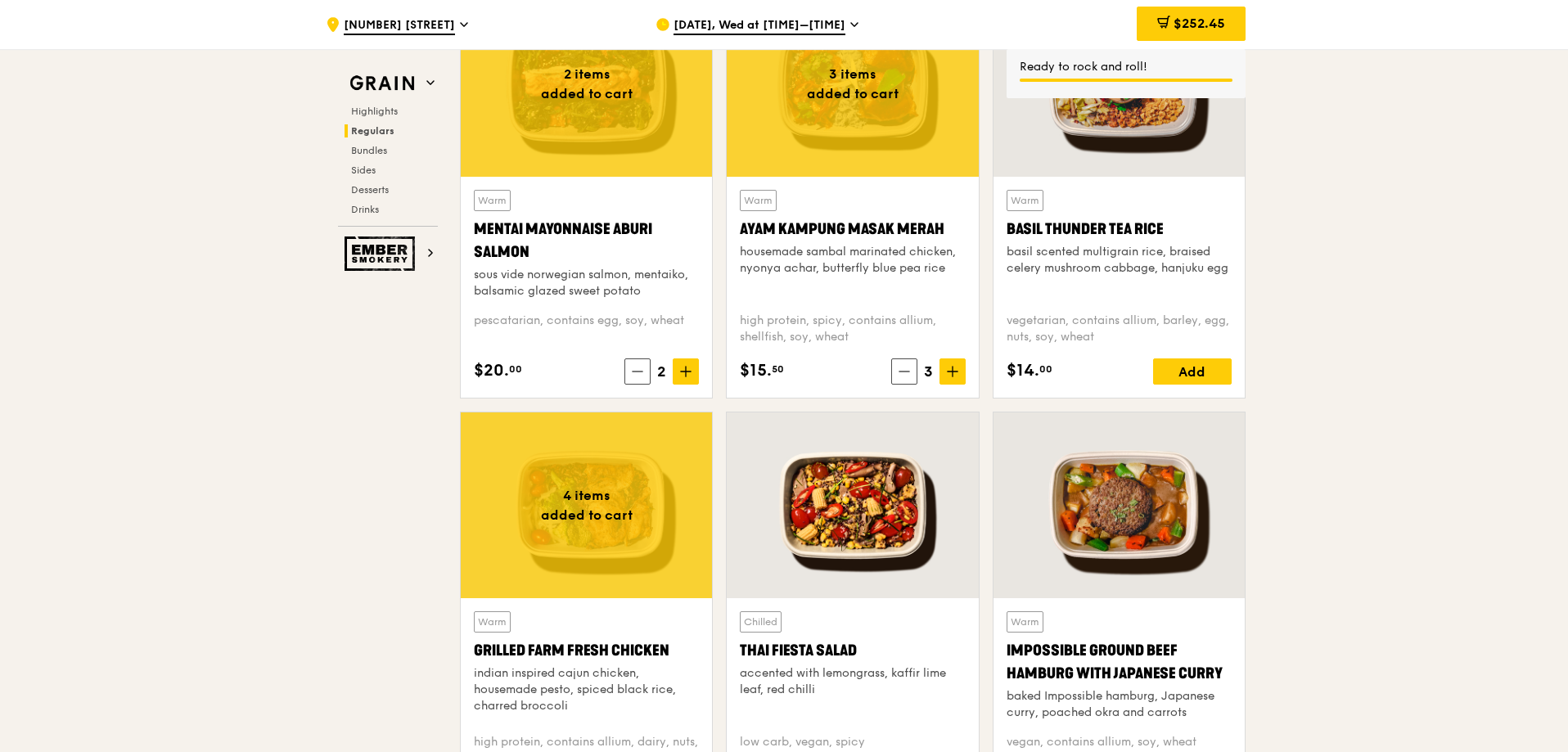 scroll, scrollTop: 1555, scrollLeft: 0, axis: vertical 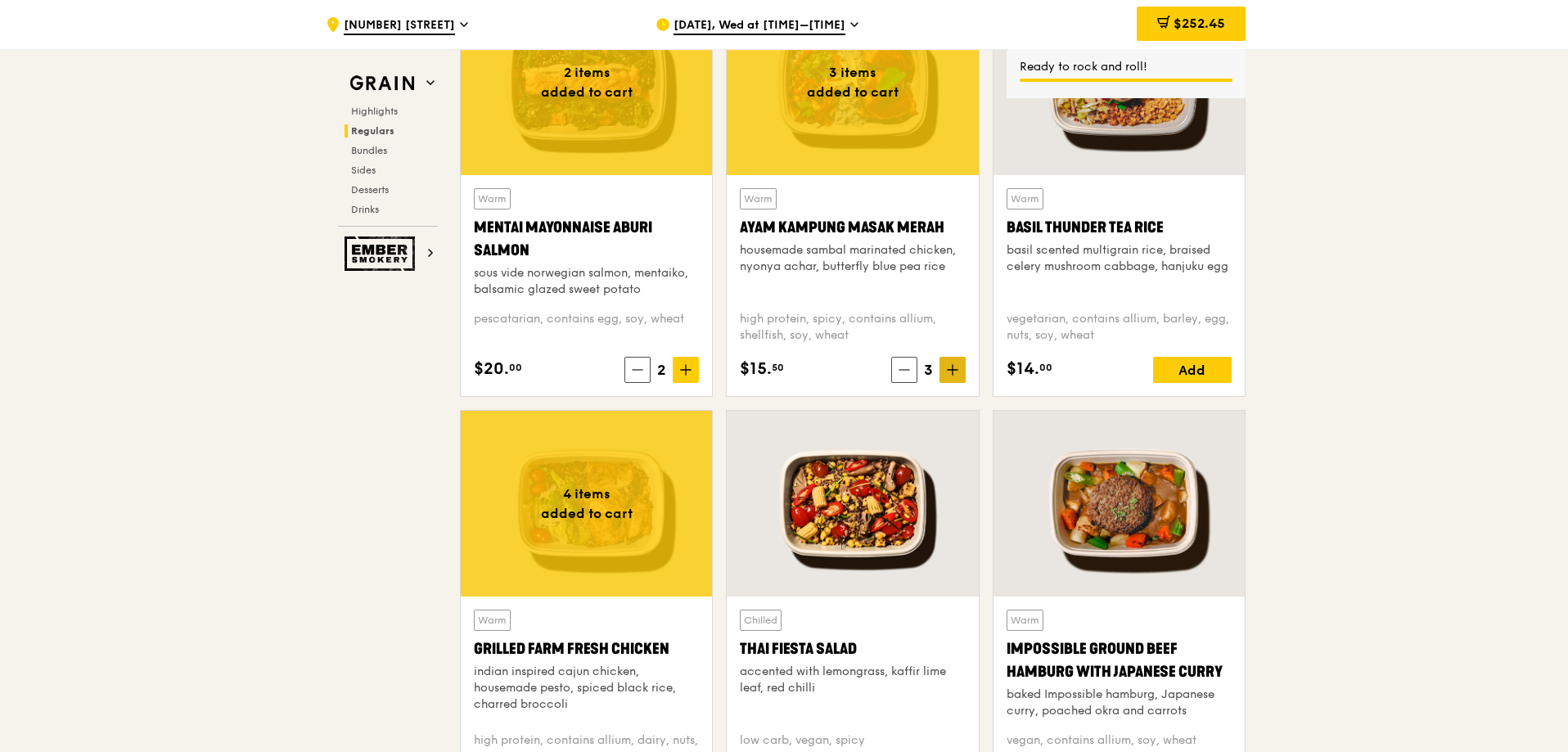 click at bounding box center (953, 370) 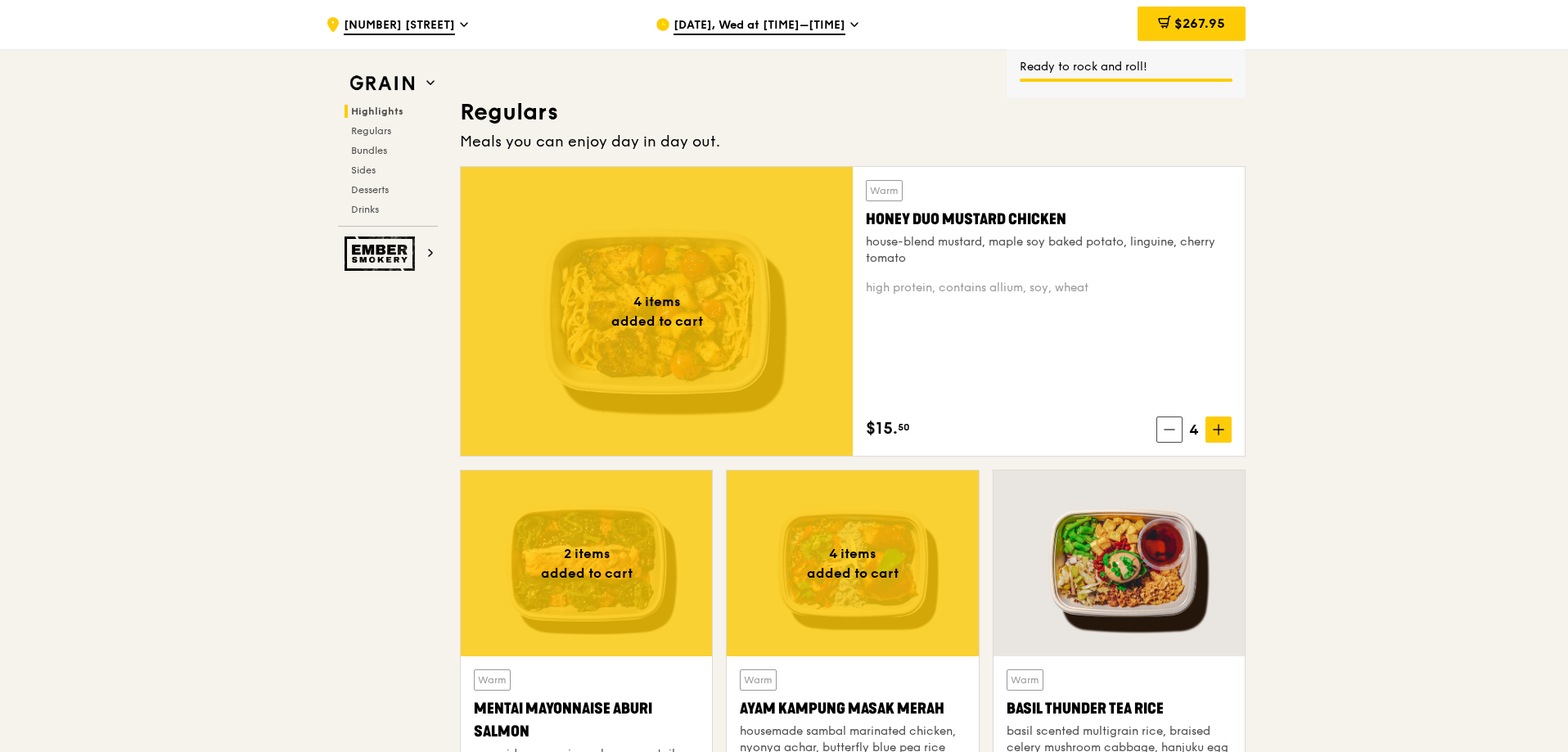 scroll, scrollTop: 1064, scrollLeft: 0, axis: vertical 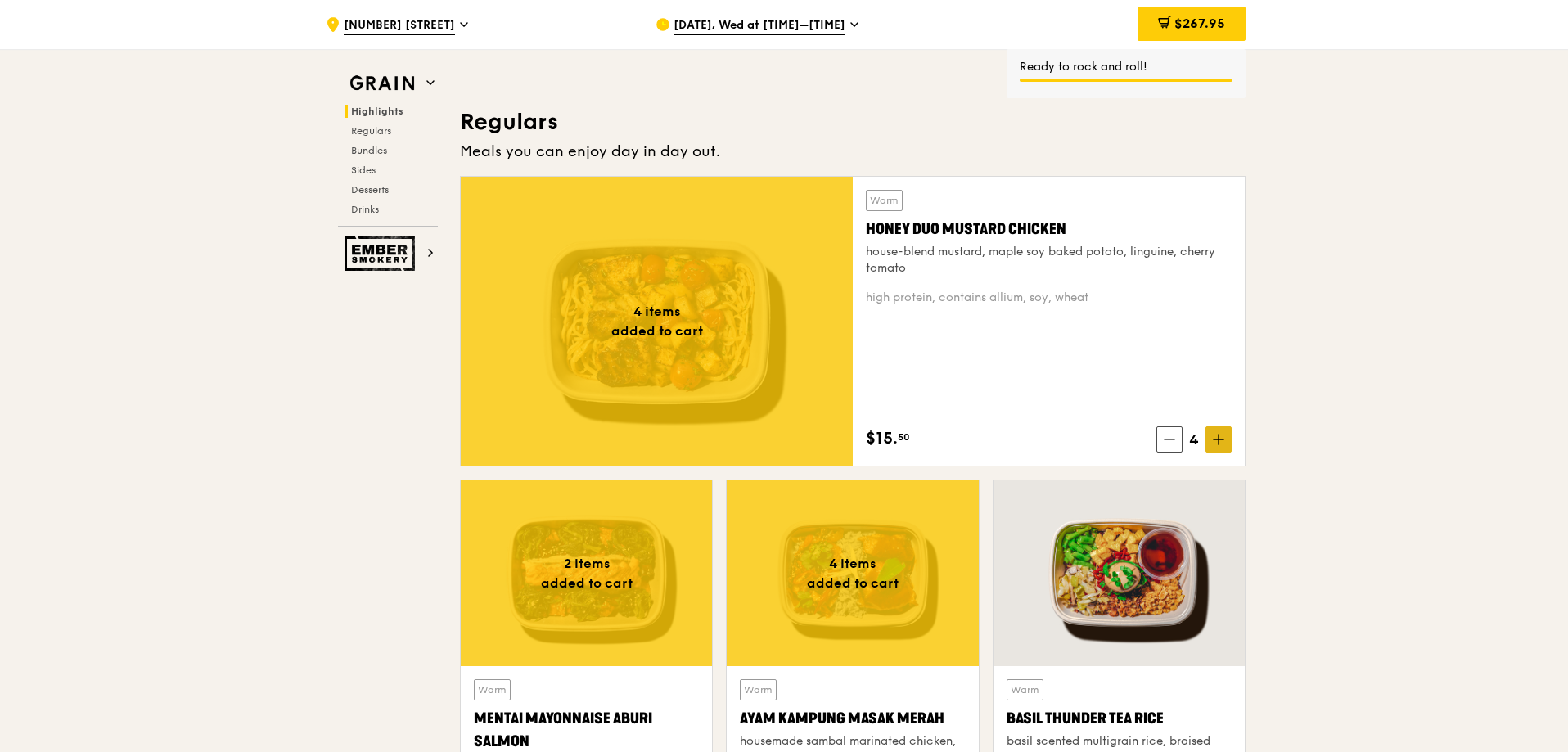 click 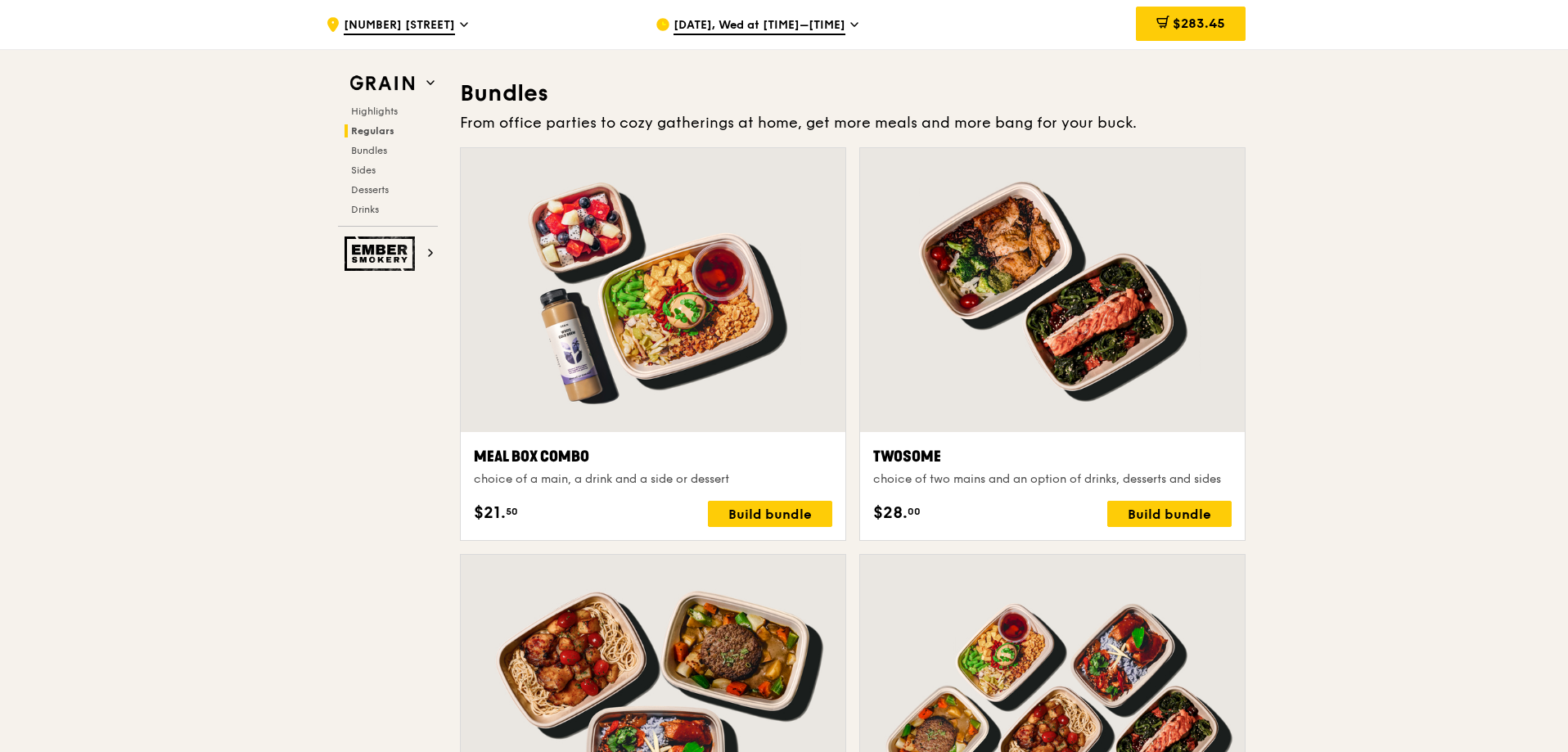 scroll, scrollTop: 1718, scrollLeft: 0, axis: vertical 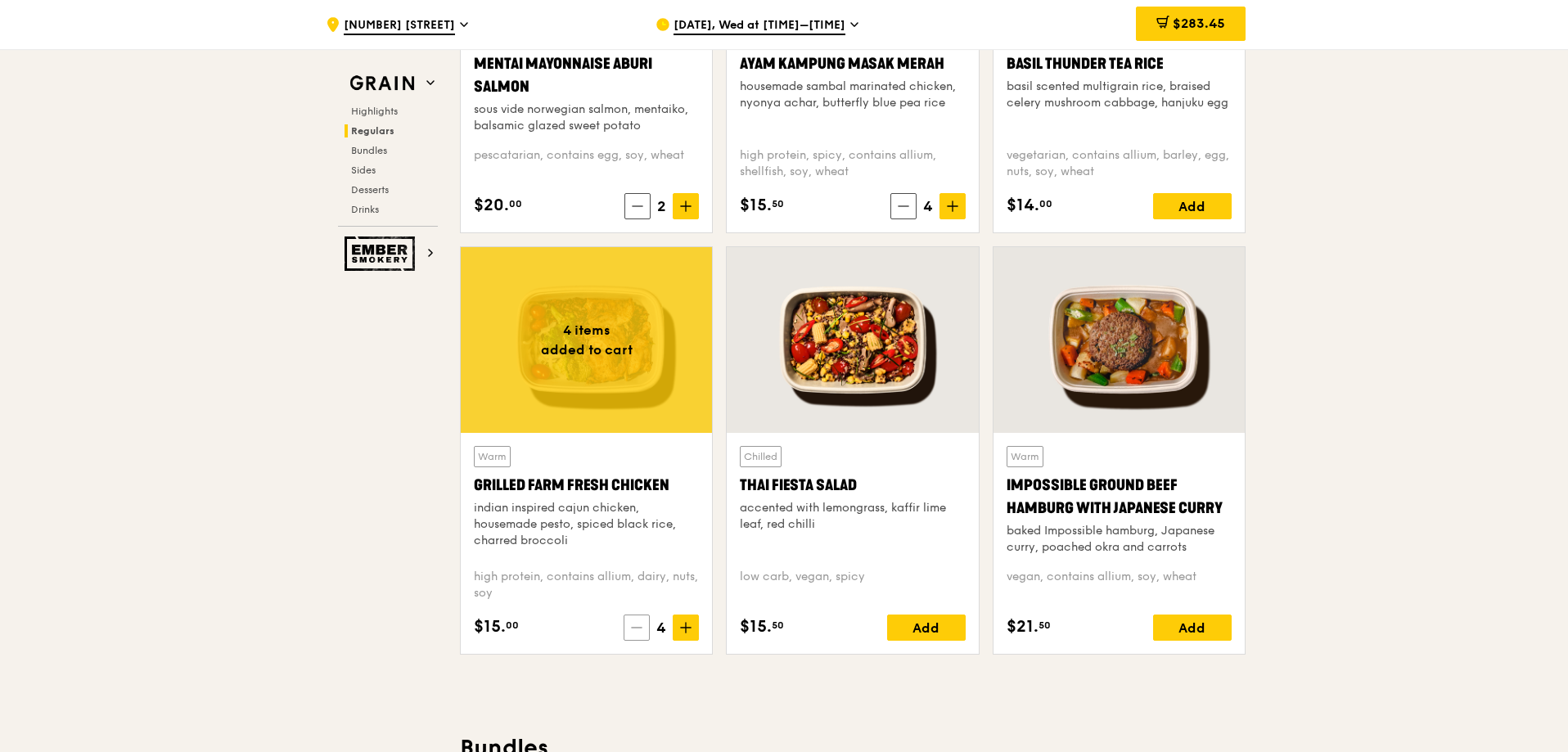 click at bounding box center [637, 628] 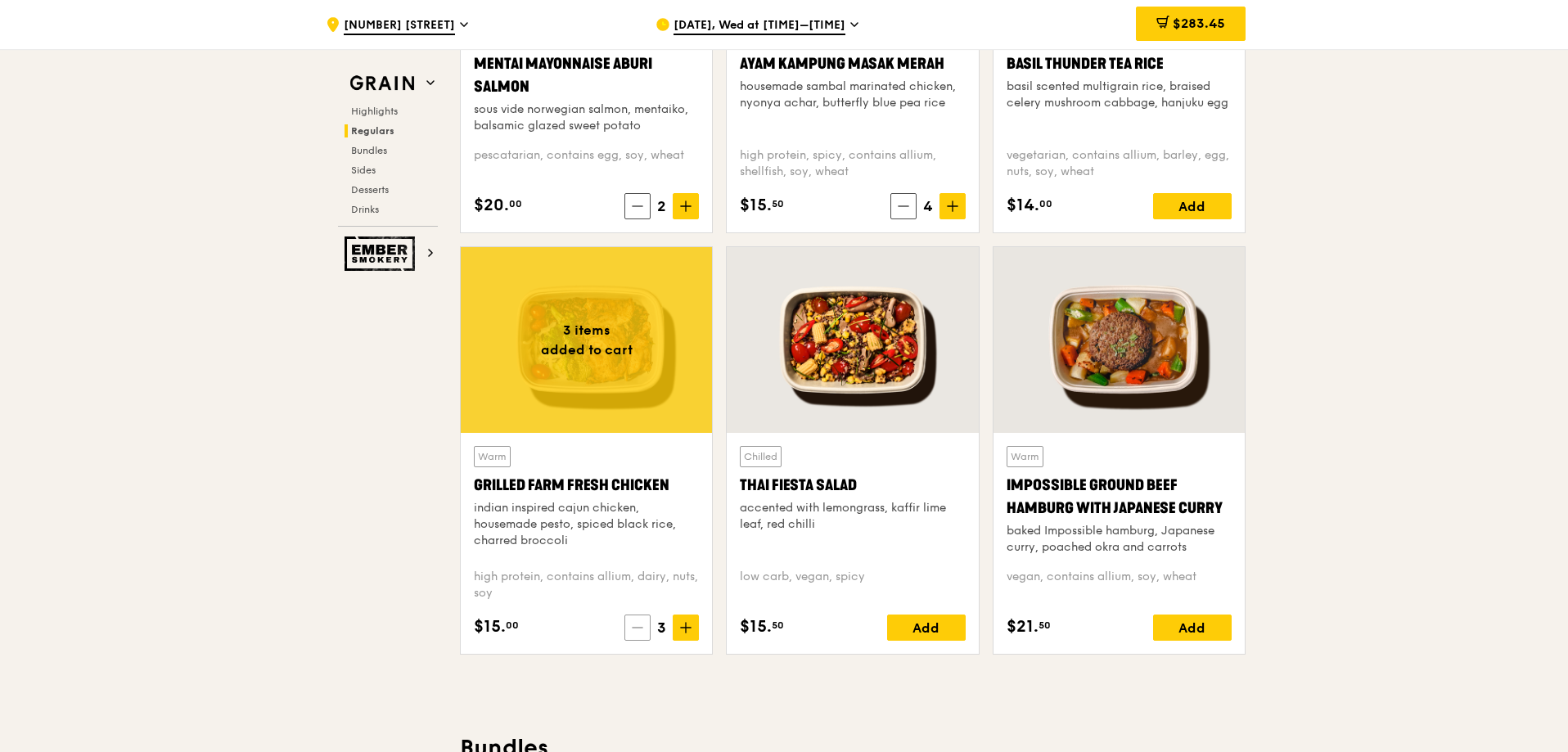 click at bounding box center (638, 628) 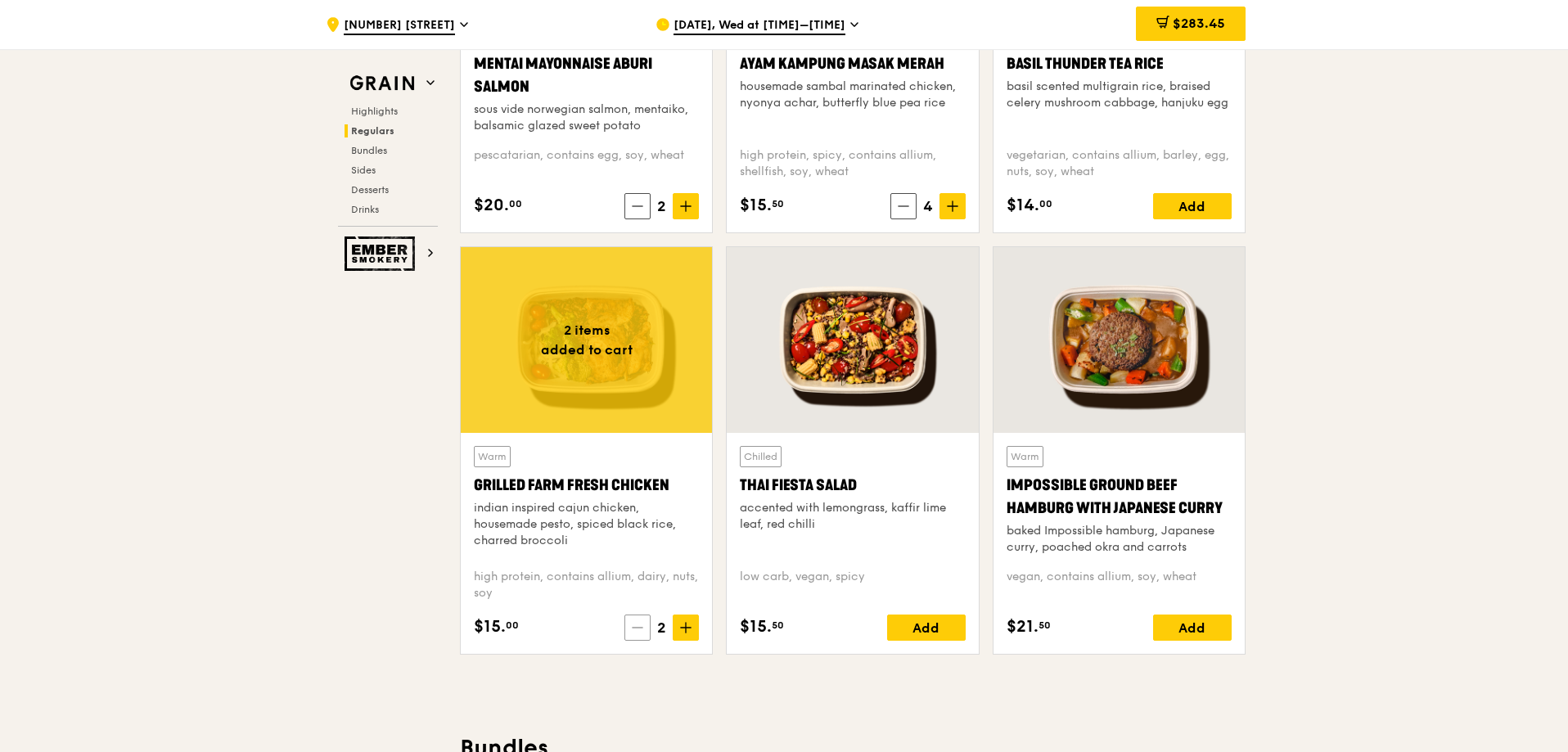 click at bounding box center (638, 628) 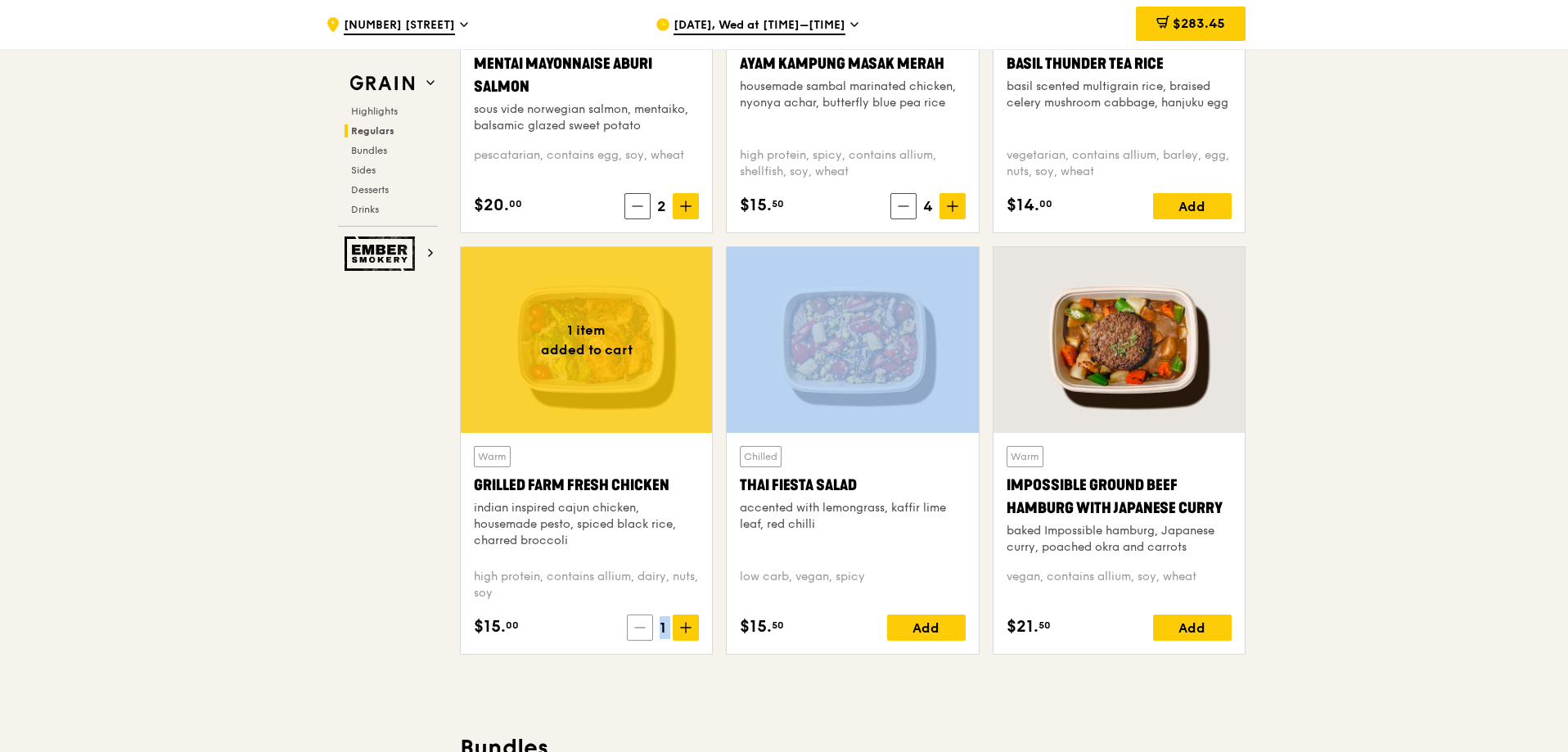 click at bounding box center [640, 628] 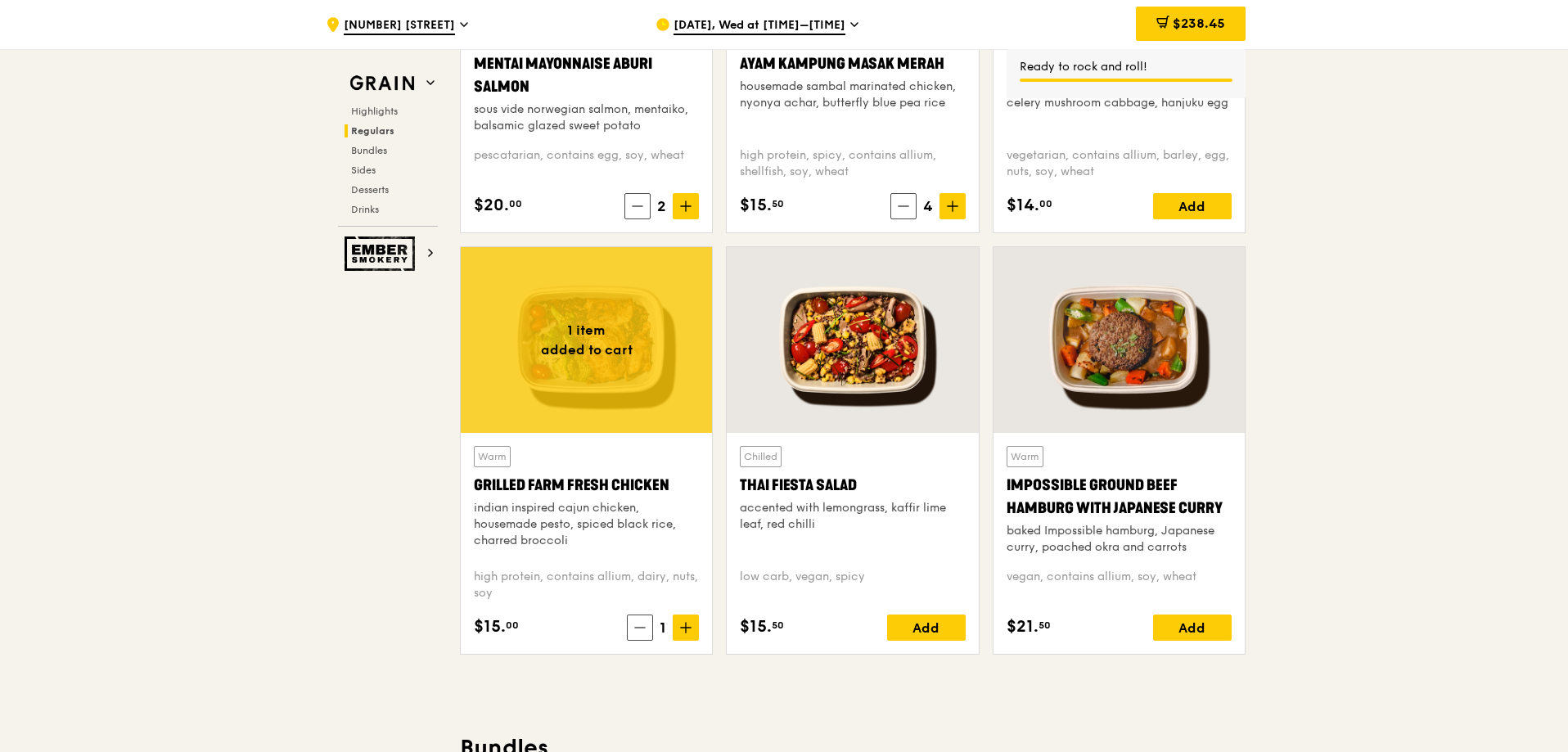 click 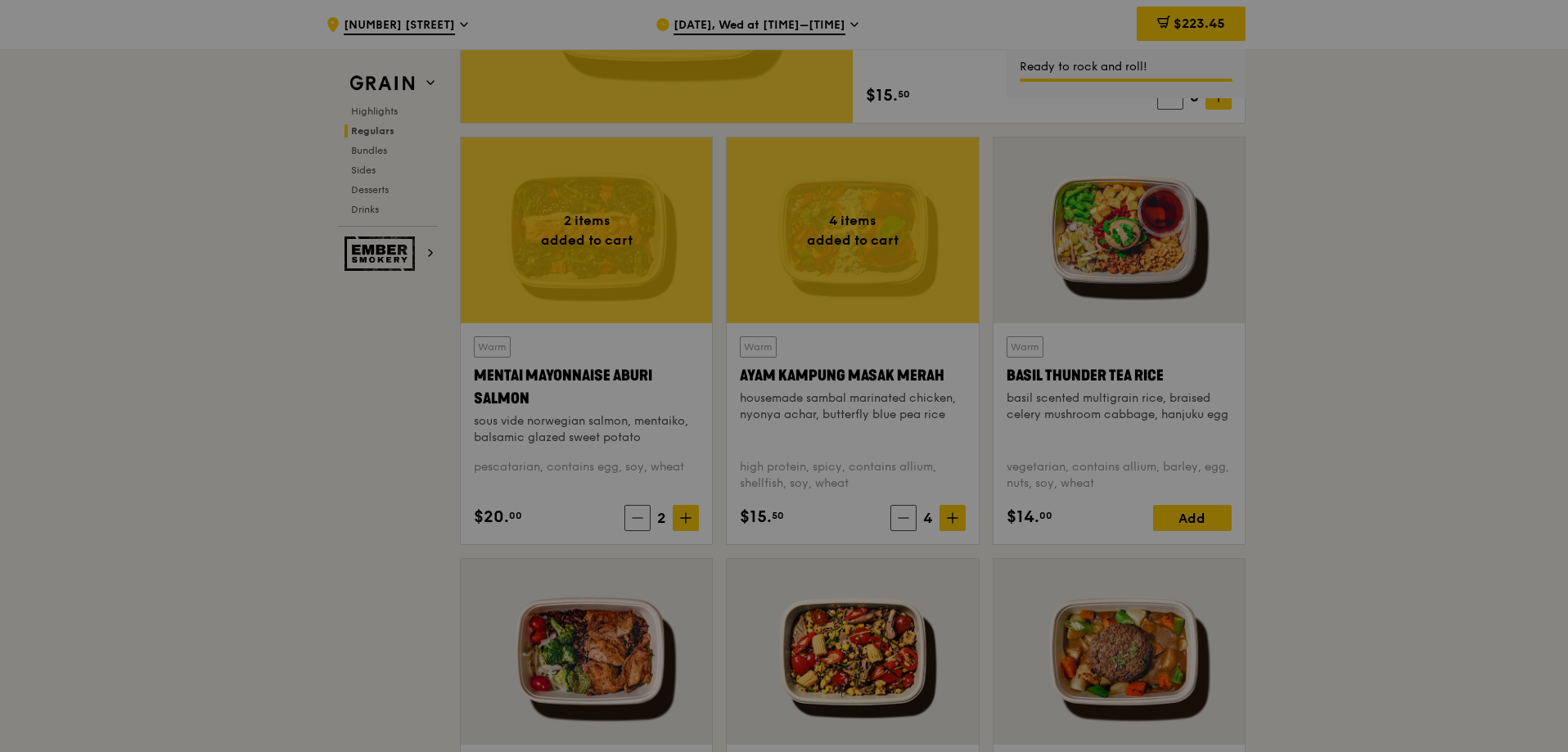 scroll, scrollTop: 1391, scrollLeft: 0, axis: vertical 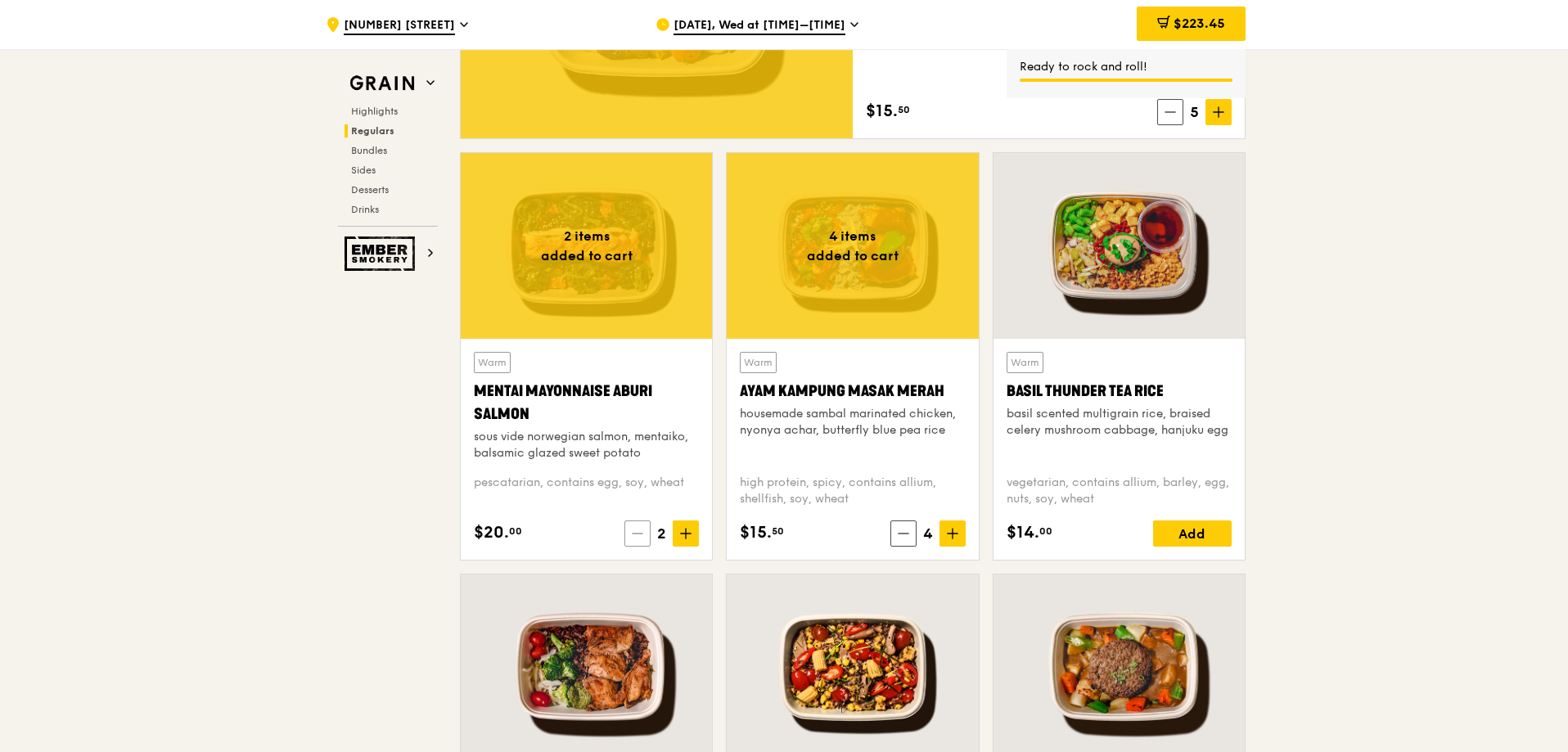 click 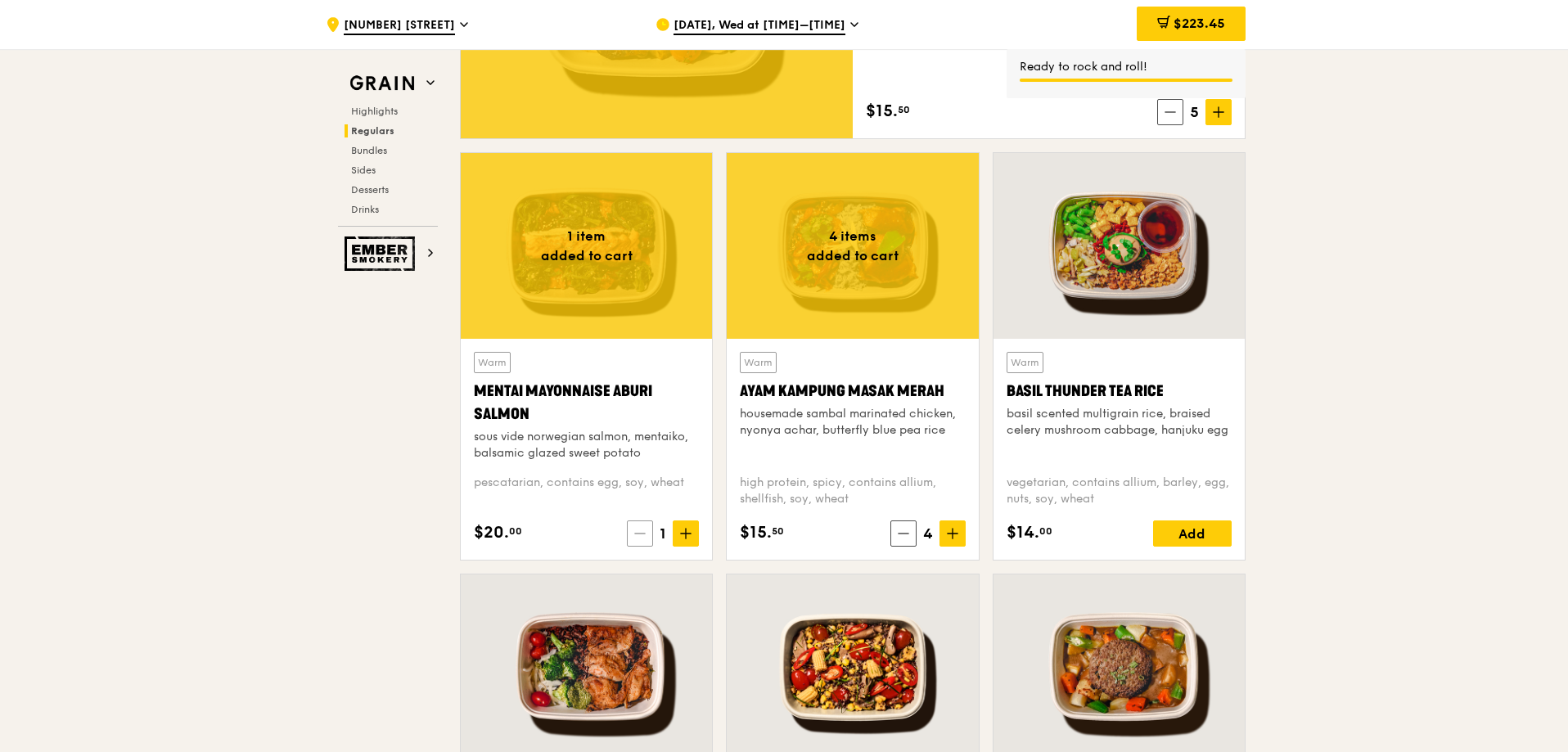click 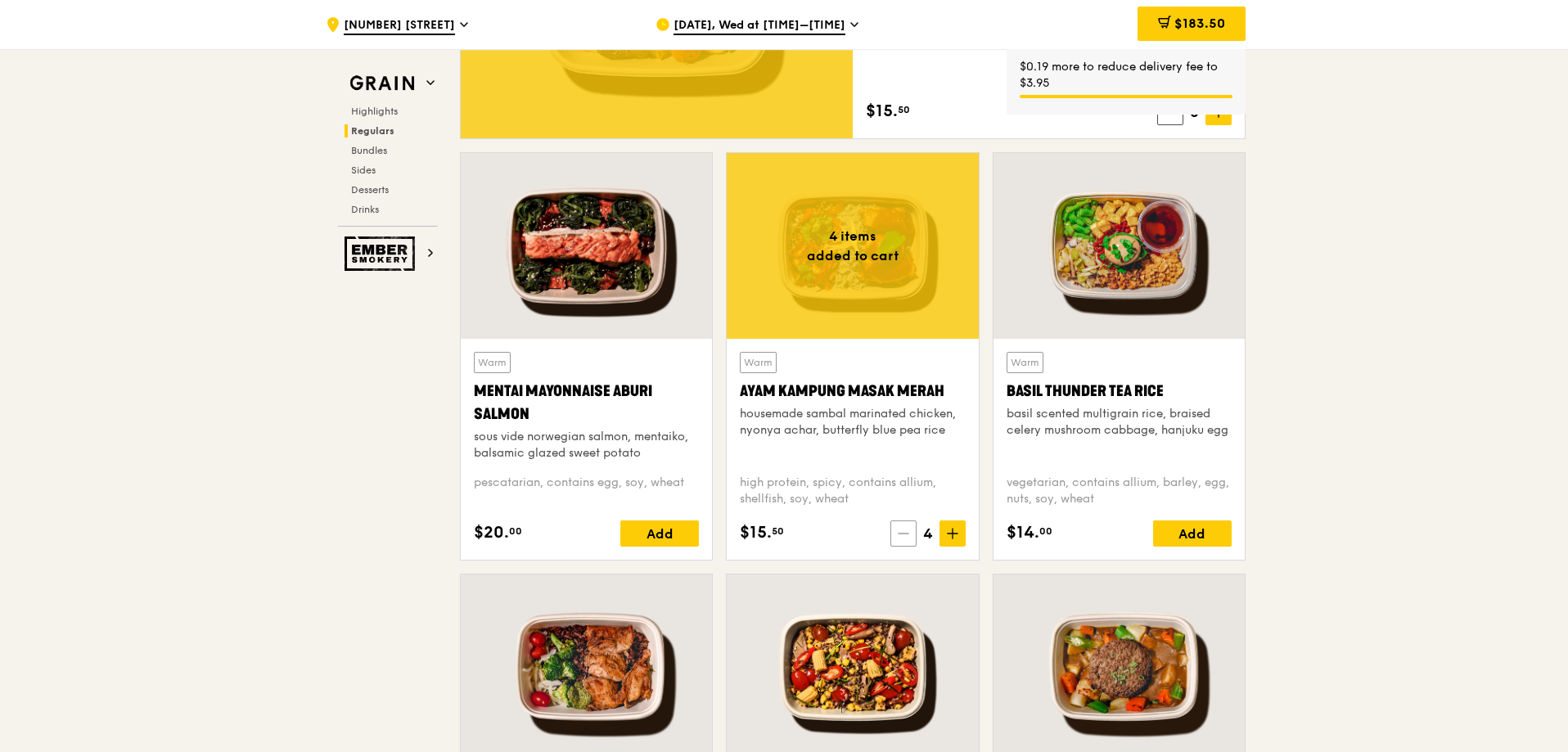 click at bounding box center [903, 534] 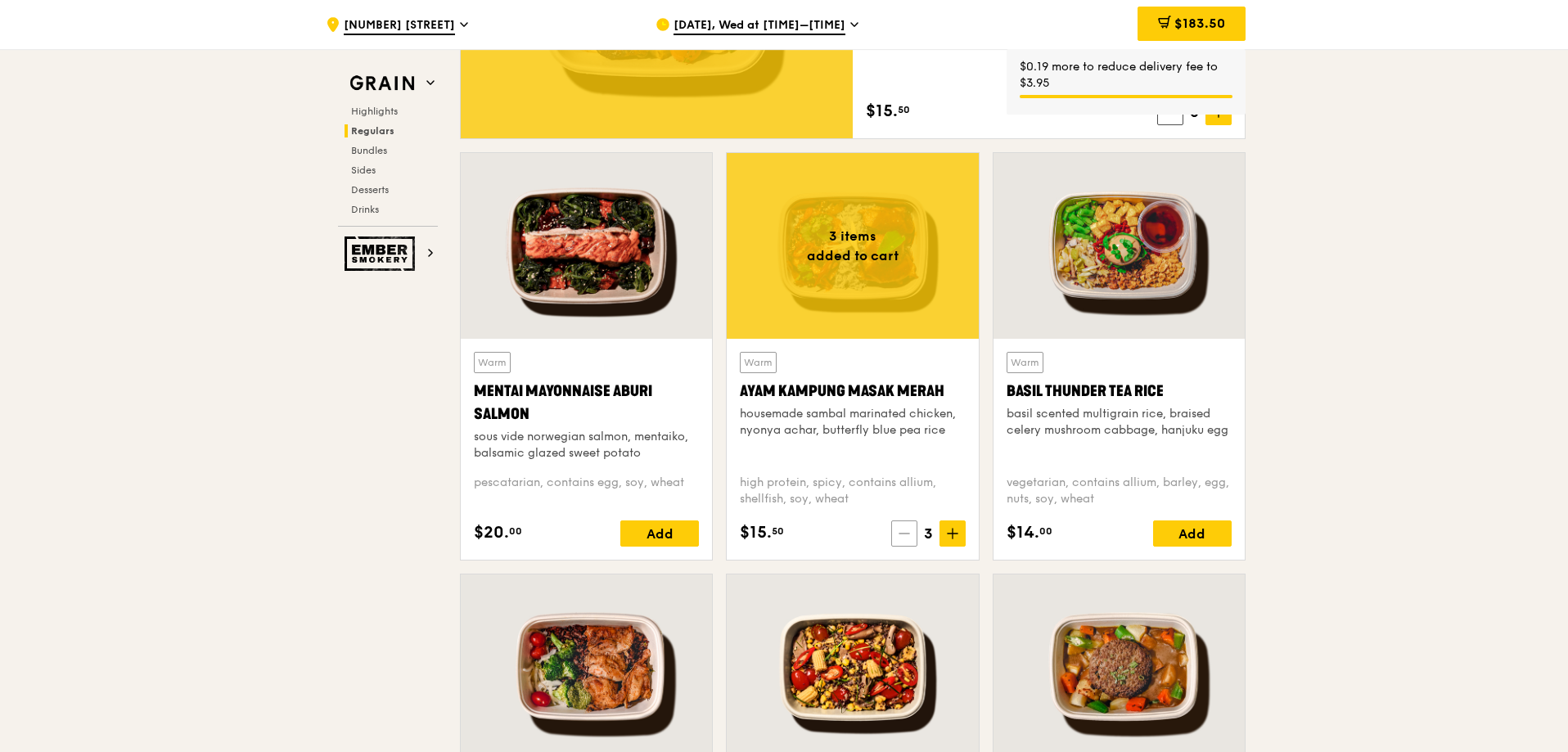 click at bounding box center (904, 534) 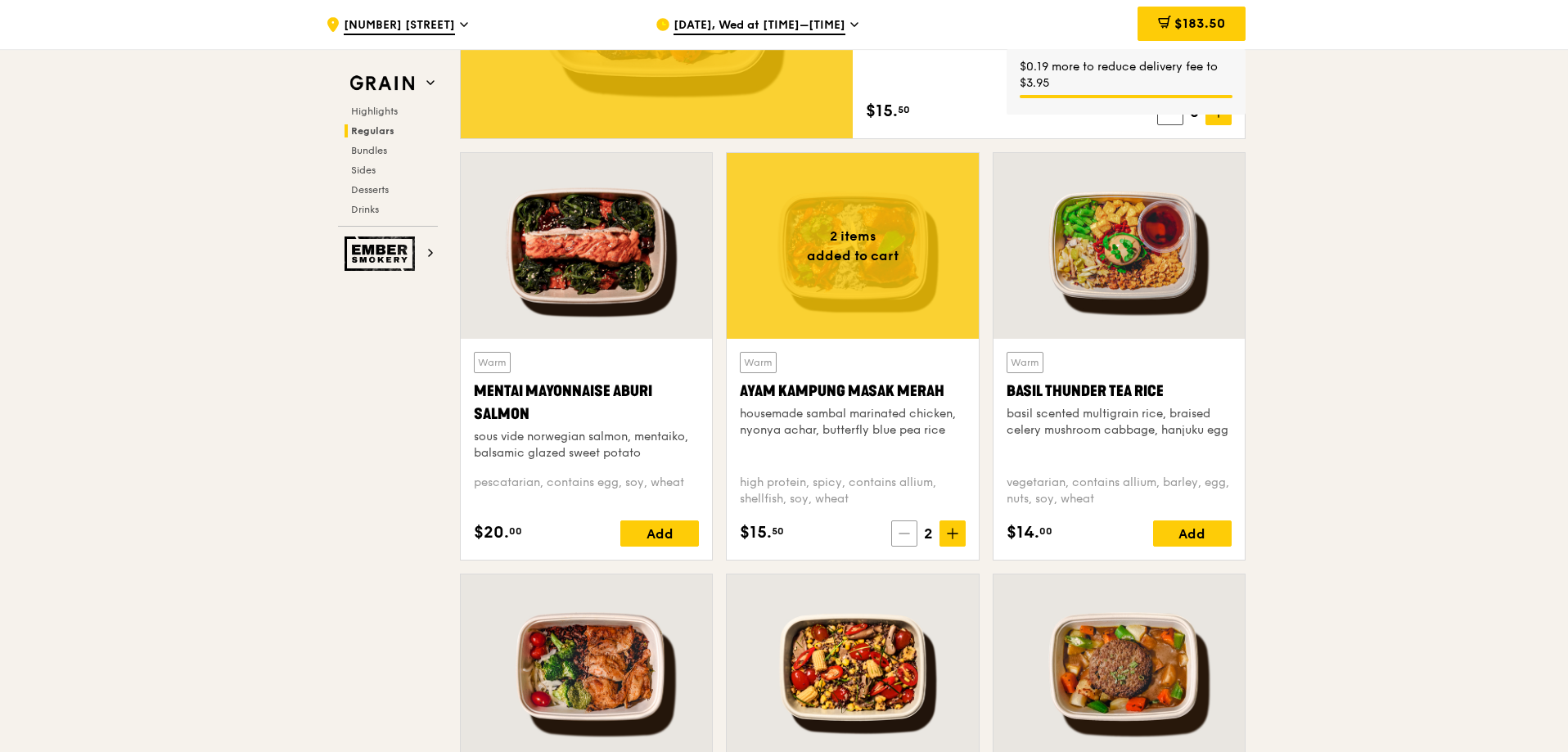 click at bounding box center [904, 534] 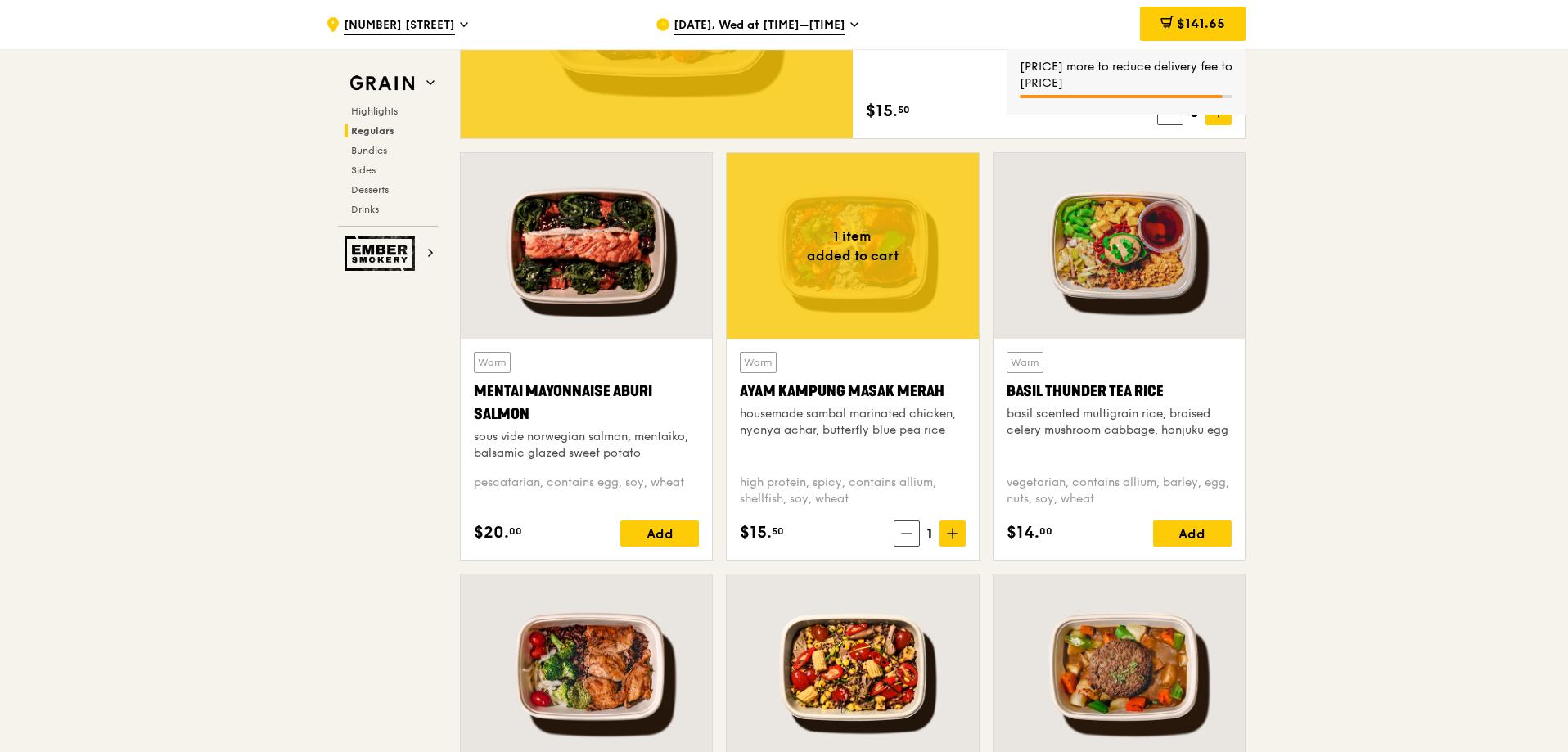 click 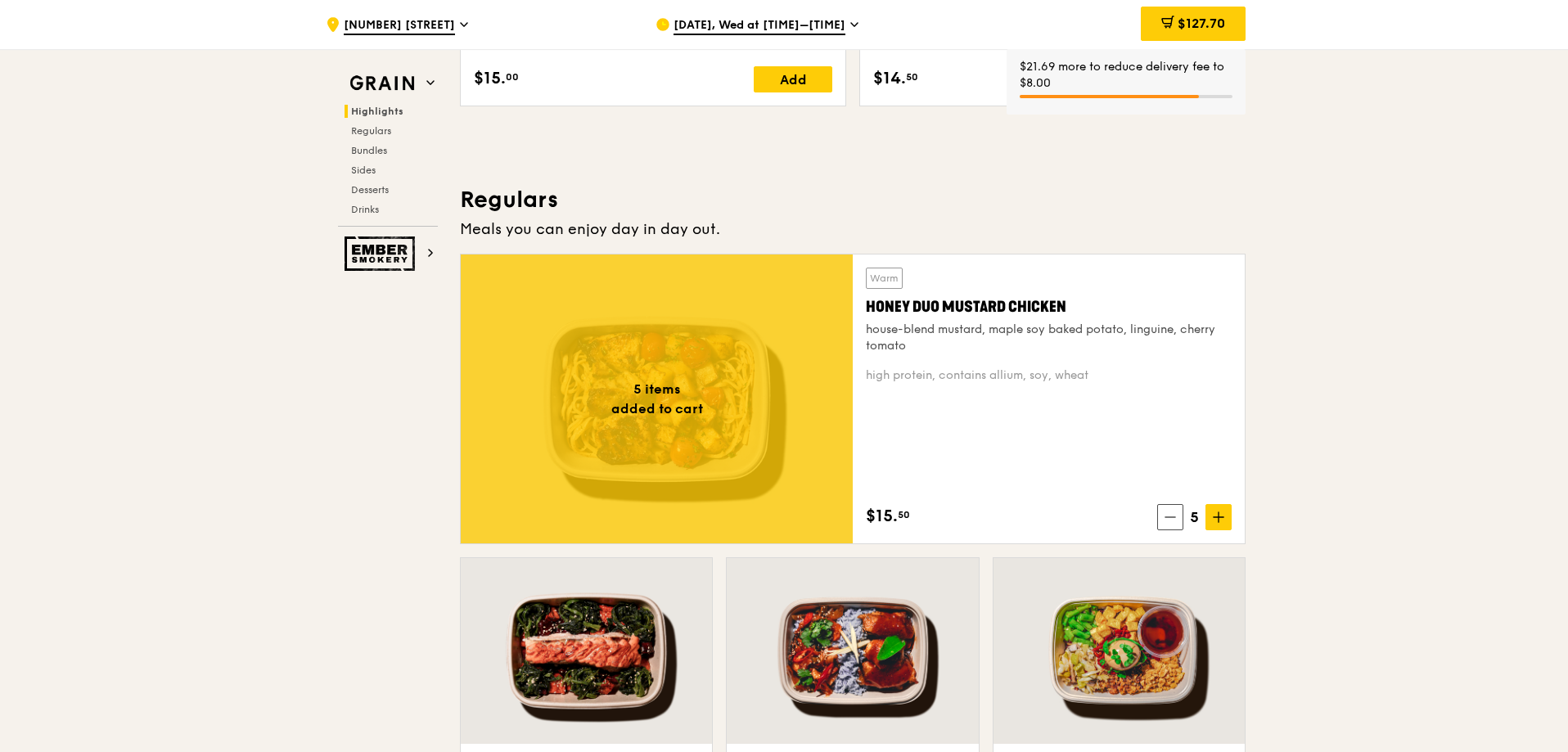 scroll, scrollTop: 982, scrollLeft: 0, axis: vertical 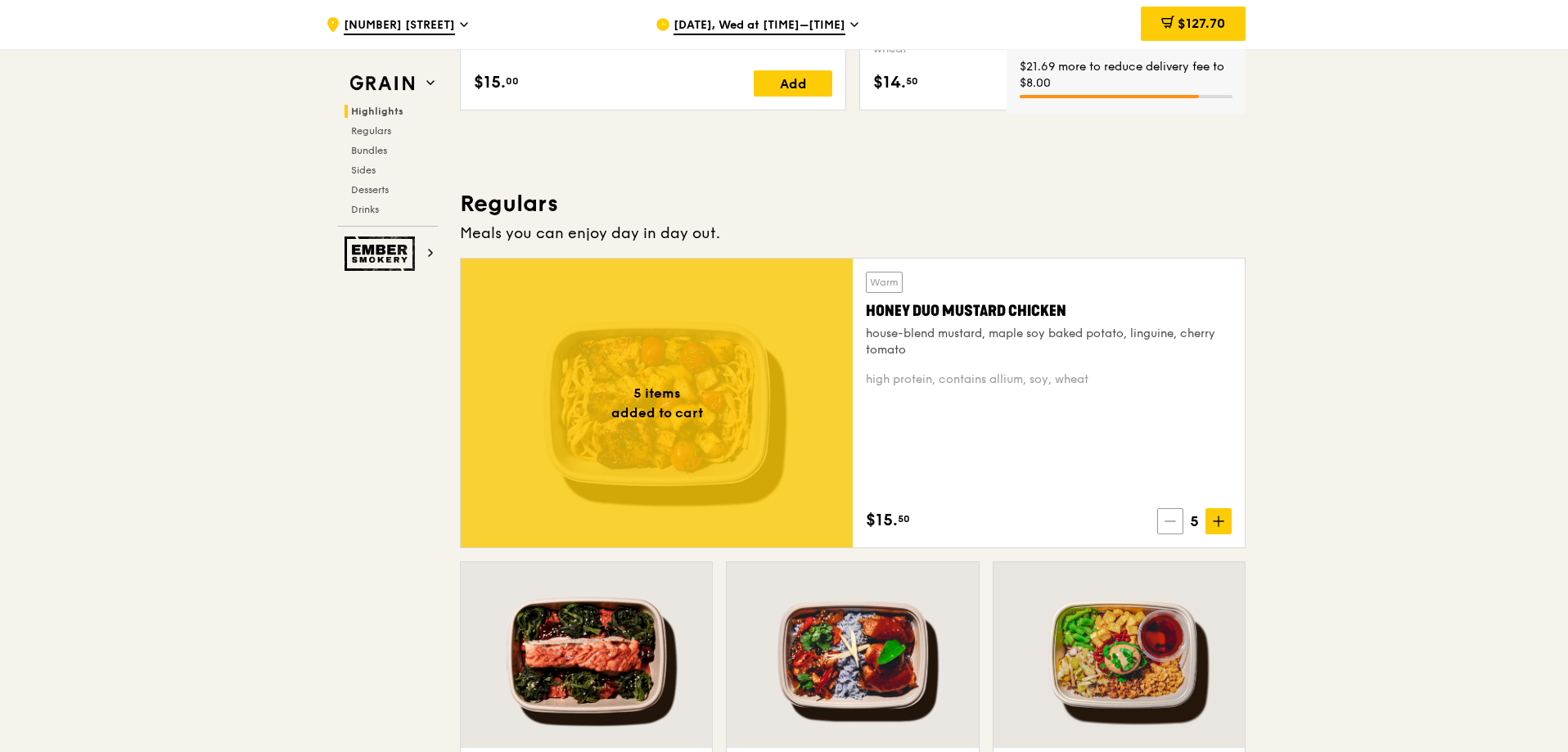 click 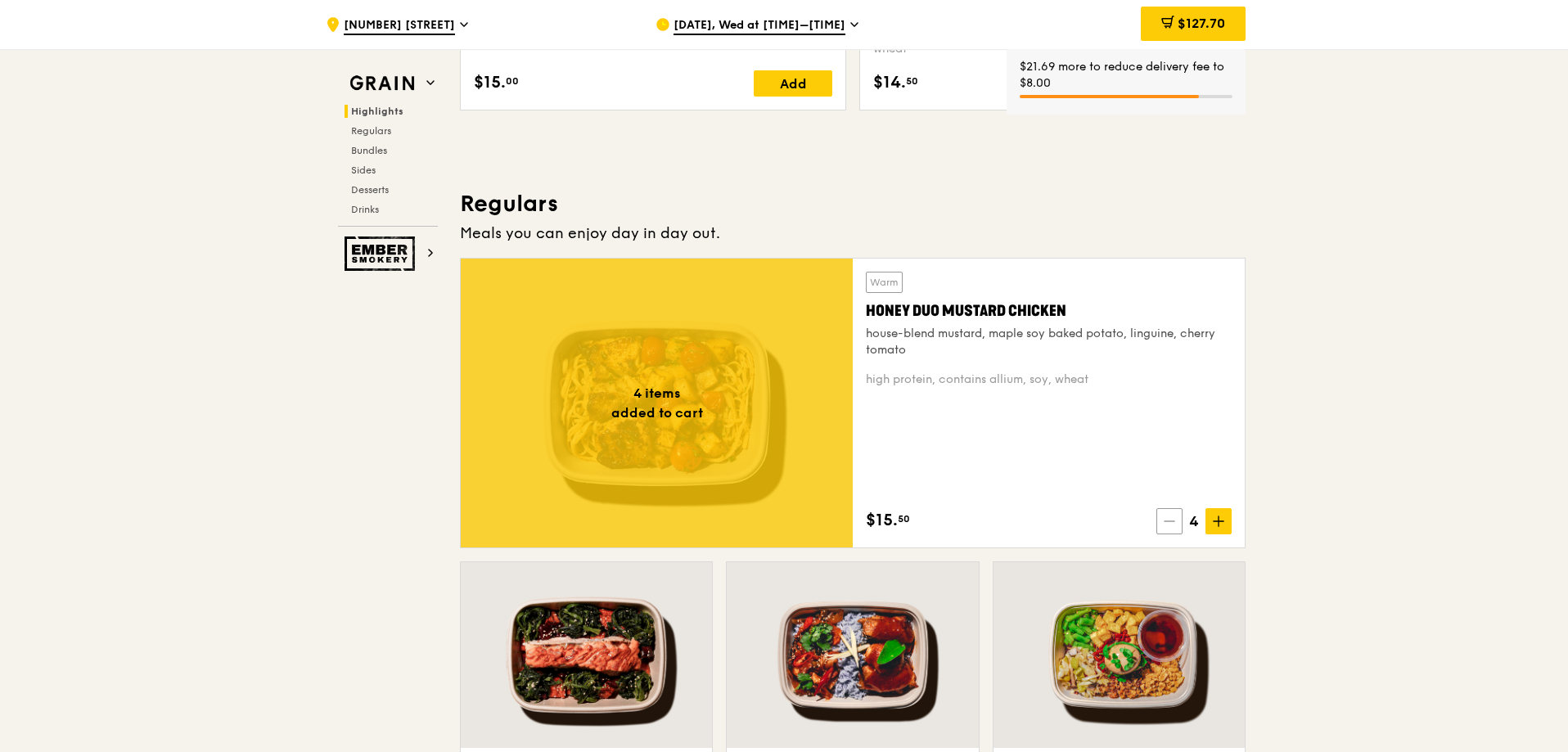 click 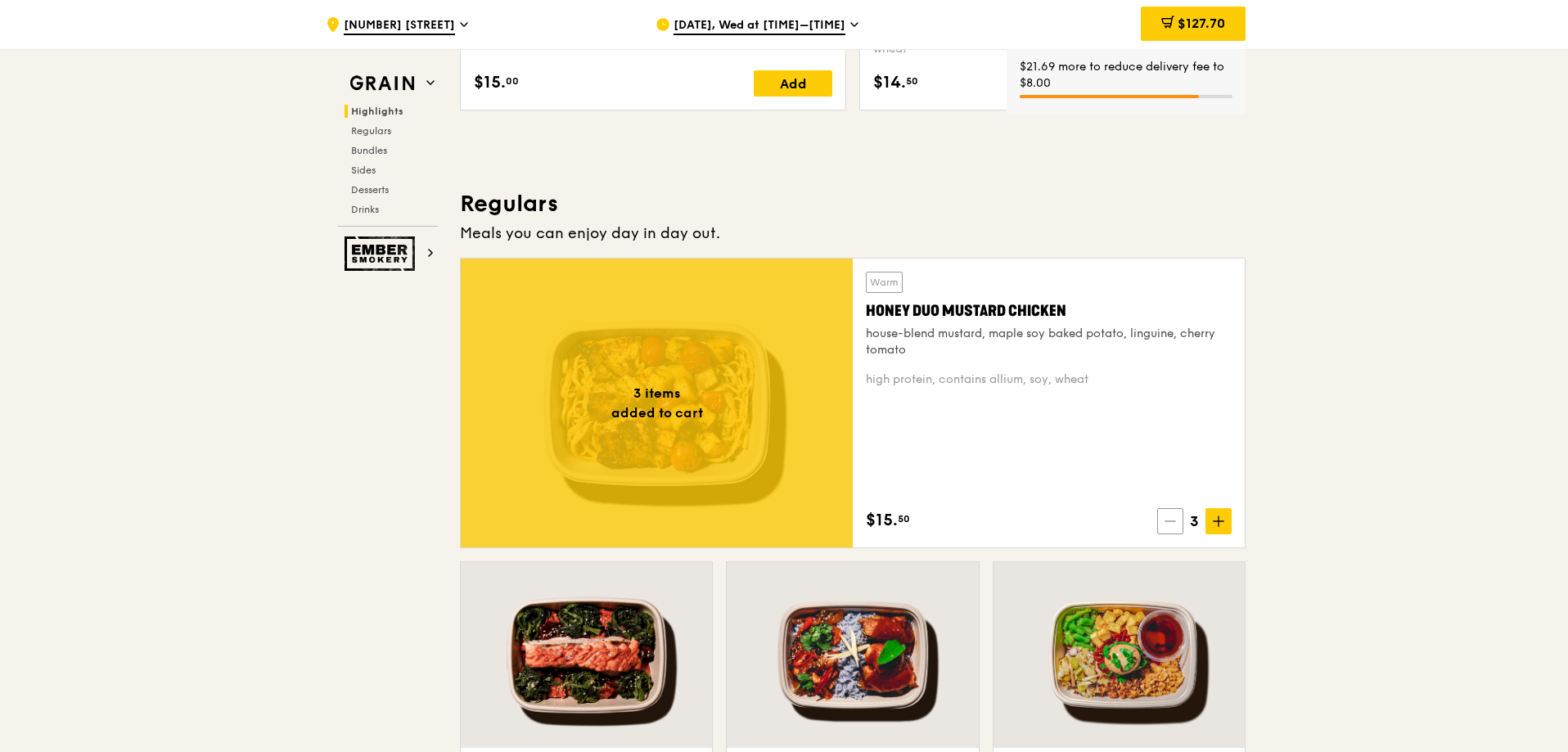 click 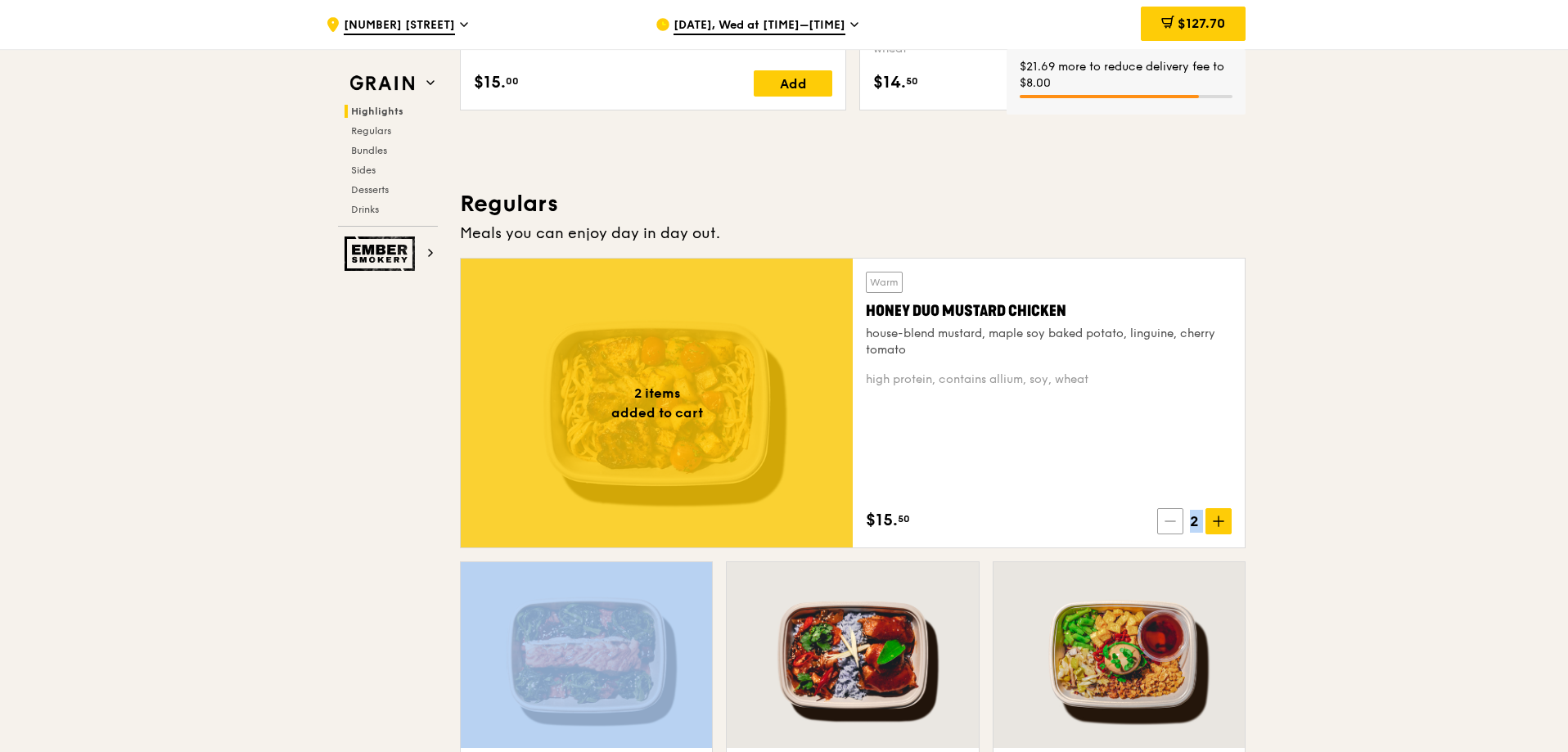 click 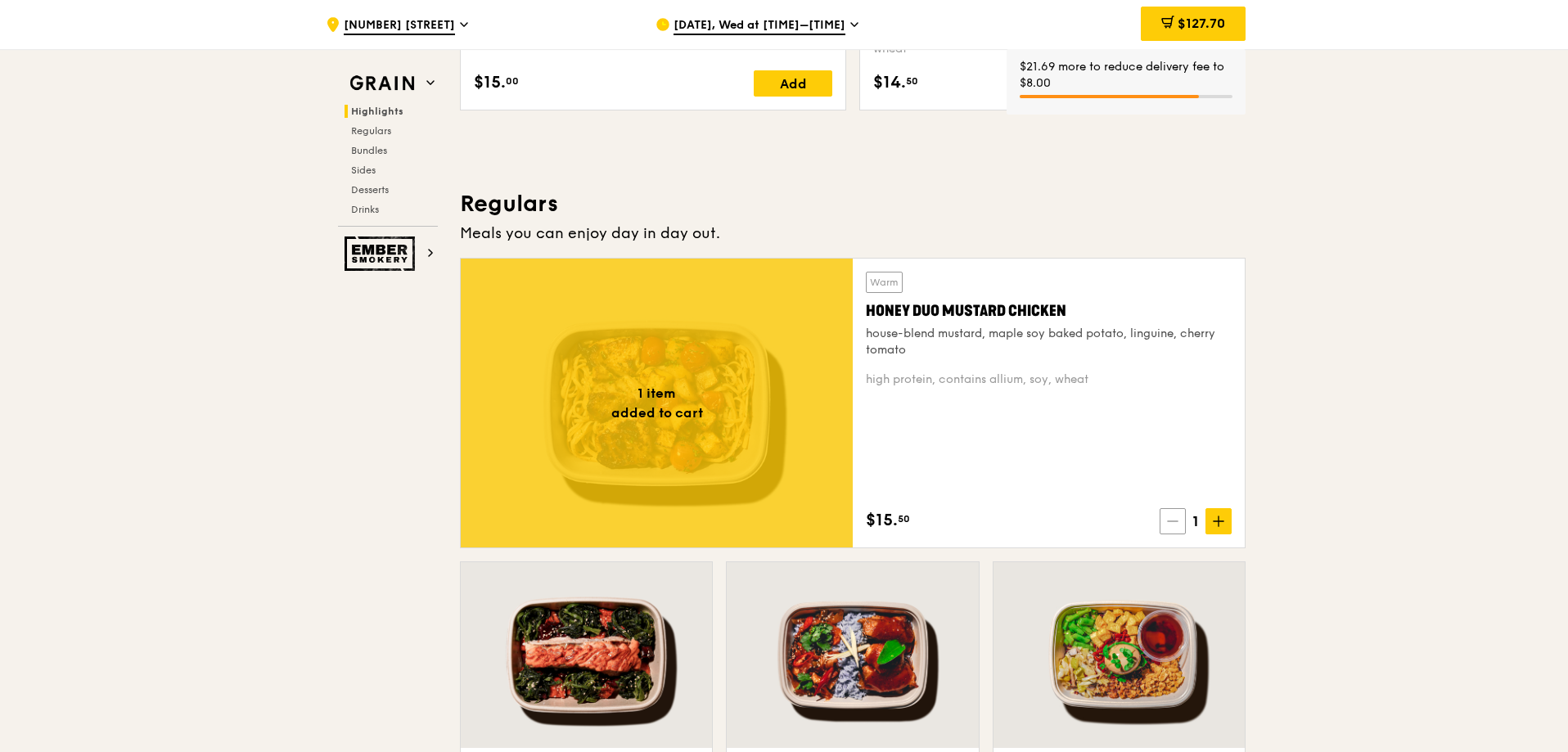 click on "Grain
Highlights
Regulars
Bundles
Sides
Desserts
Drinks
Ember Smokery
Meet the new Grain The Grain that loves to play. With ingredients. Flavours. Food. The kitchen is our happy place, where we experiment and cook up wholesome dishes that surprise and delight. And at the end of every Grain meal comes: “What will we  eat next?”
Highlights
Weekly rotating dishes inspired by flavours from around the world.
Warm
Grain's Curry Chicken Stew (and buns)
nyonya curry paste, mini bread roll, roasted potato
spicy, contains allium, dairy, egg, soy, wheat
$15.
00
Add
Warm
Assam Spiced Fish Curry
assam spiced broth, baked white fish, butterfly blue pea rice
pescatarian, spicy, contains allium, egg, nuts, shellfish, soy, wheat
$14.
50
Add
1 item" at bounding box center (784, 2576) 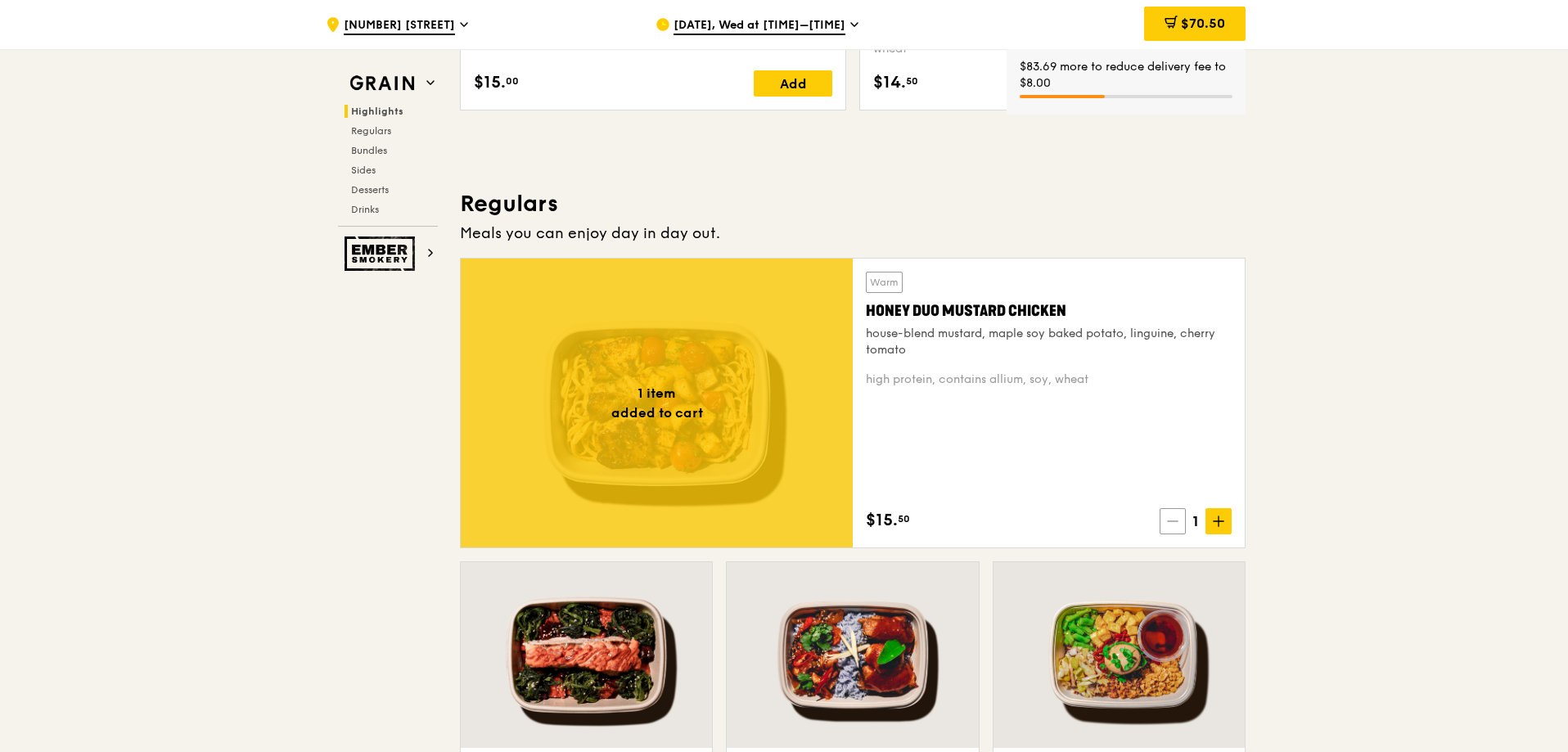 click 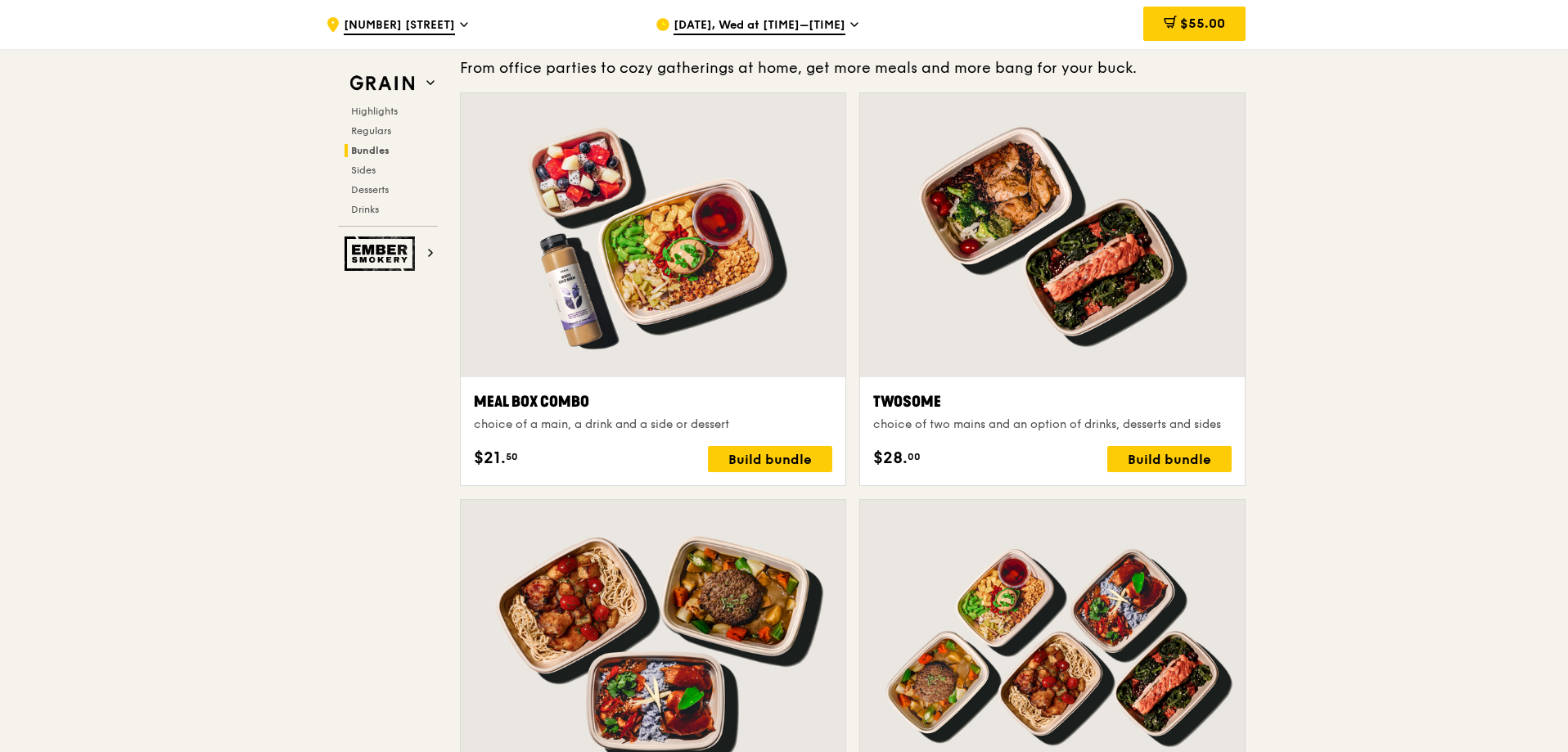 scroll, scrollTop: 2618, scrollLeft: 0, axis: vertical 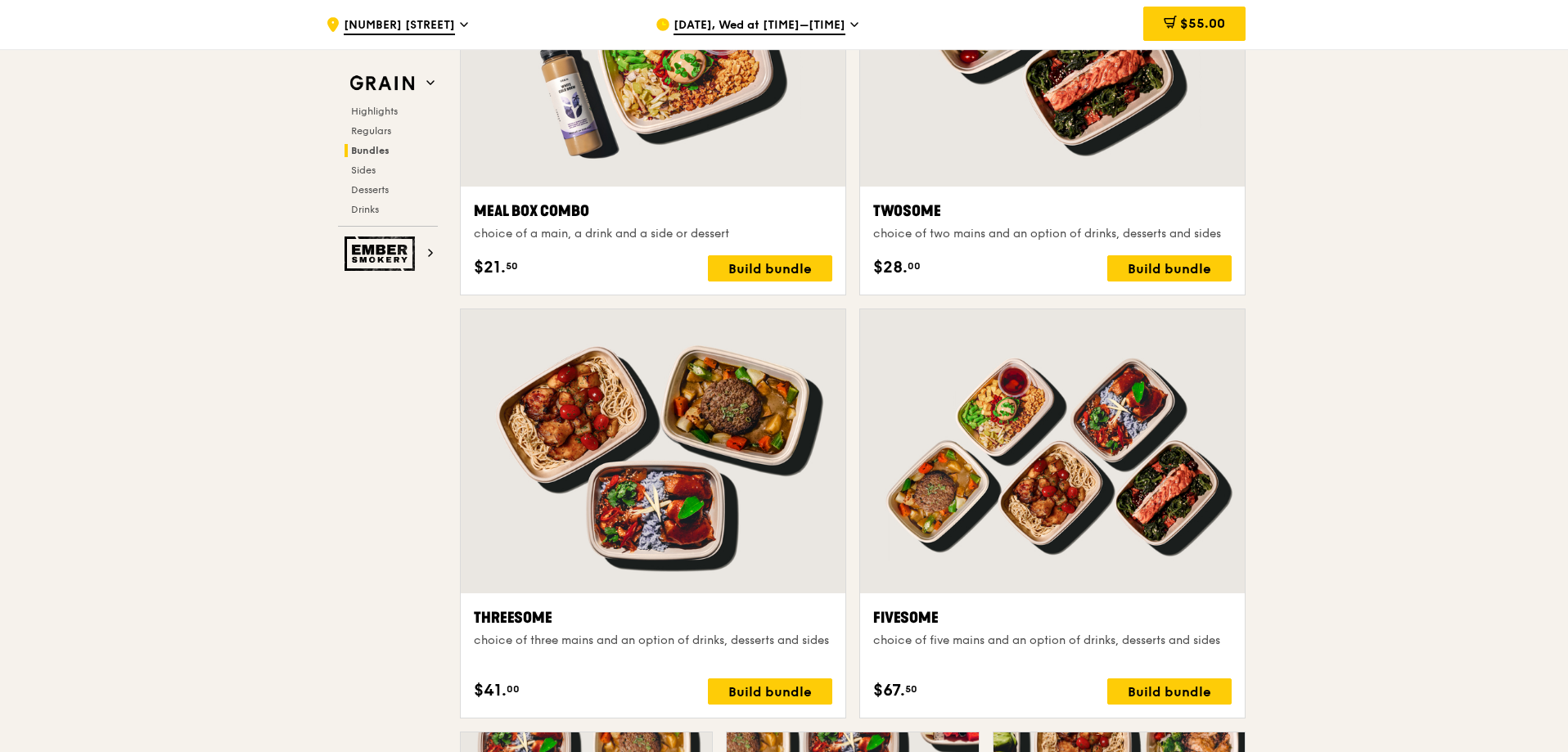 drag, startPoint x: 1313, startPoint y: 492, endPoint x: 1399, endPoint y: 631, distance: 163.4534 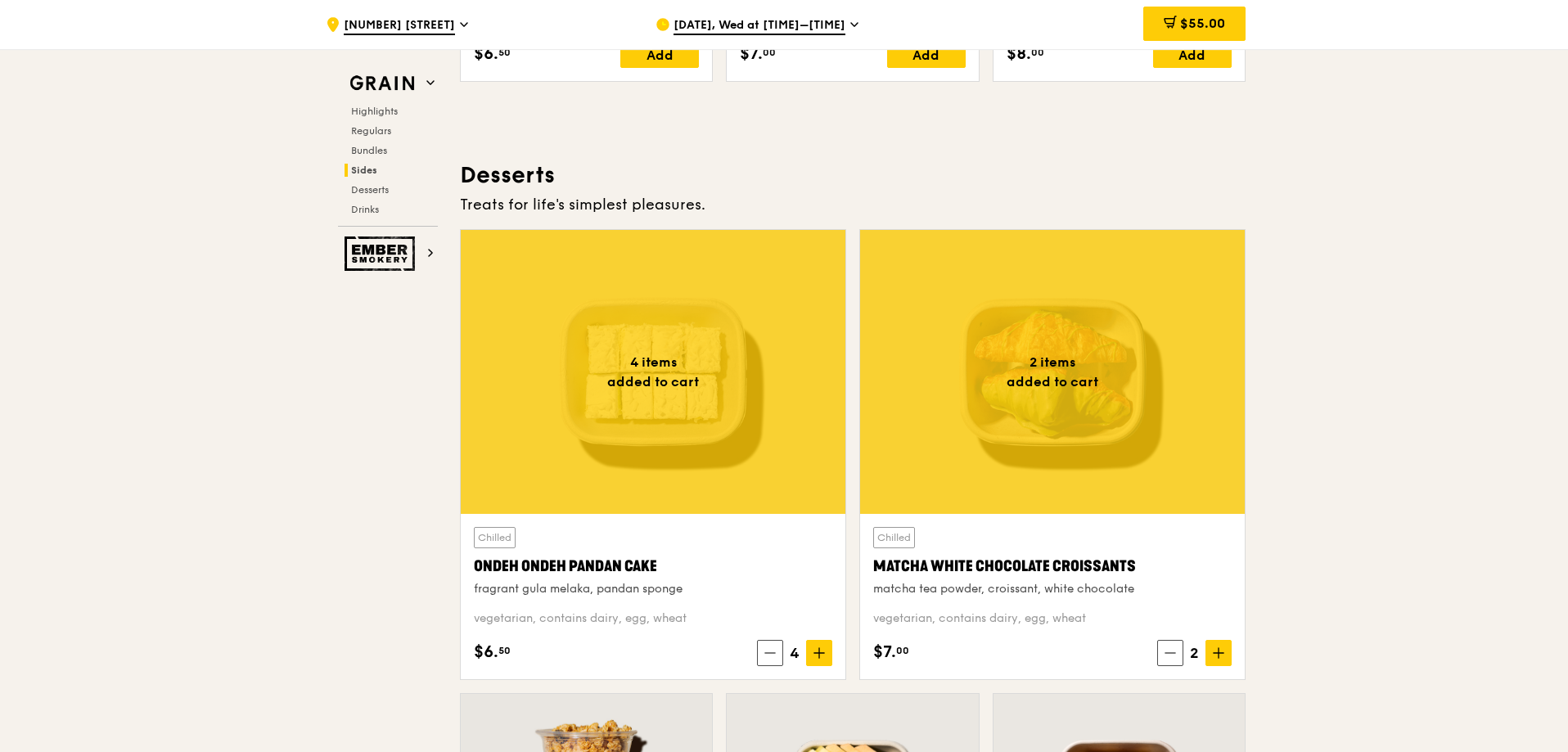 scroll, scrollTop: 4664, scrollLeft: 0, axis: vertical 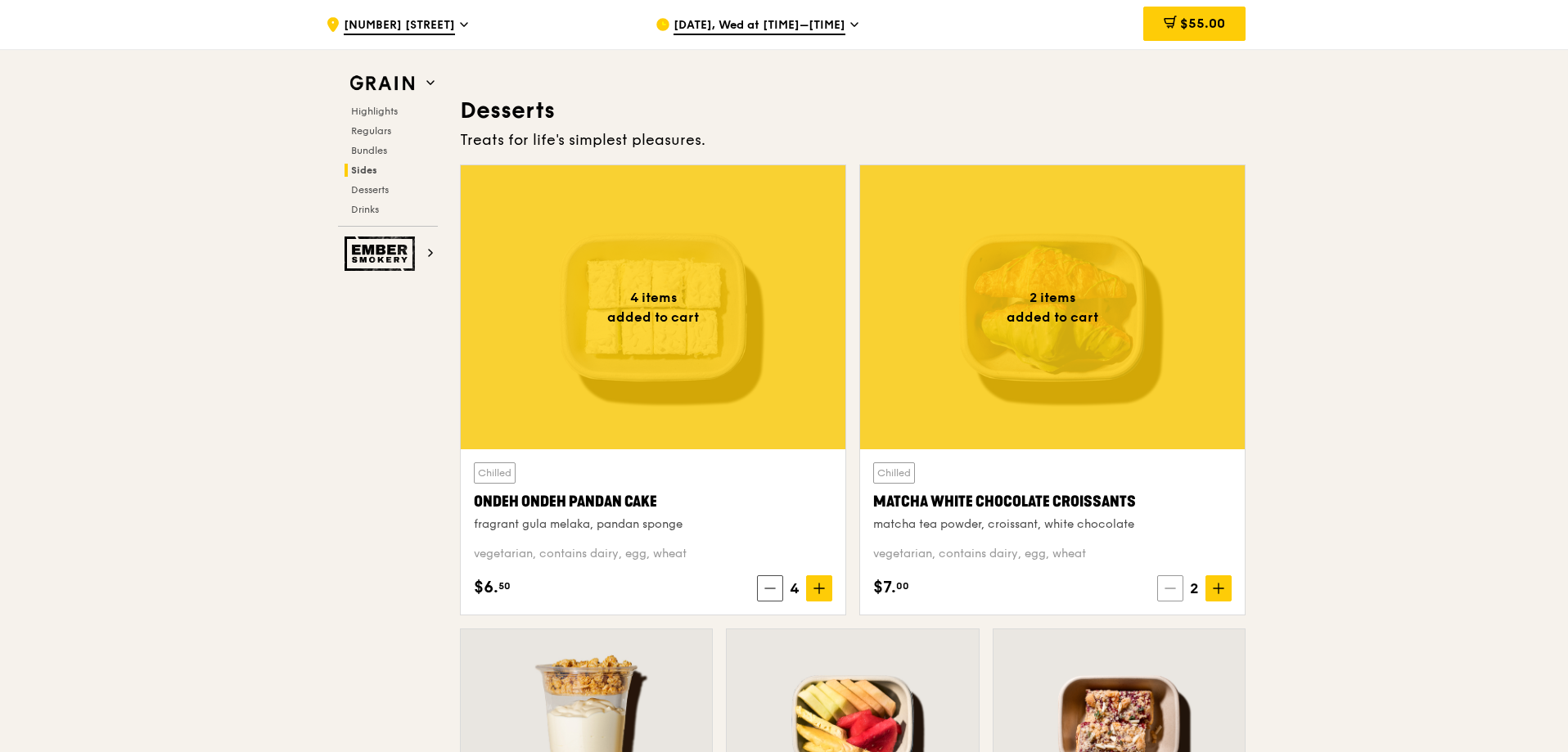 click 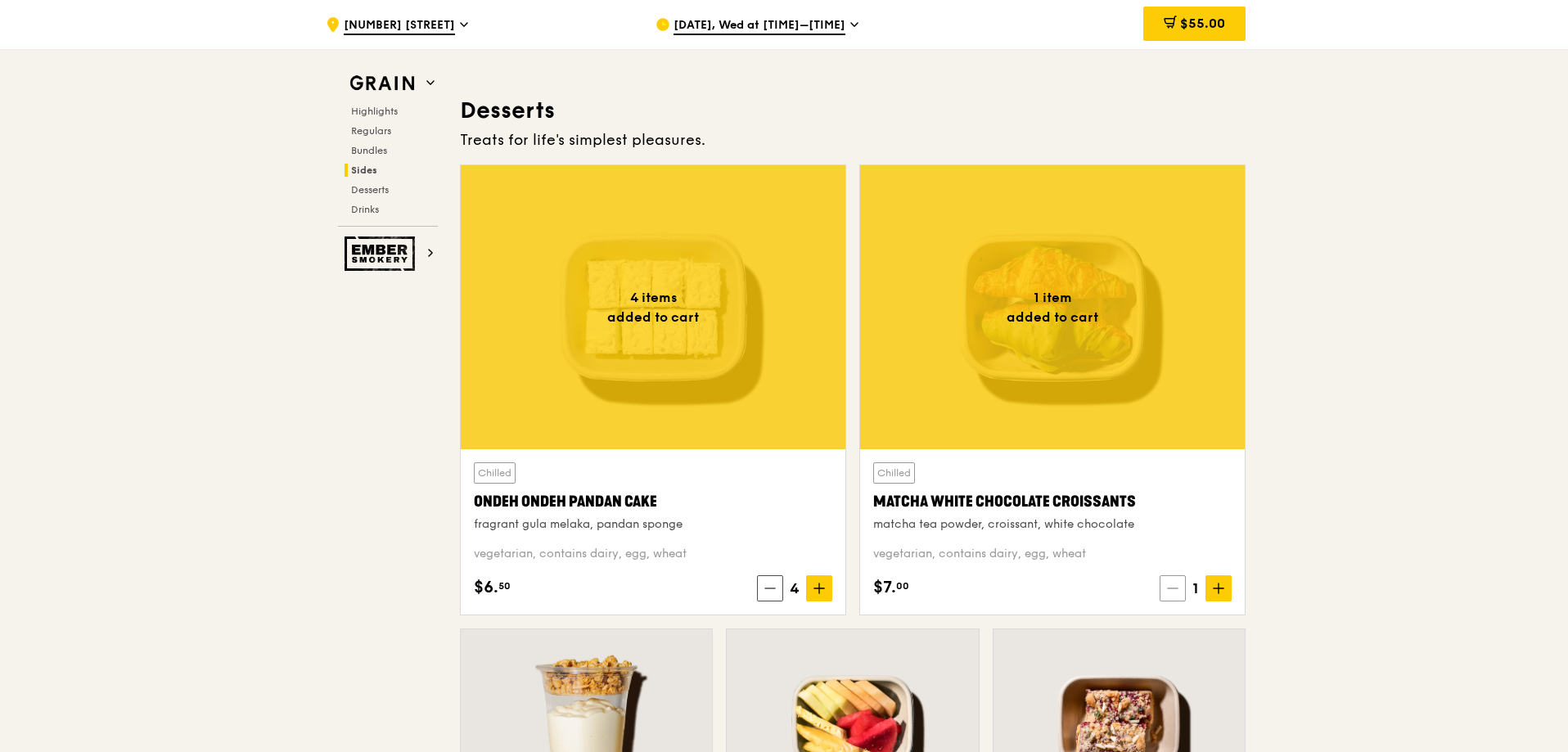 click 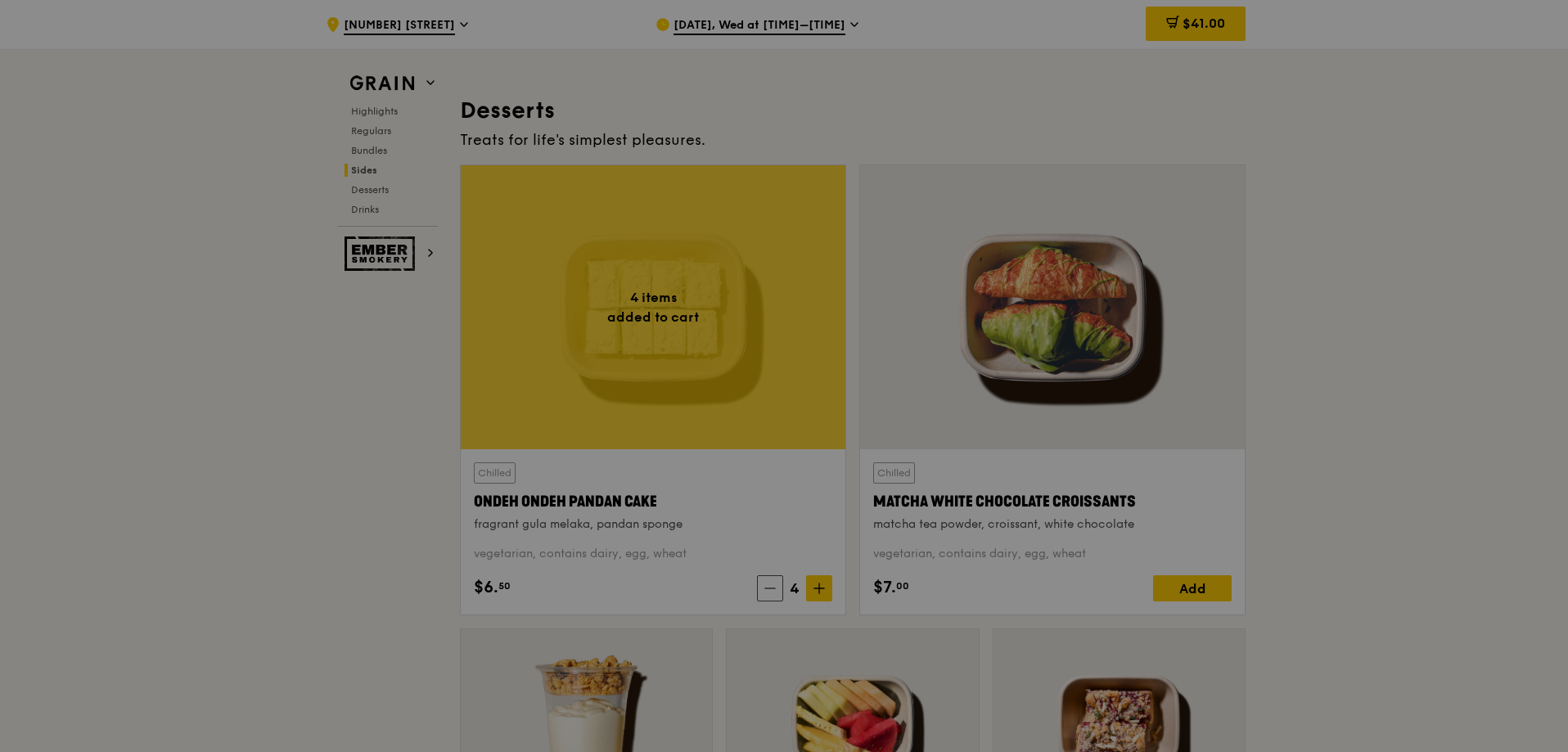 click at bounding box center (784, 376) 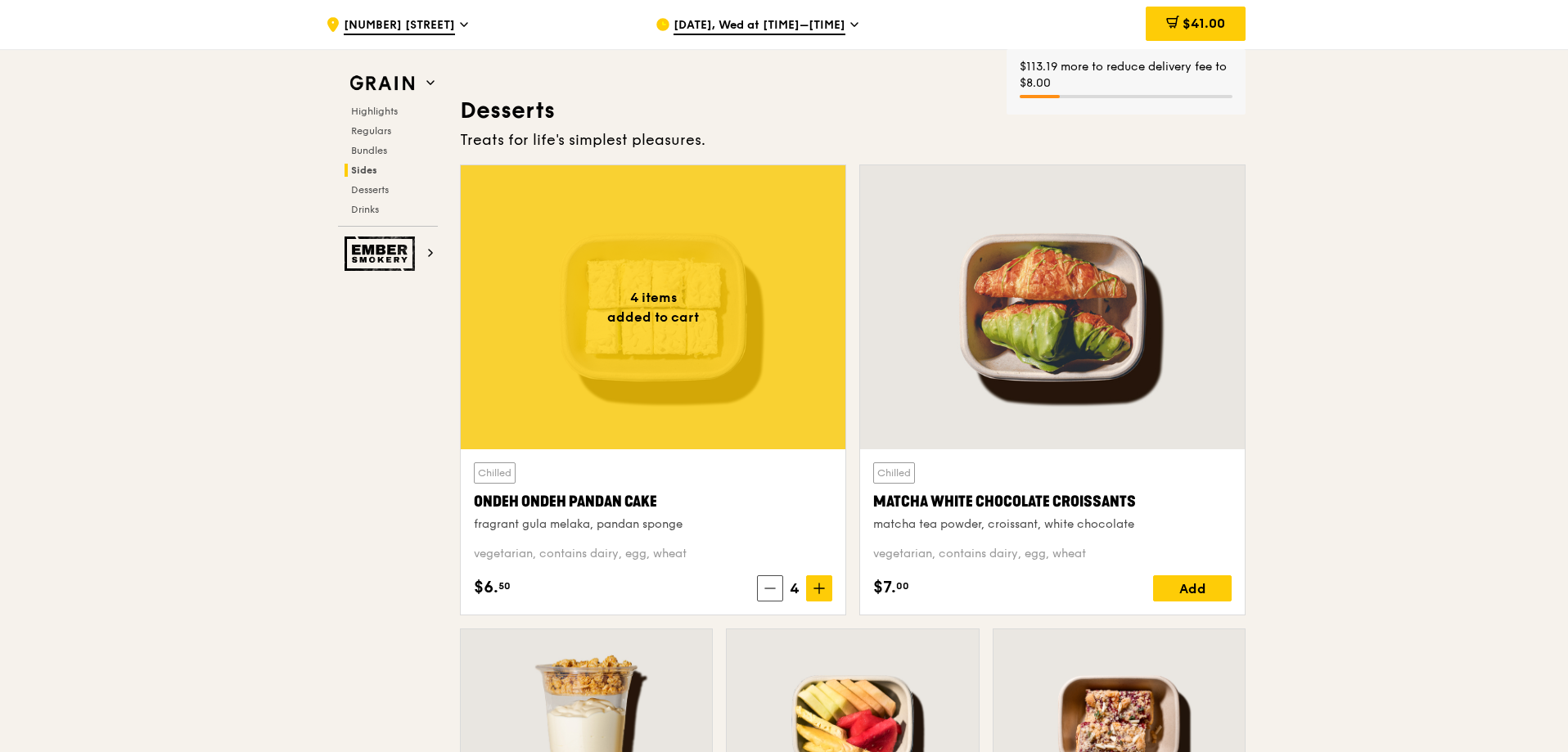 click 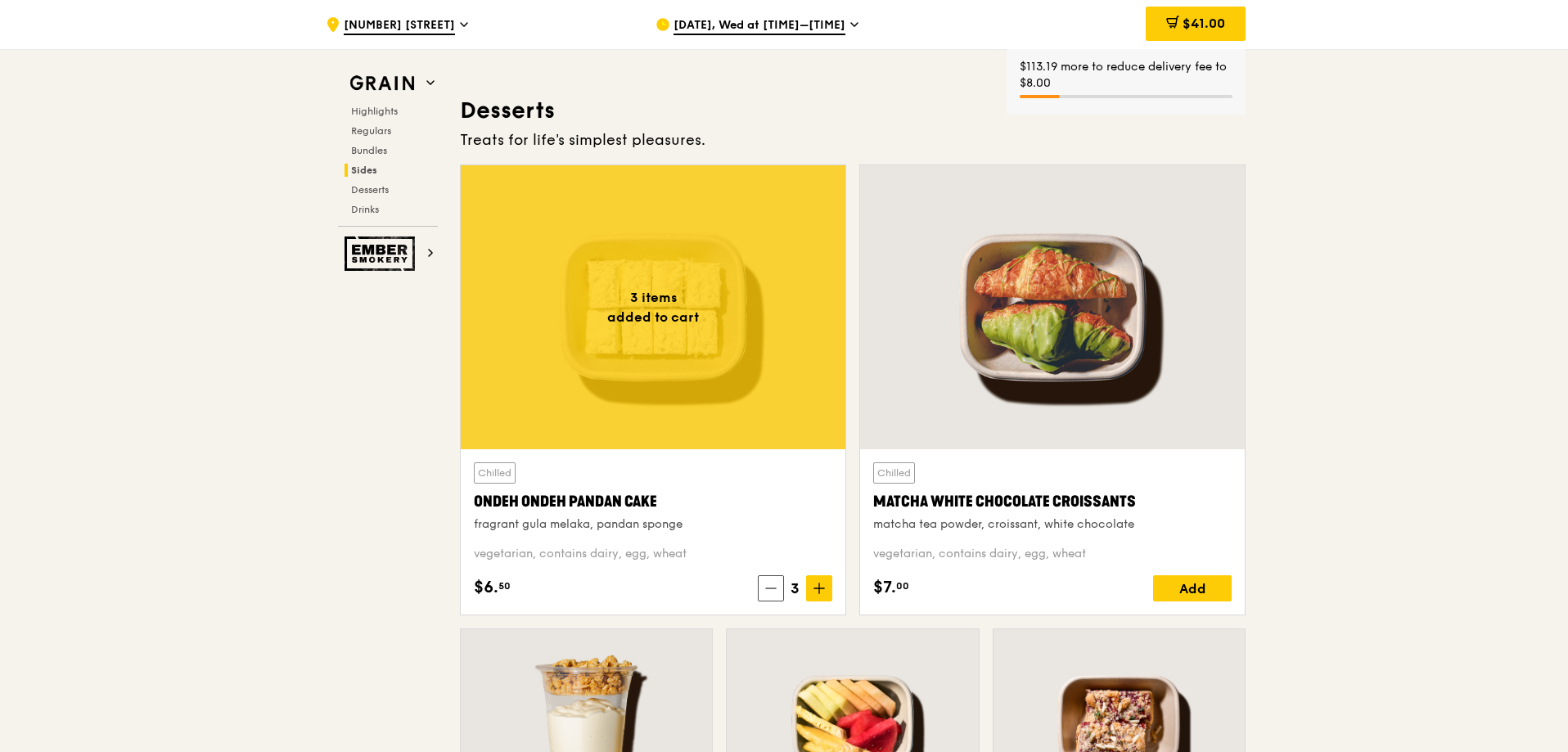 click 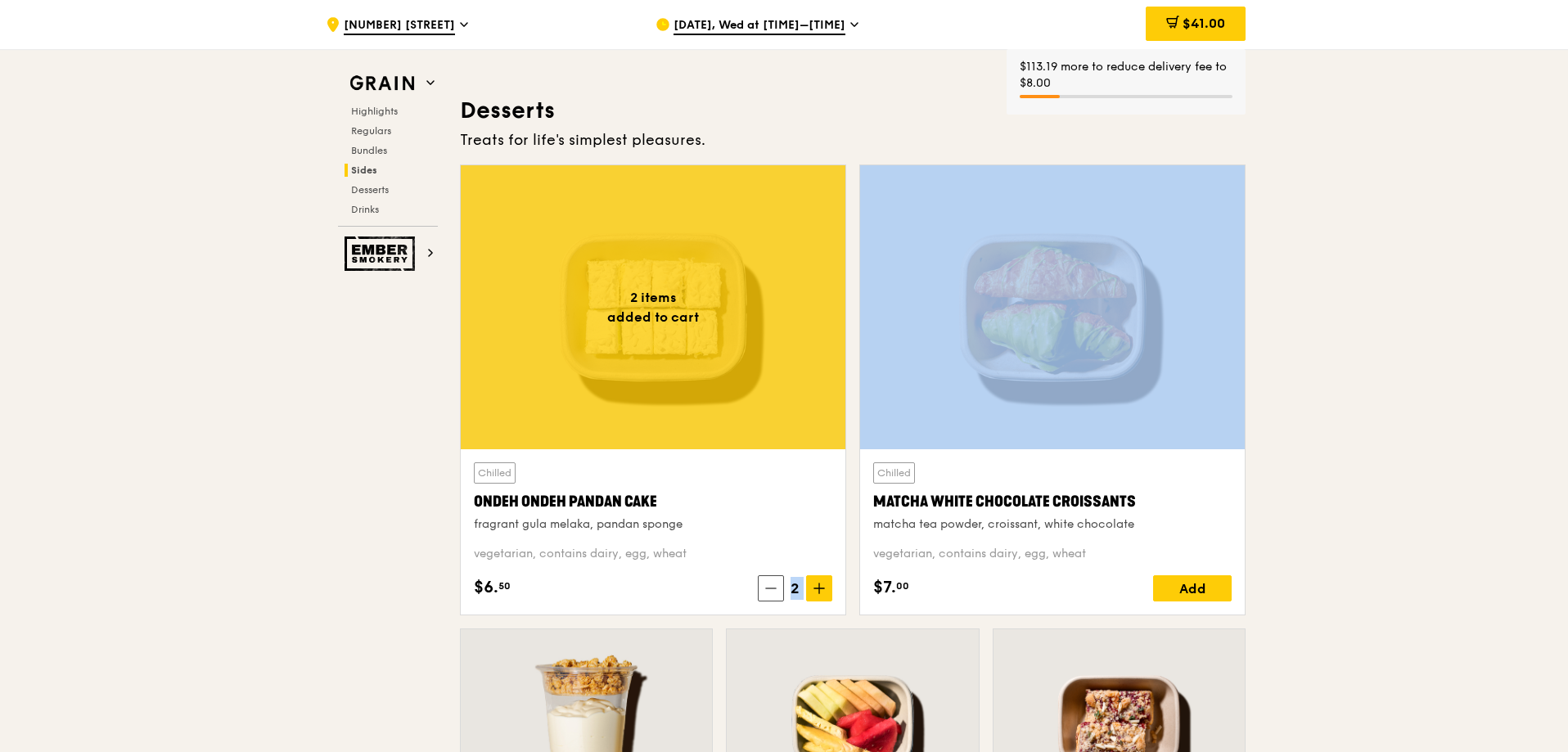 click 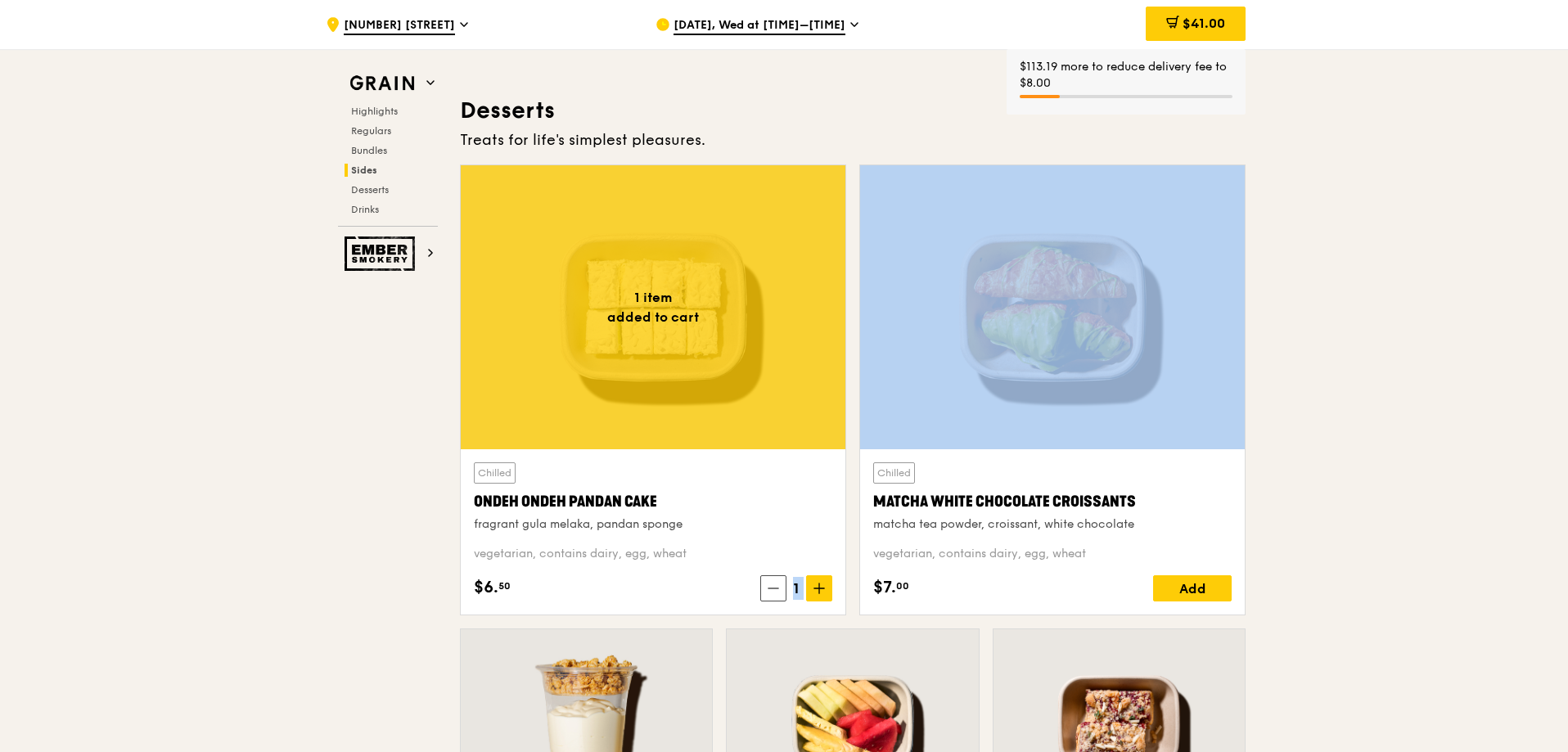click on "Grain
Highlights
Regulars
Bundles
Sides
Desserts
Drinks
Ember Smokery
Meet the new Grain The Grain that loves to play. With ingredients. Flavours. Food. The kitchen is our happy place, where we experiment and cook up wholesome dishes that surprise and delight. And at the end of every Grain meal comes: “What will we  eat next?”
Highlights
Weekly rotating dishes inspired by flavours from around the world.
Warm
Grain's Curry Chicken Stew (and buns)
nyonya curry paste, mini bread roll, roasted potato
spicy, contains allium, dairy, egg, soy, wheat
$15.
00
Add
Warm
Assam Spiced Fish Curry
assam spiced broth, baked white fish, butterfly blue pea rice
pescatarian, spicy, contains allium, egg, nuts, shellfish, soy, wheat
$14.
50
Add
$6." at bounding box center (784, -1106) 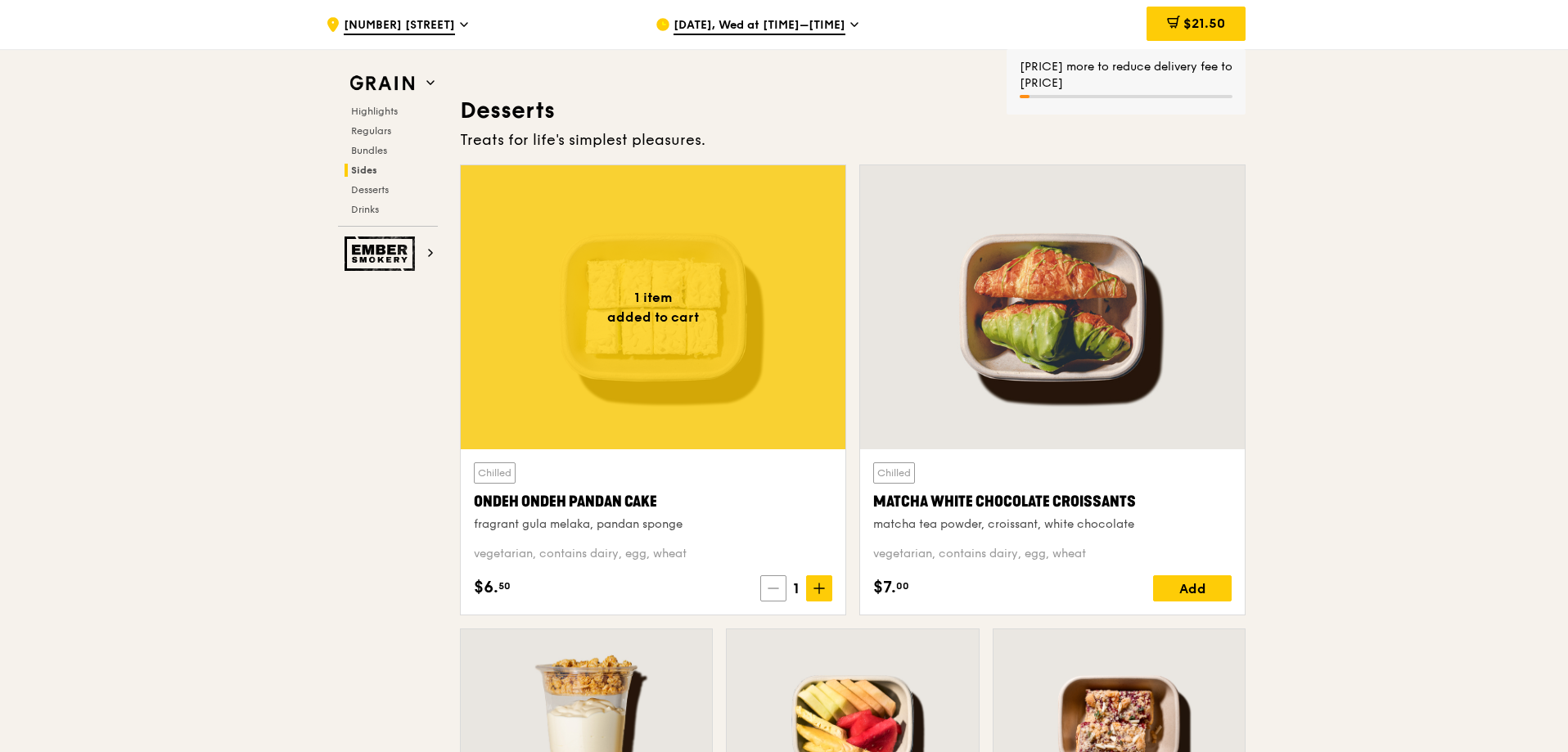 click 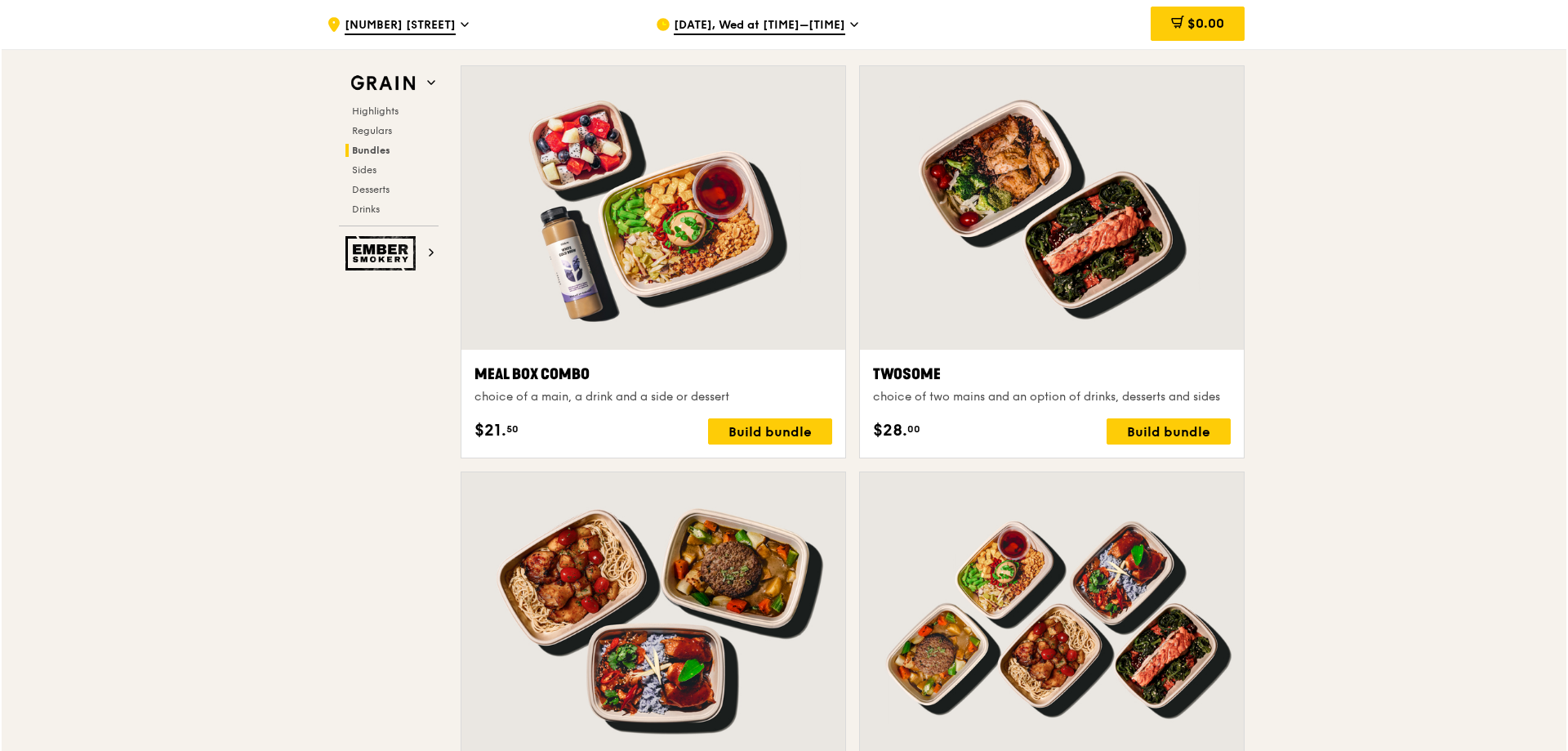 scroll, scrollTop: 2860, scrollLeft: 0, axis: vertical 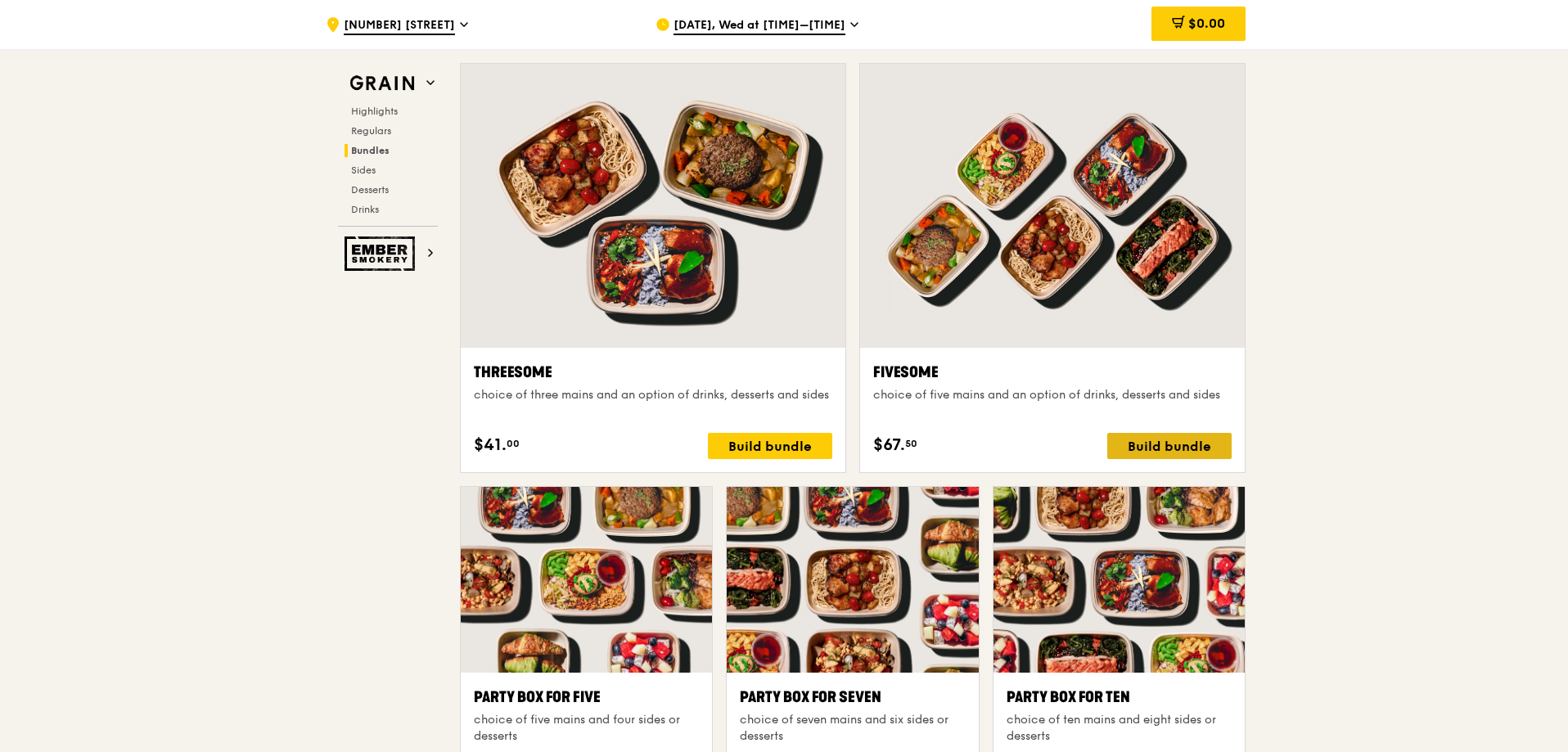 click on "Build bundle" at bounding box center (1169, 446) 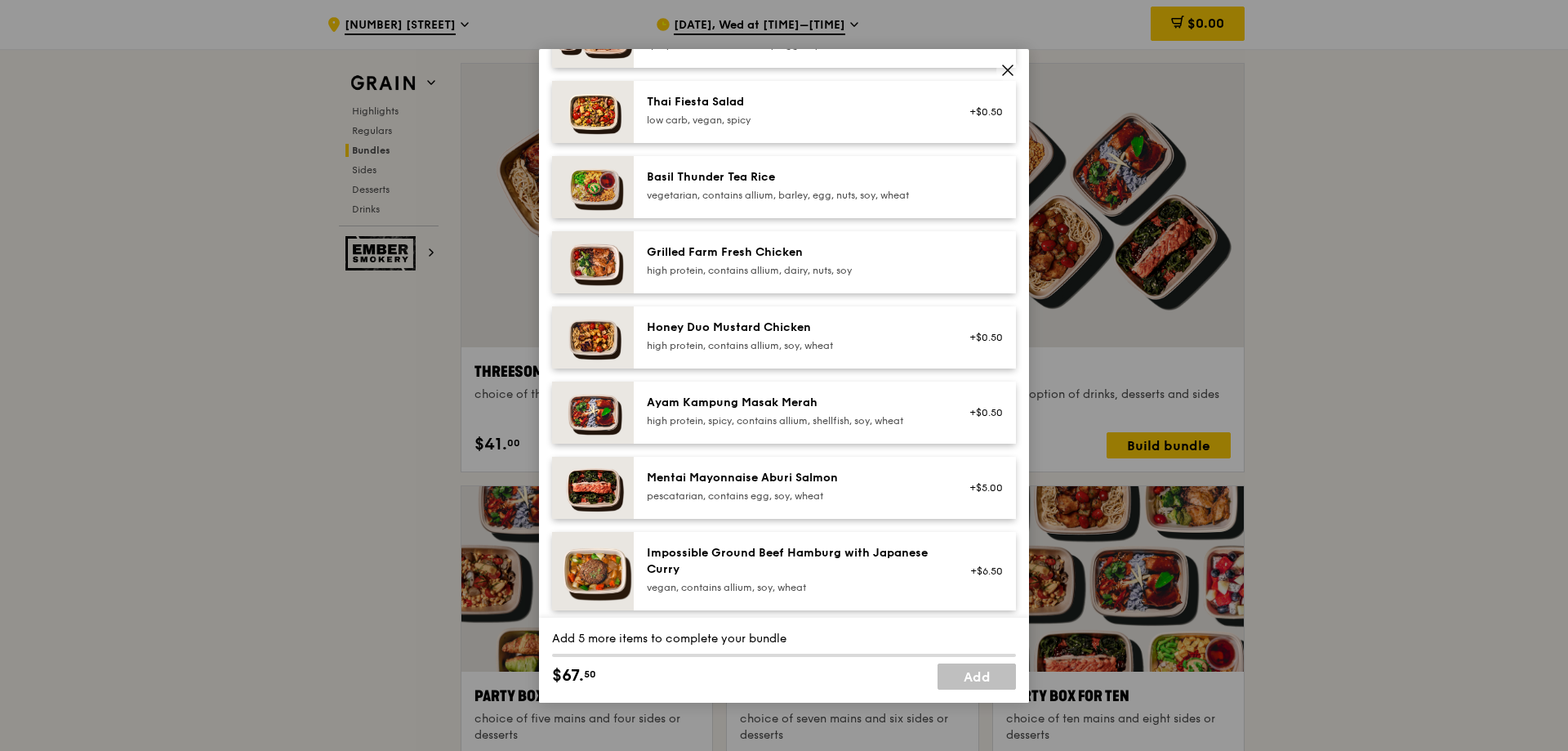 scroll, scrollTop: 327, scrollLeft: 0, axis: vertical 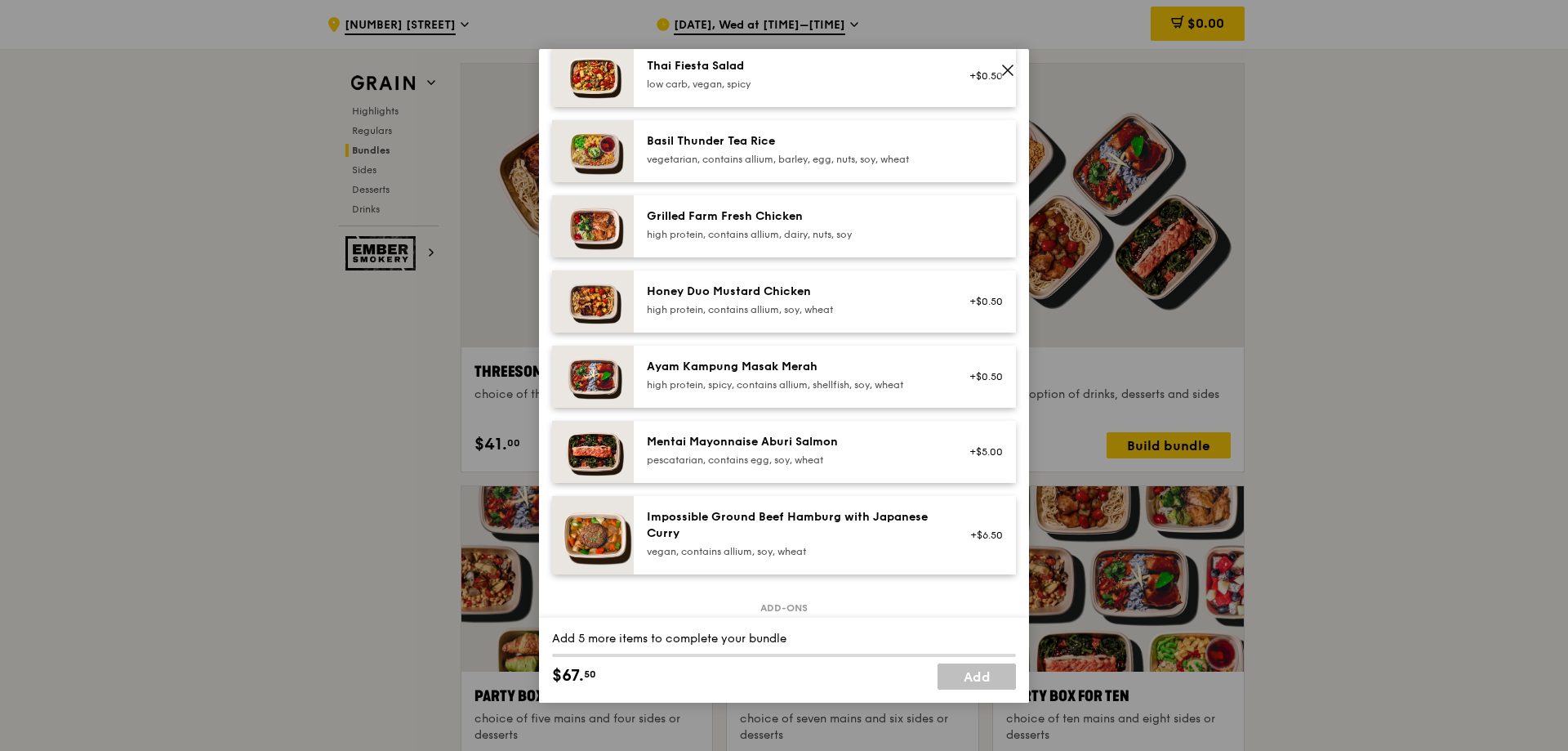 click on "high protein, contains allium, soy, wheat" at bounding box center (793, 310) 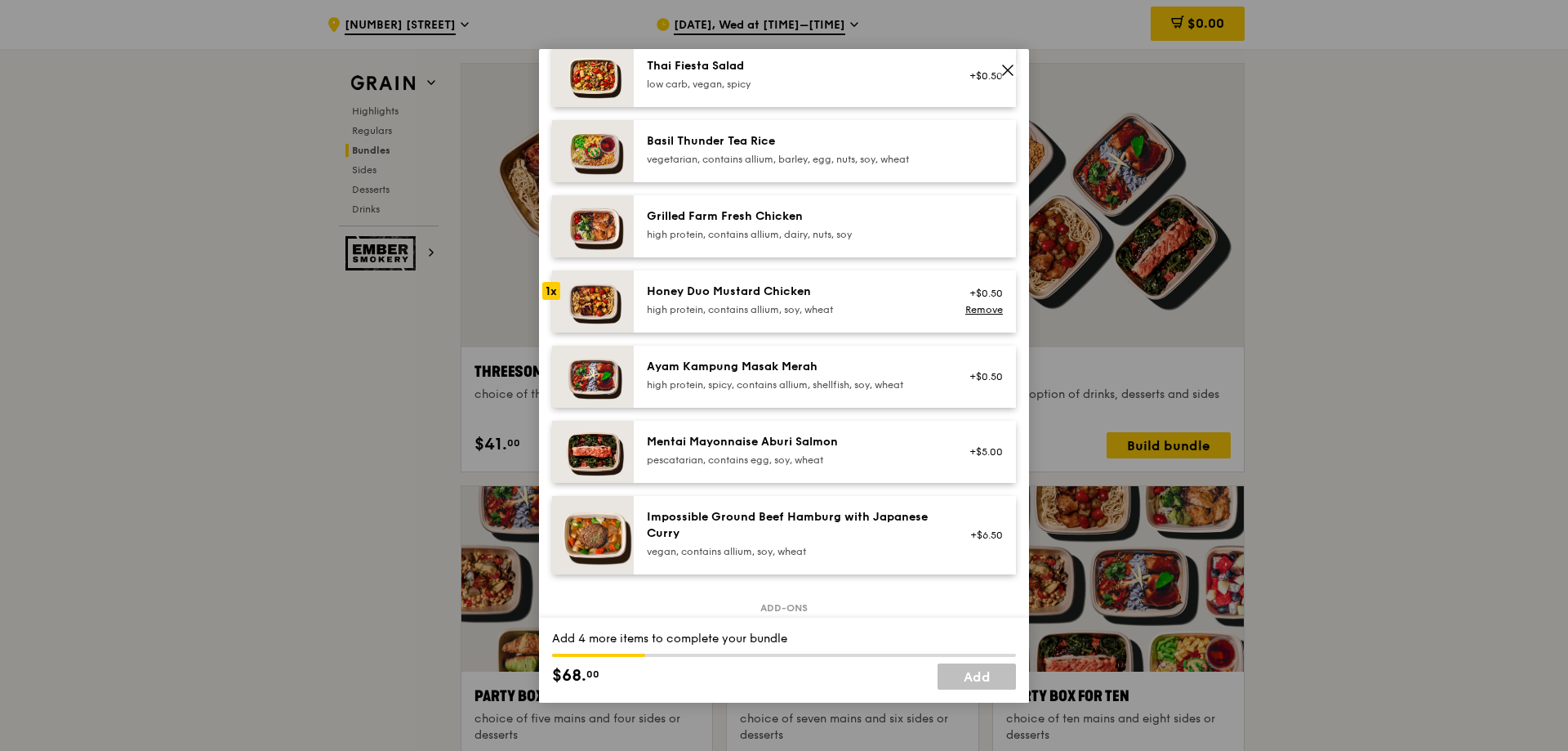 click on "high protein, spicy, contains allium, shellfish, soy, wheat" at bounding box center [793, 385] 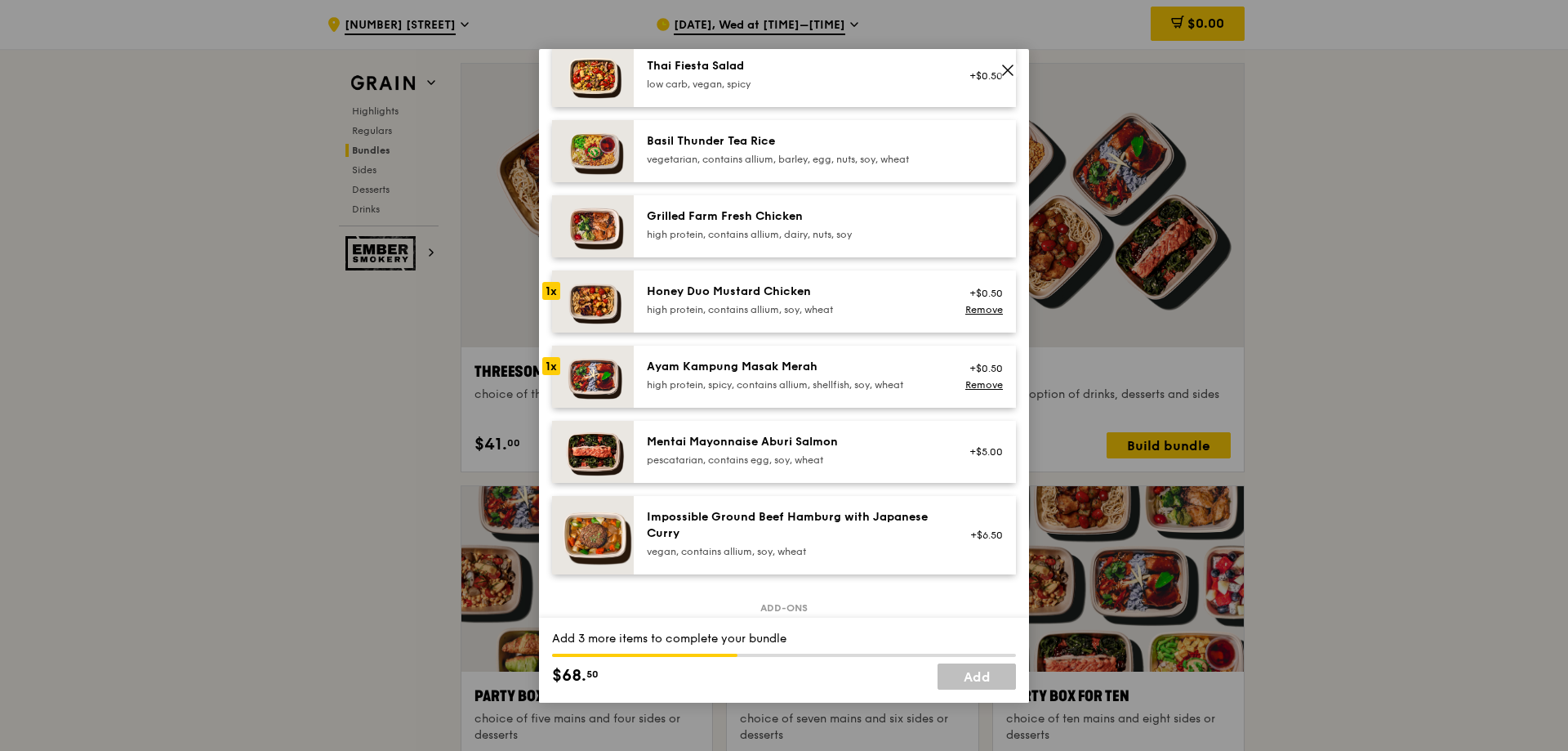 click on "pescatarian, contains egg, soy, wheat" at bounding box center [793, 460] 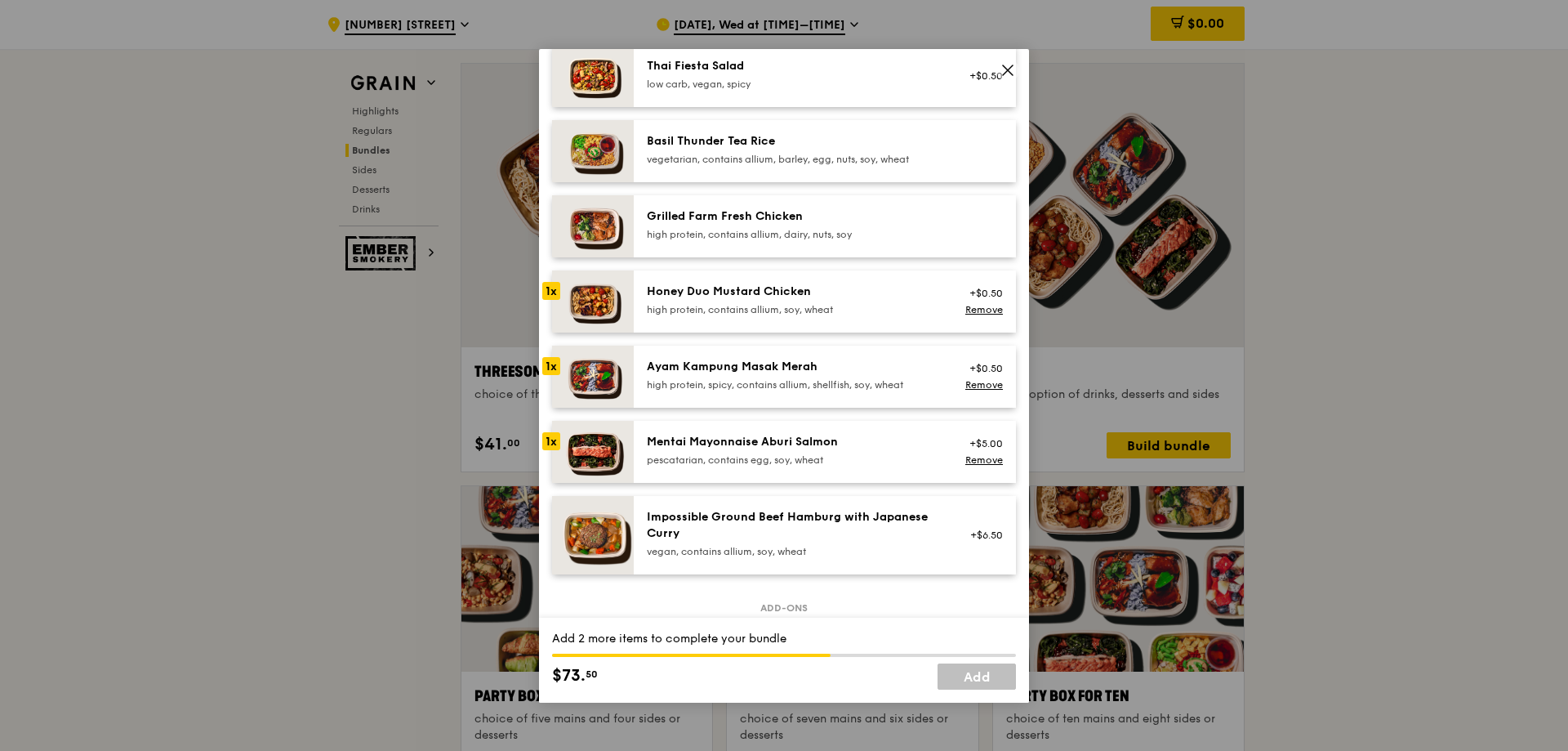 click on "pescatarian, contains egg, soy, wheat" at bounding box center [793, 460] 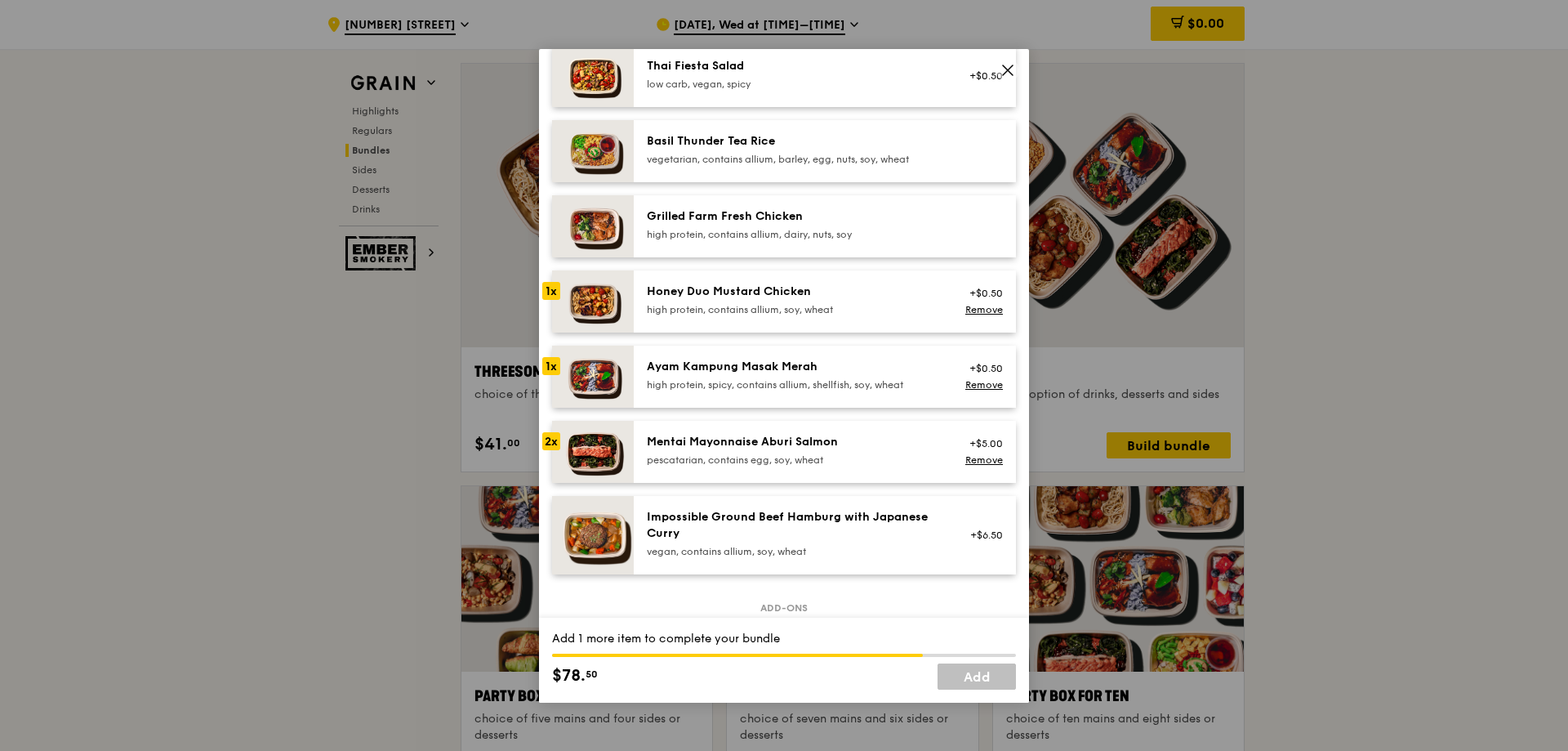 click on "high protein, contains allium, soy, wheat" at bounding box center [793, 310] 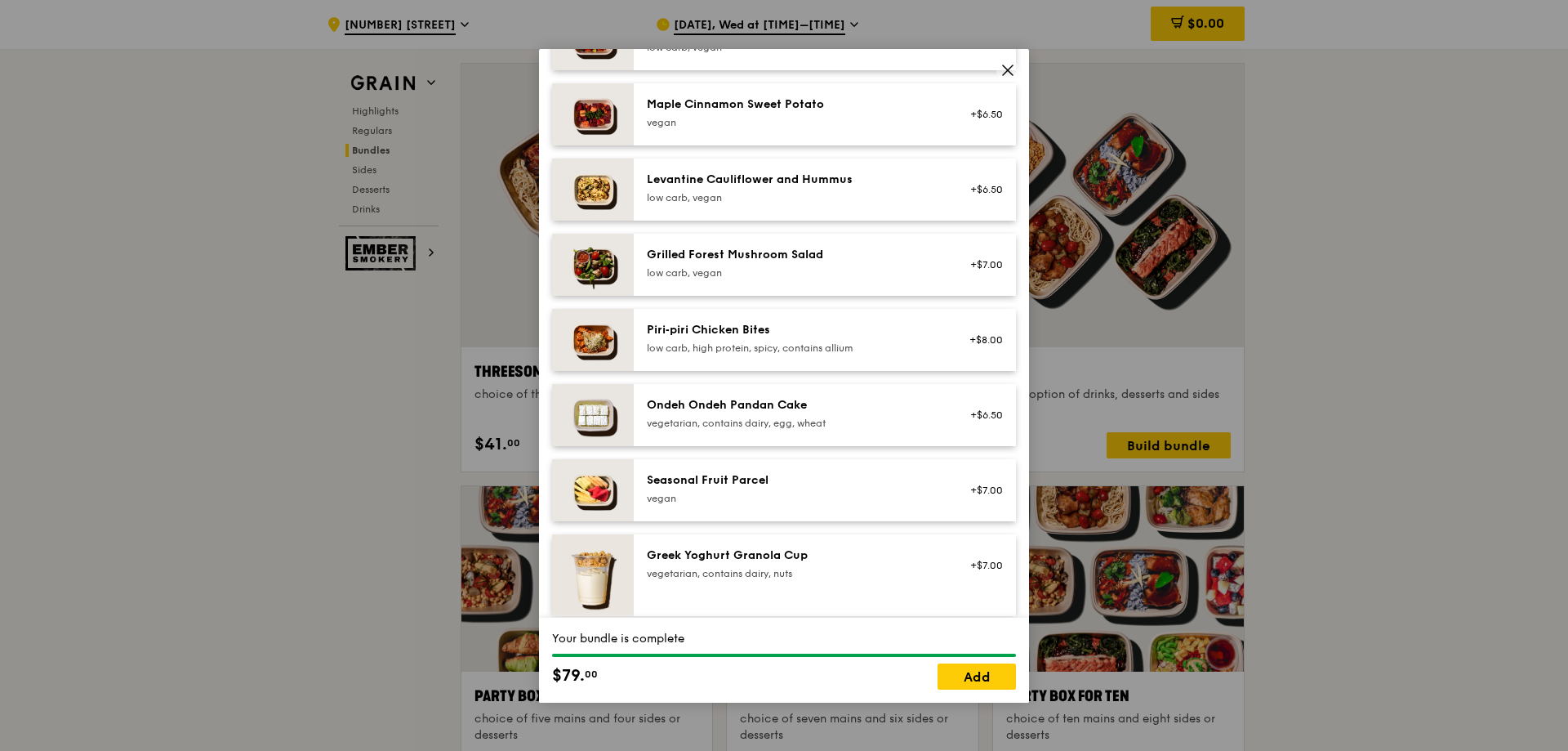 scroll, scrollTop: 981, scrollLeft: 0, axis: vertical 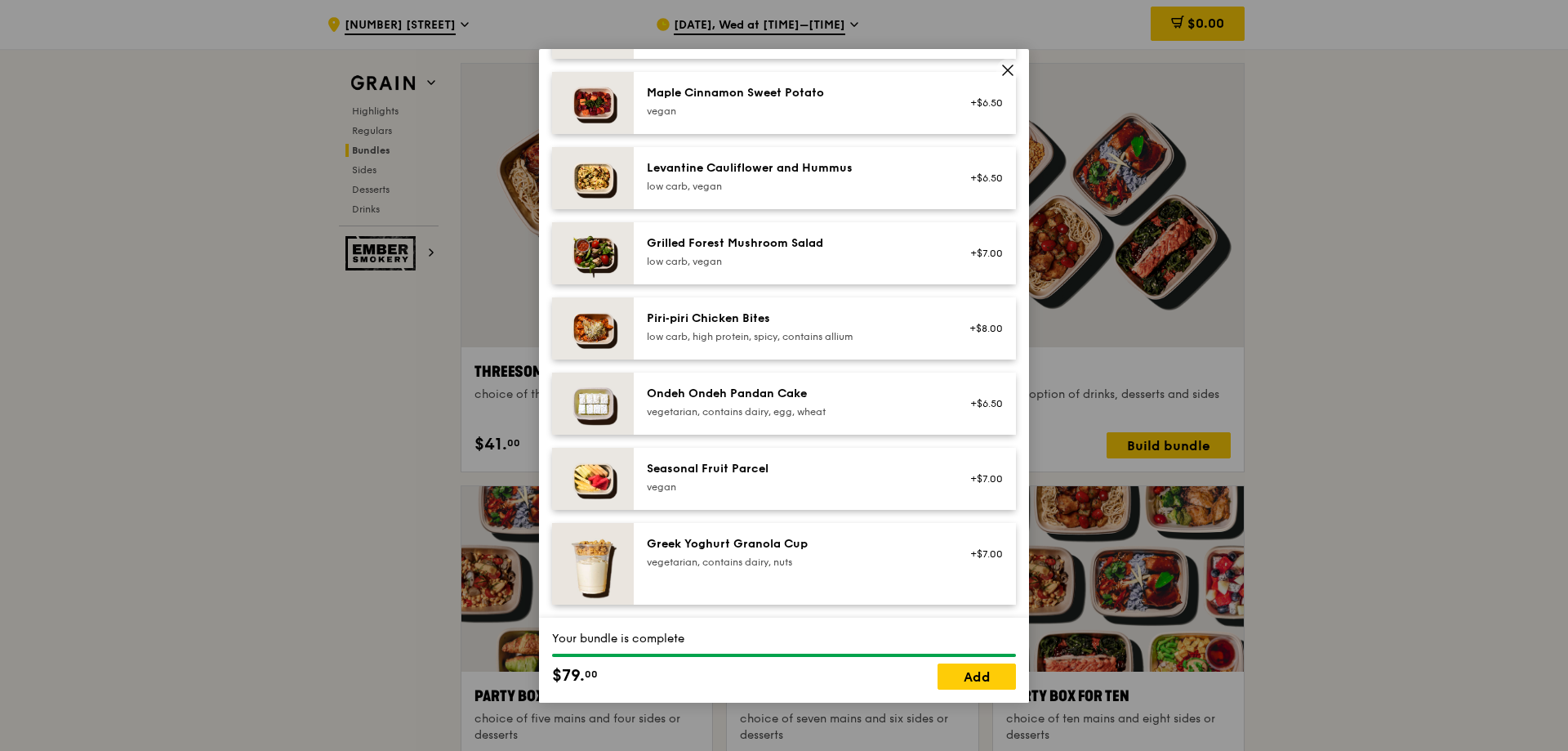 click on "Ondeh Ondeh Pandan Cake
vegetarian, contains dairy, egg, wheat" at bounding box center [793, 402] 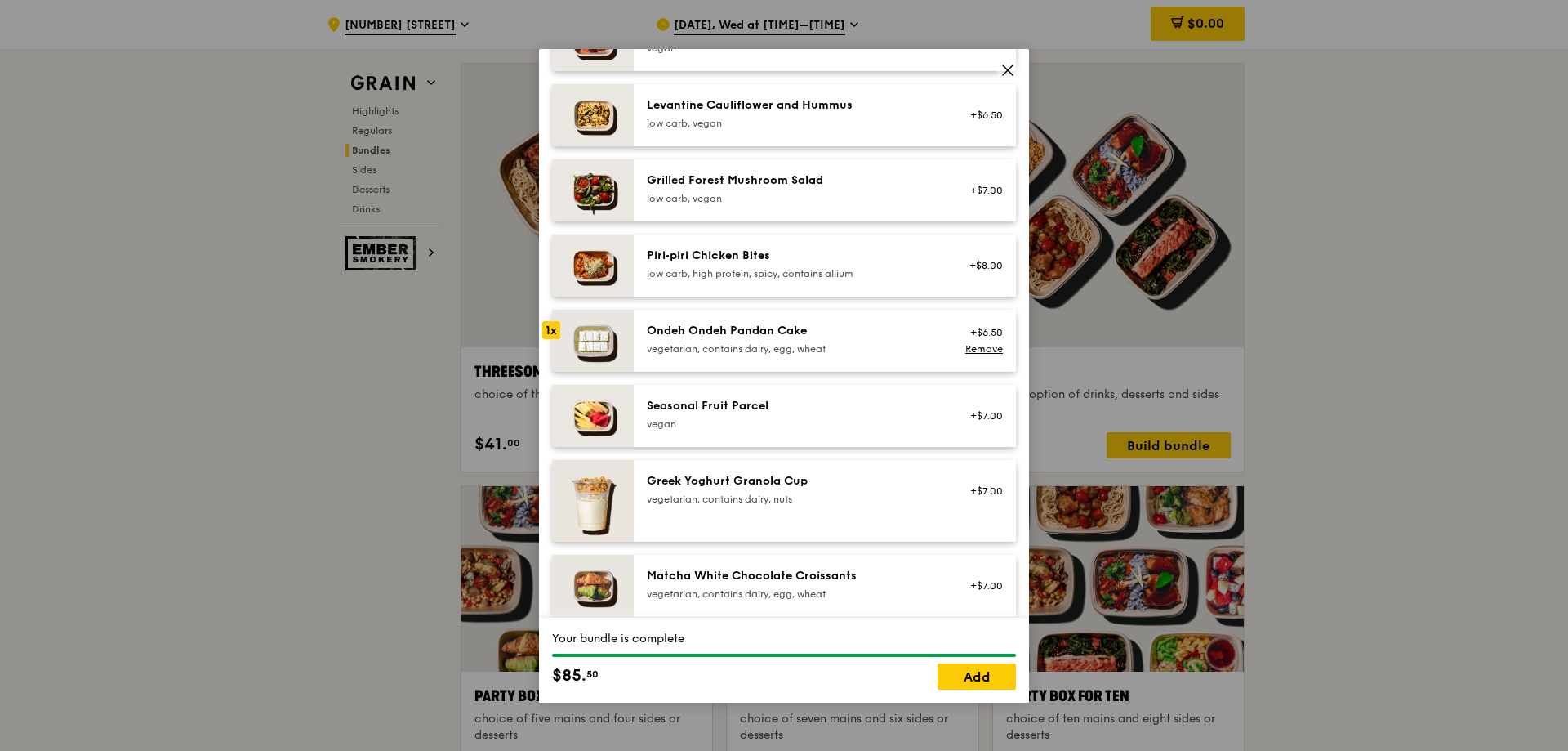 scroll, scrollTop: 1062, scrollLeft: 0, axis: vertical 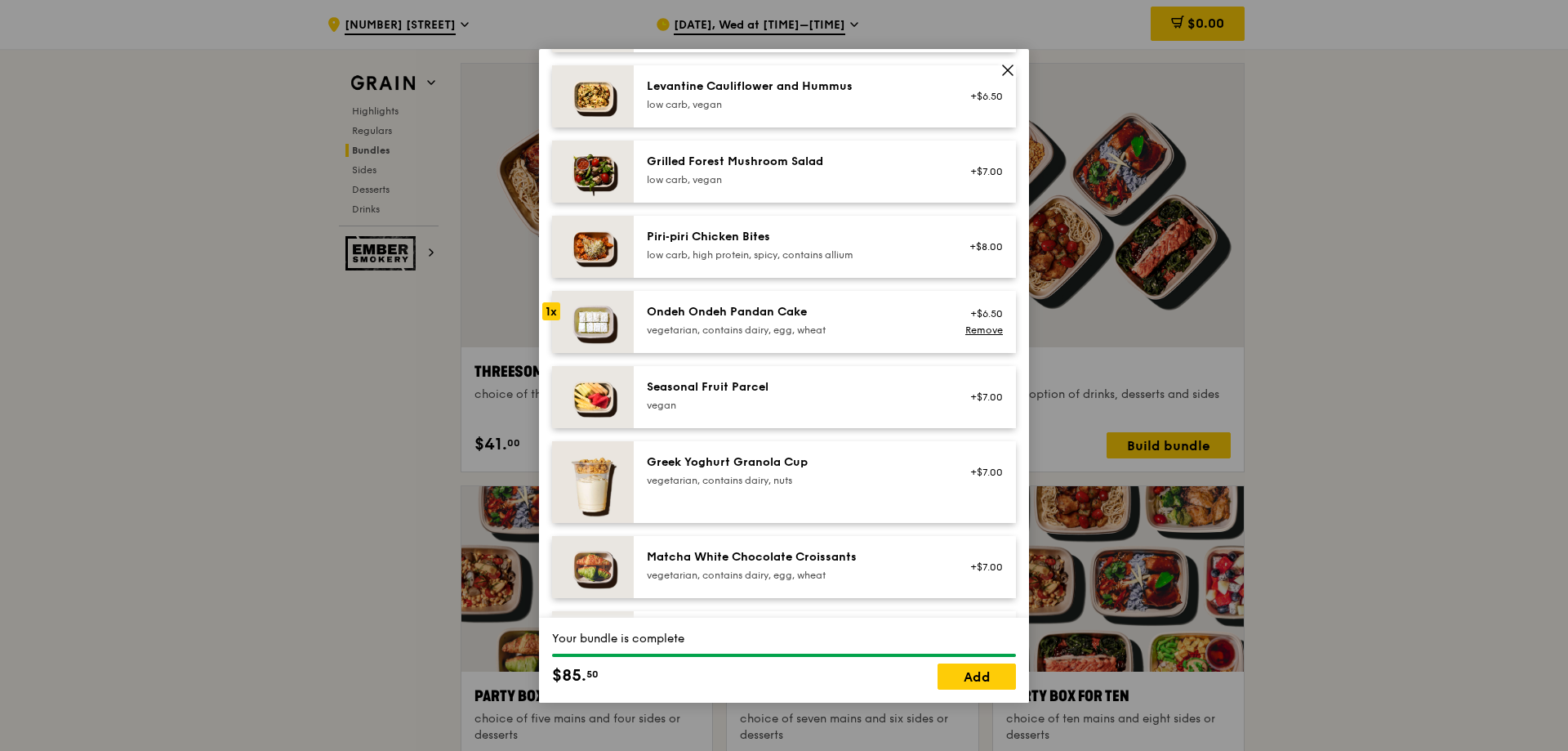 click on "Ondeh Ondeh Pandan Cake" at bounding box center [793, 312] 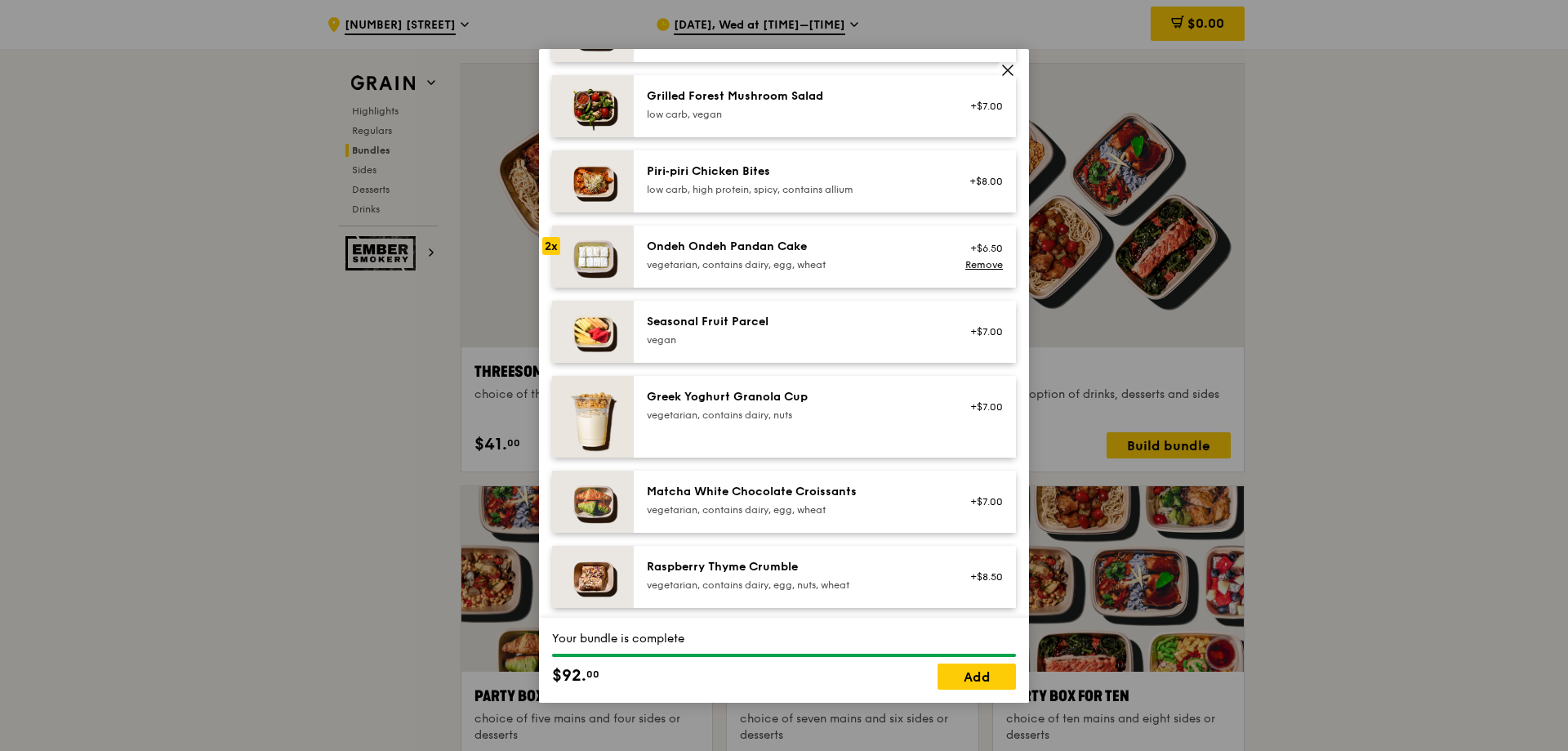 scroll, scrollTop: 1226, scrollLeft: 0, axis: vertical 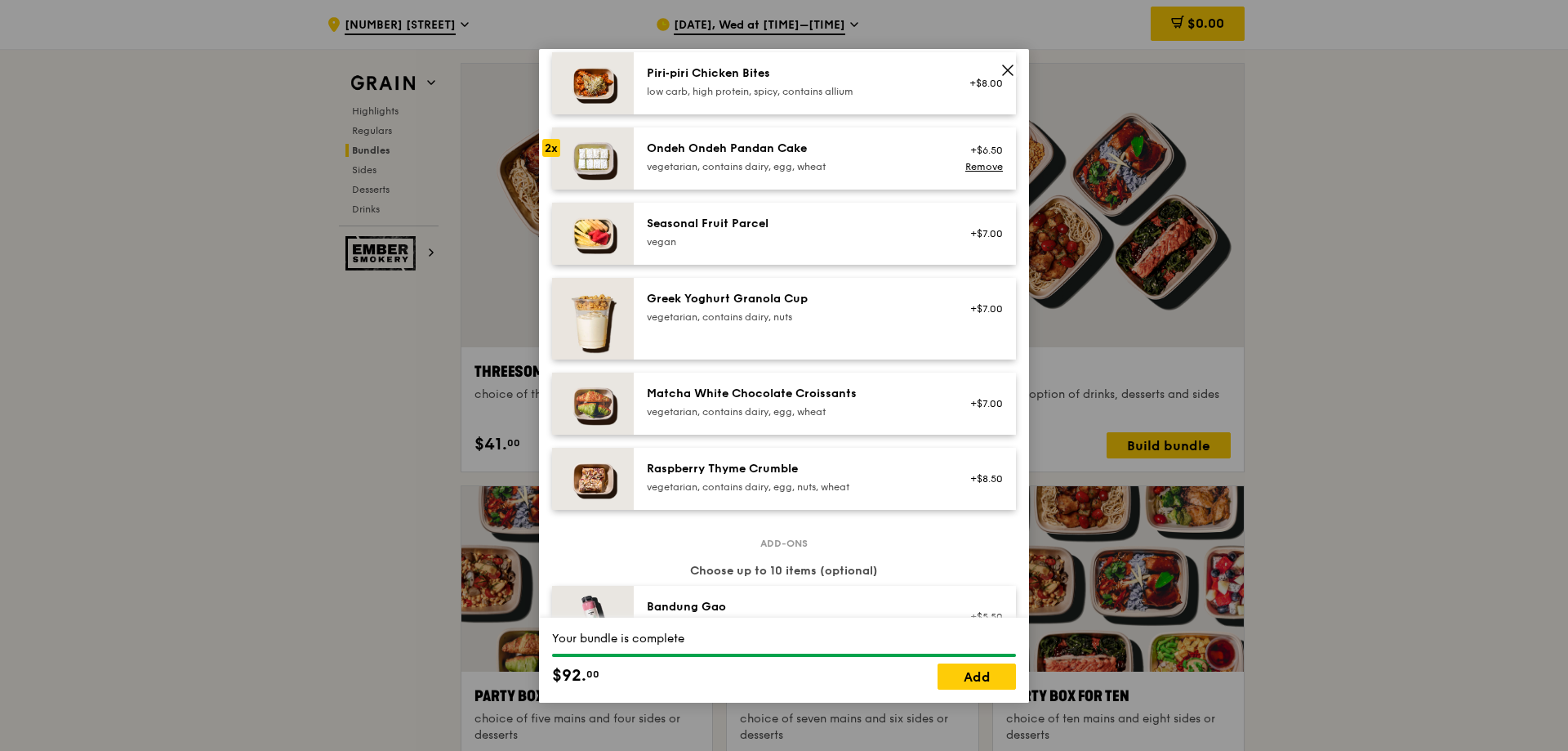 click on "vegetarian, contains dairy, egg, wheat" at bounding box center [793, 412] 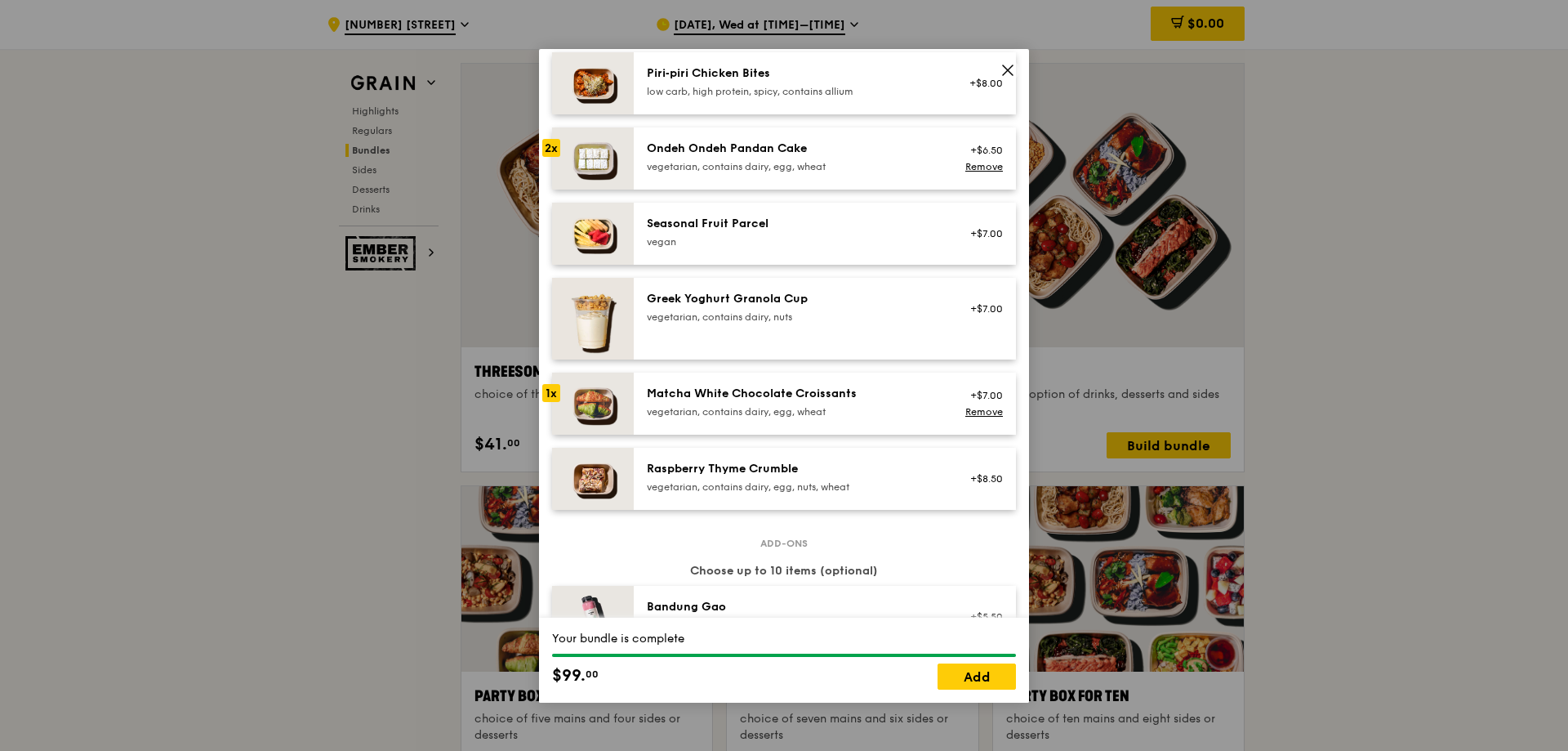 click on "vegetarian, contains dairy, egg, wheat" at bounding box center (793, 412) 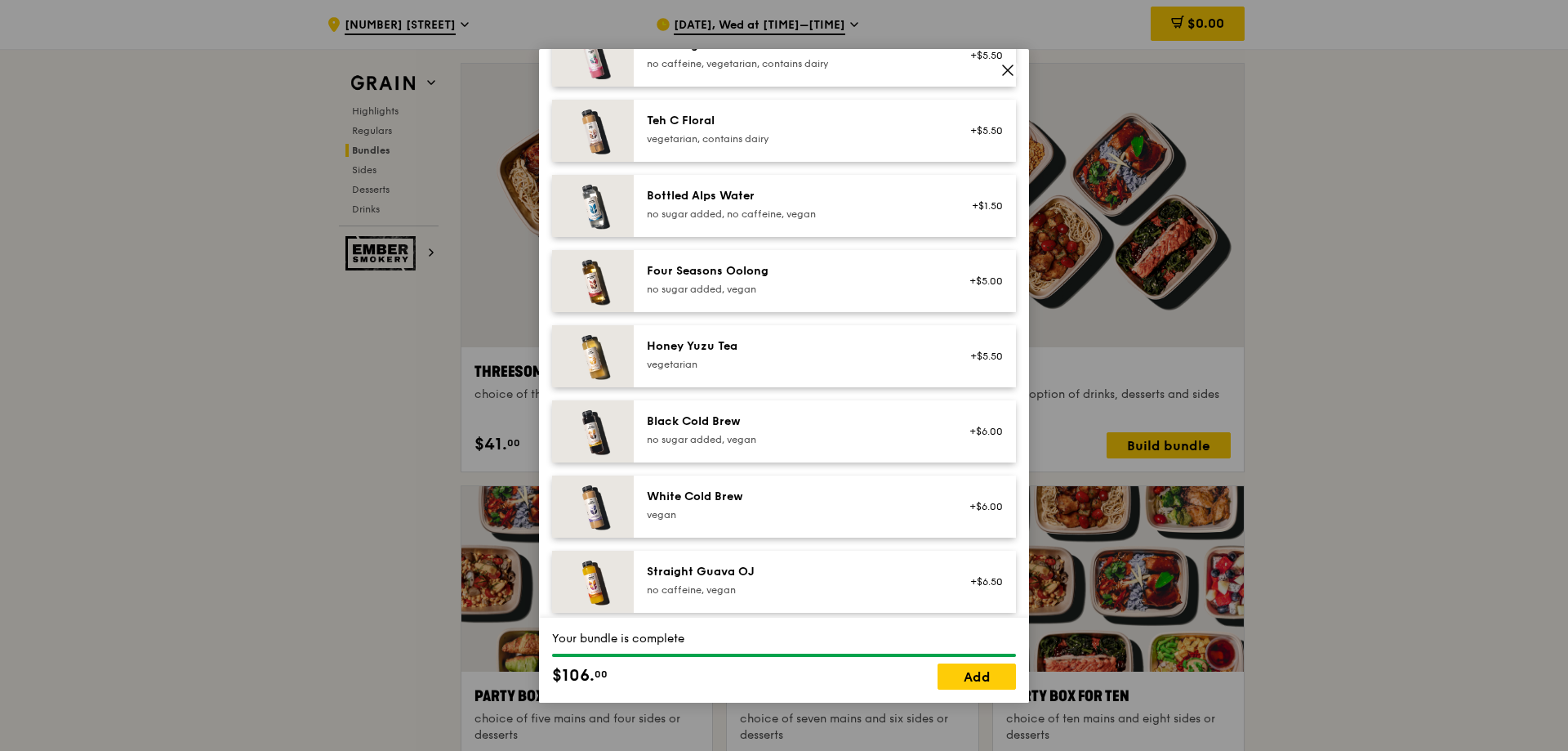 scroll, scrollTop: 1707, scrollLeft: 0, axis: vertical 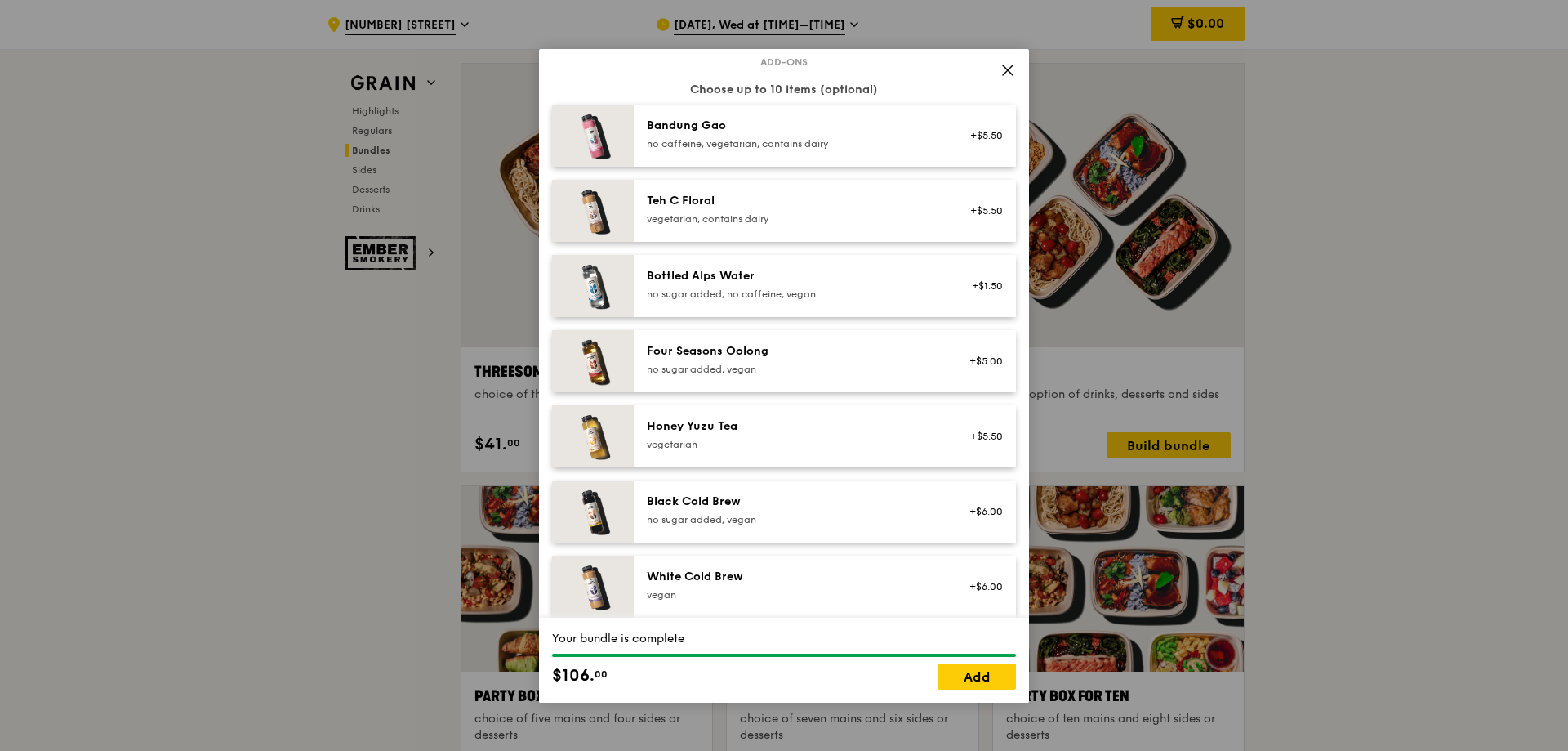 click on "[NAME]
no caffeine, vegetarian, contains dairy" at bounding box center [793, 136] 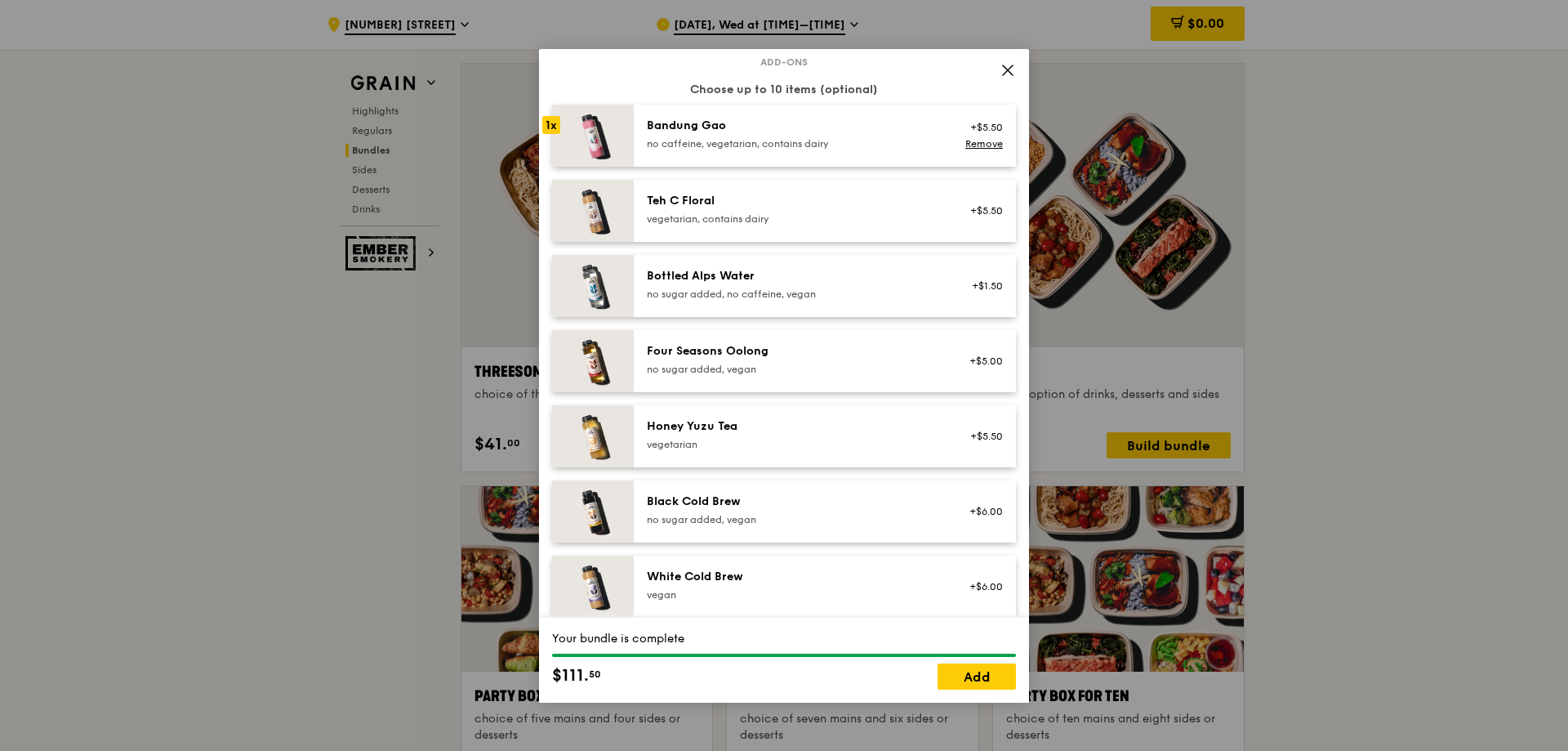click on "Teh C Floral" at bounding box center [793, 201] 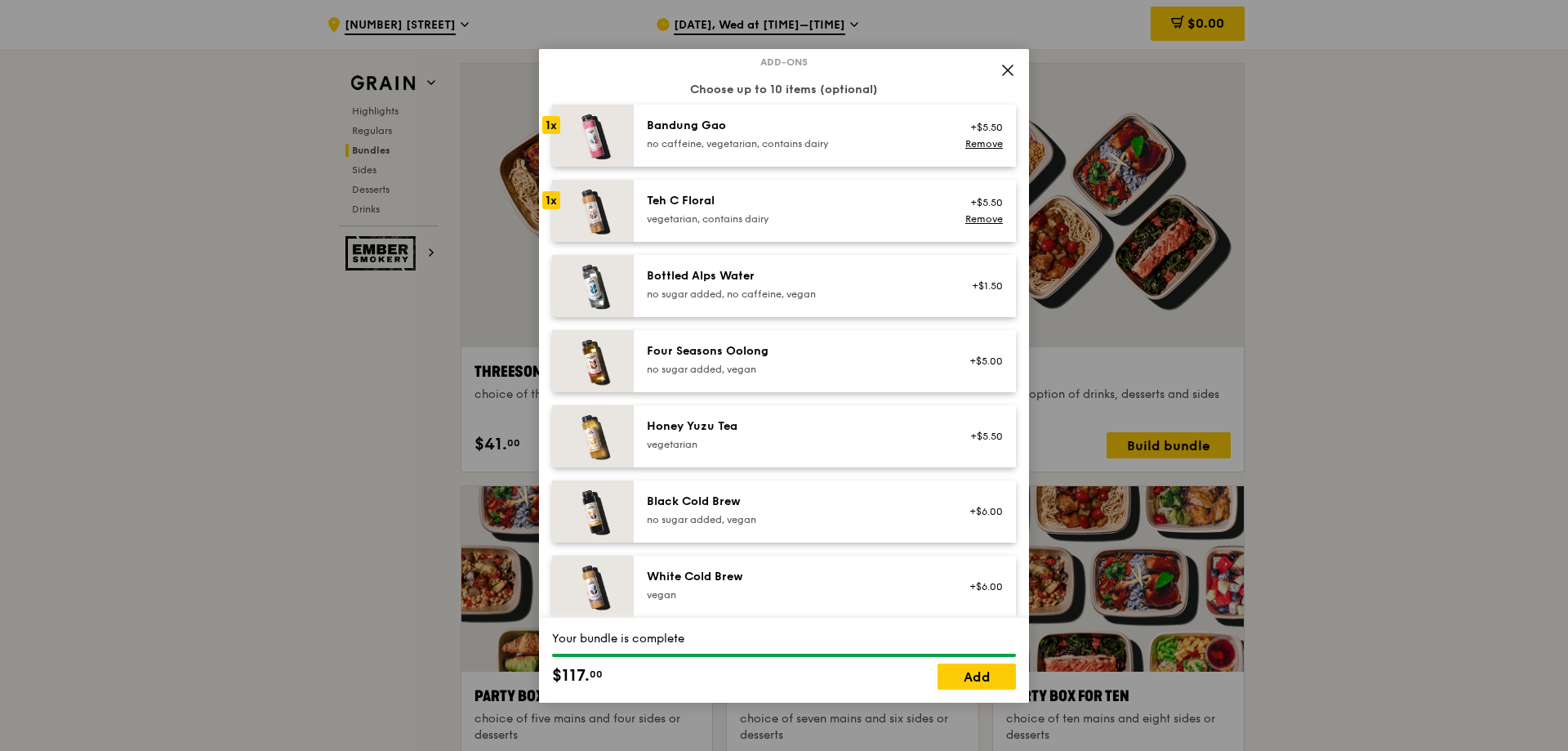 click on "Bottled Alps Water" at bounding box center [793, 276] 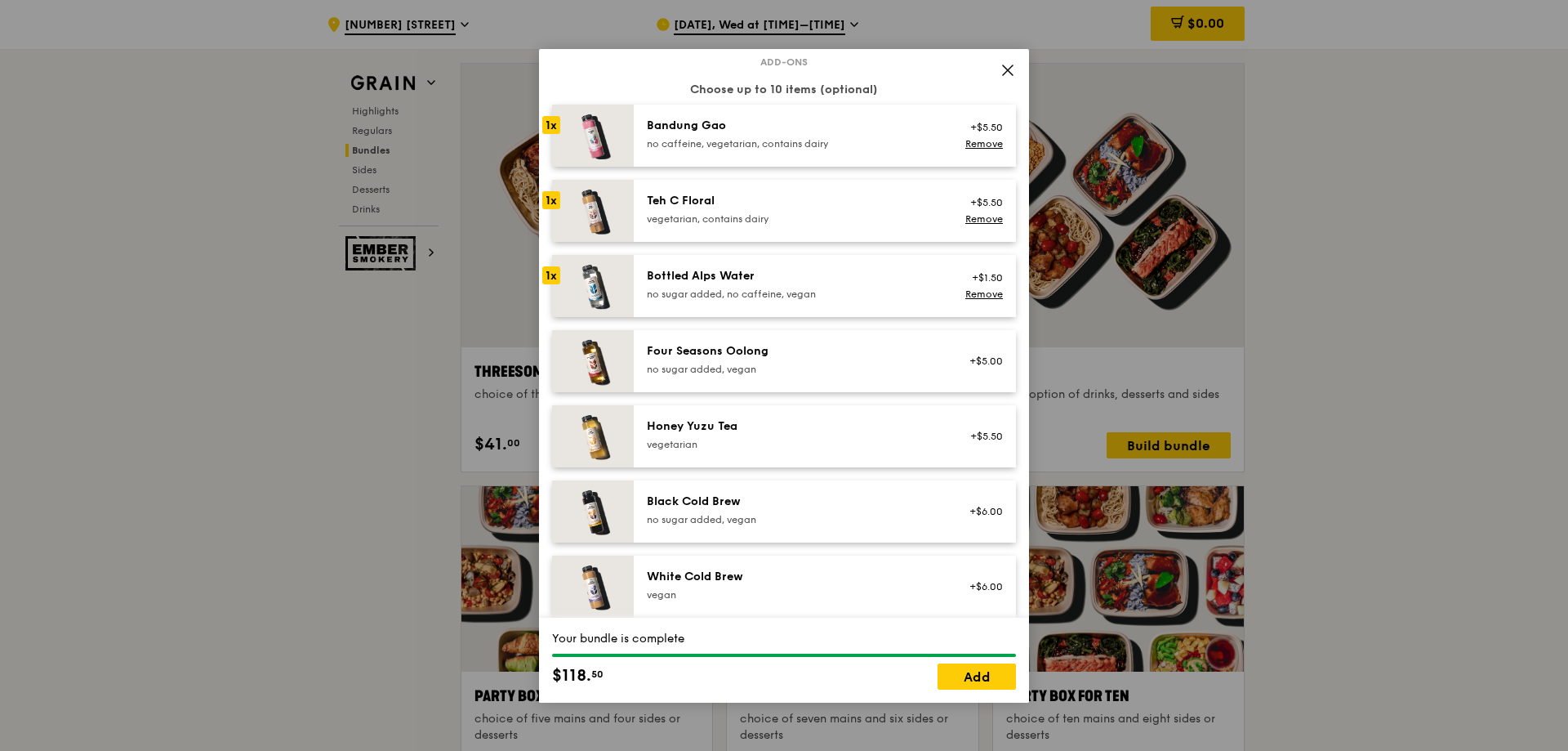 click on "Four Seasons Oolong" at bounding box center [793, 351] 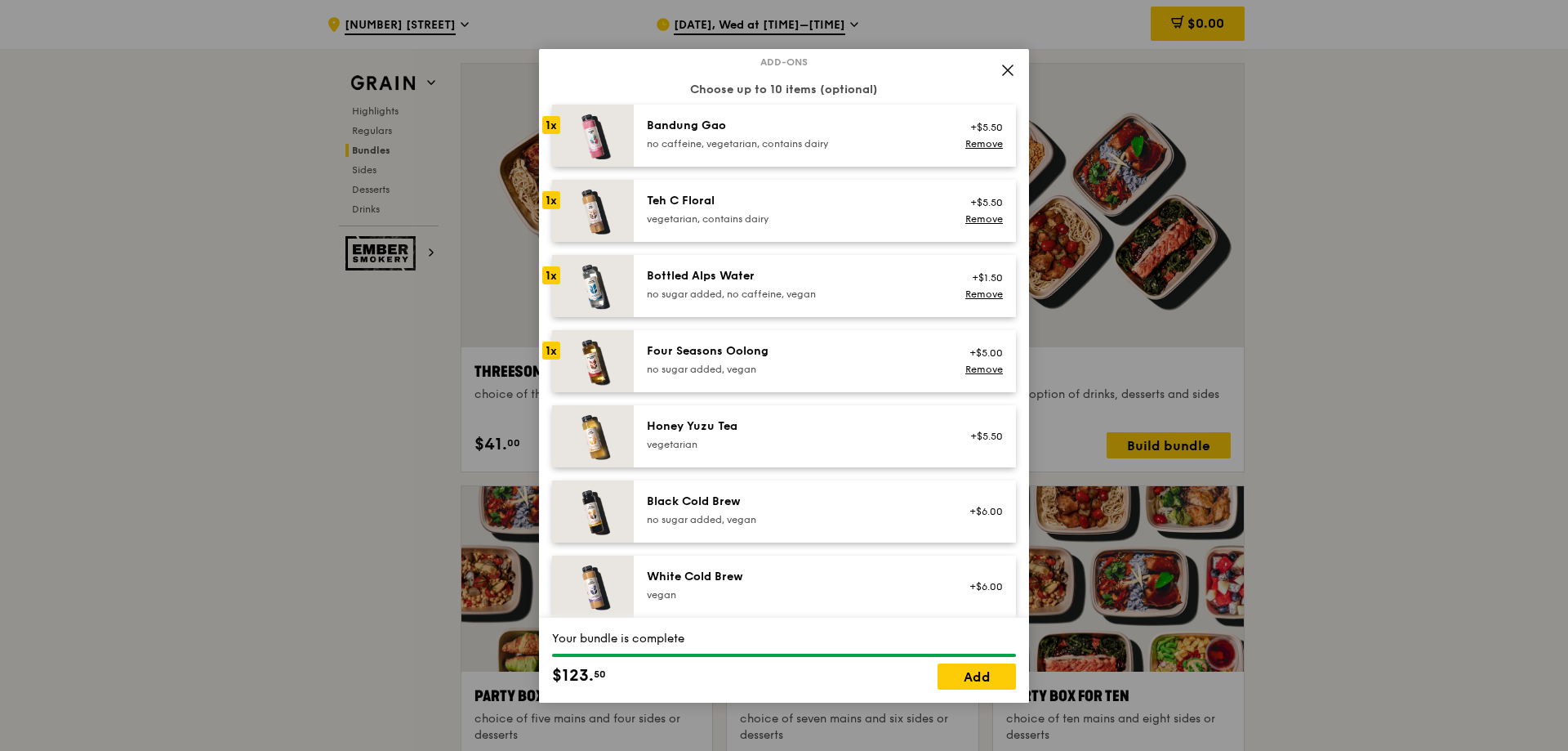click on "Honey Yuzu Tea" at bounding box center (793, 427) 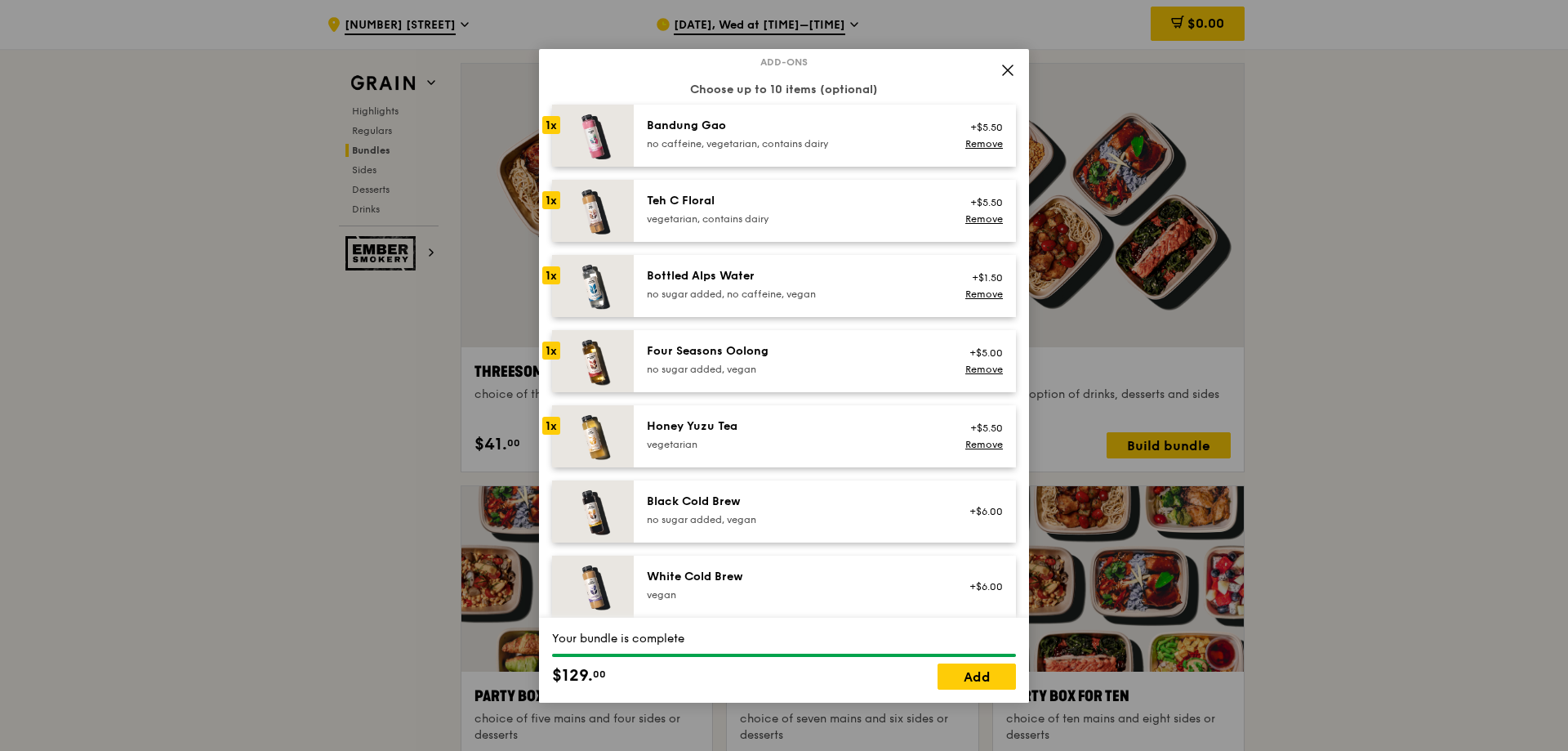 click 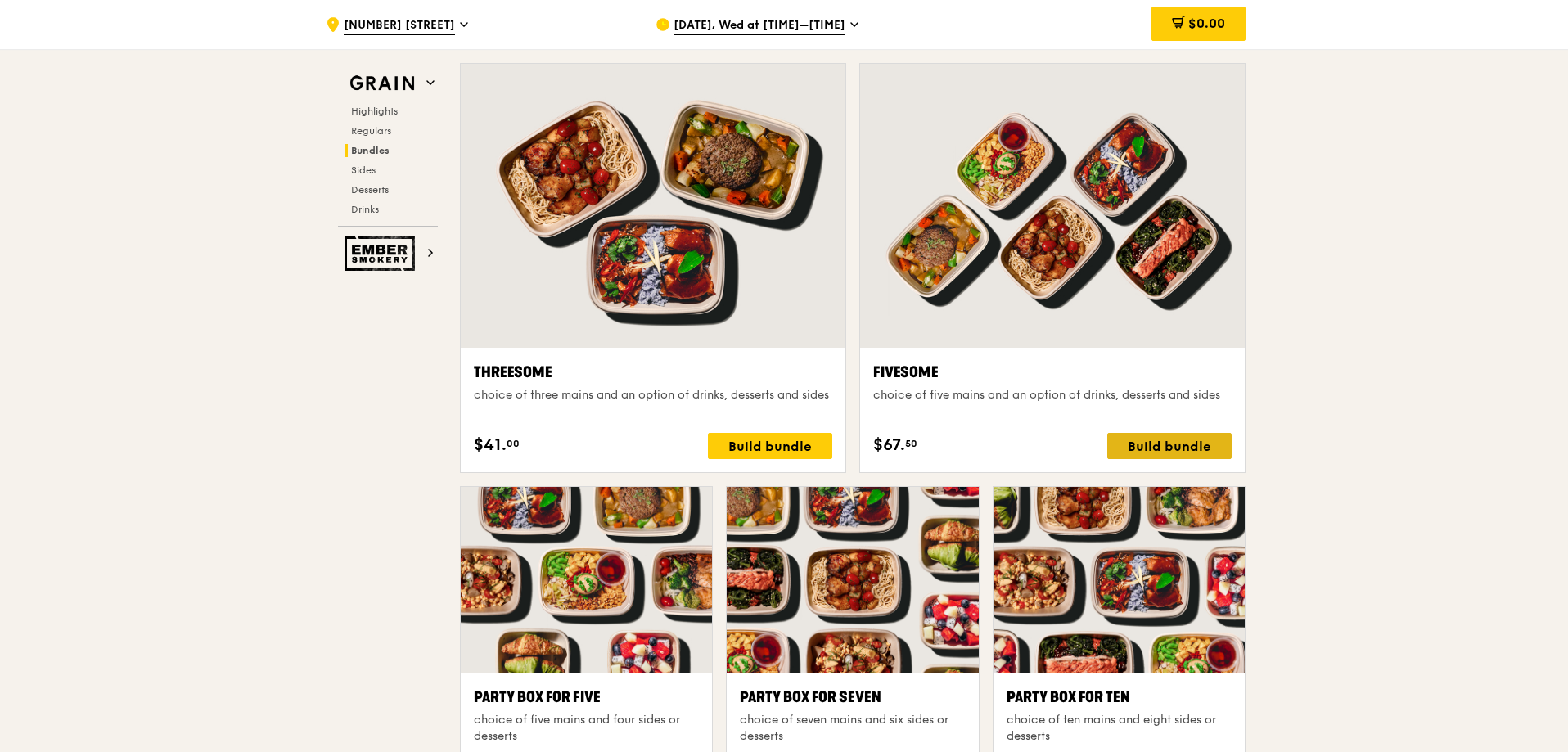 click on "Build bundle" at bounding box center (1169, 446) 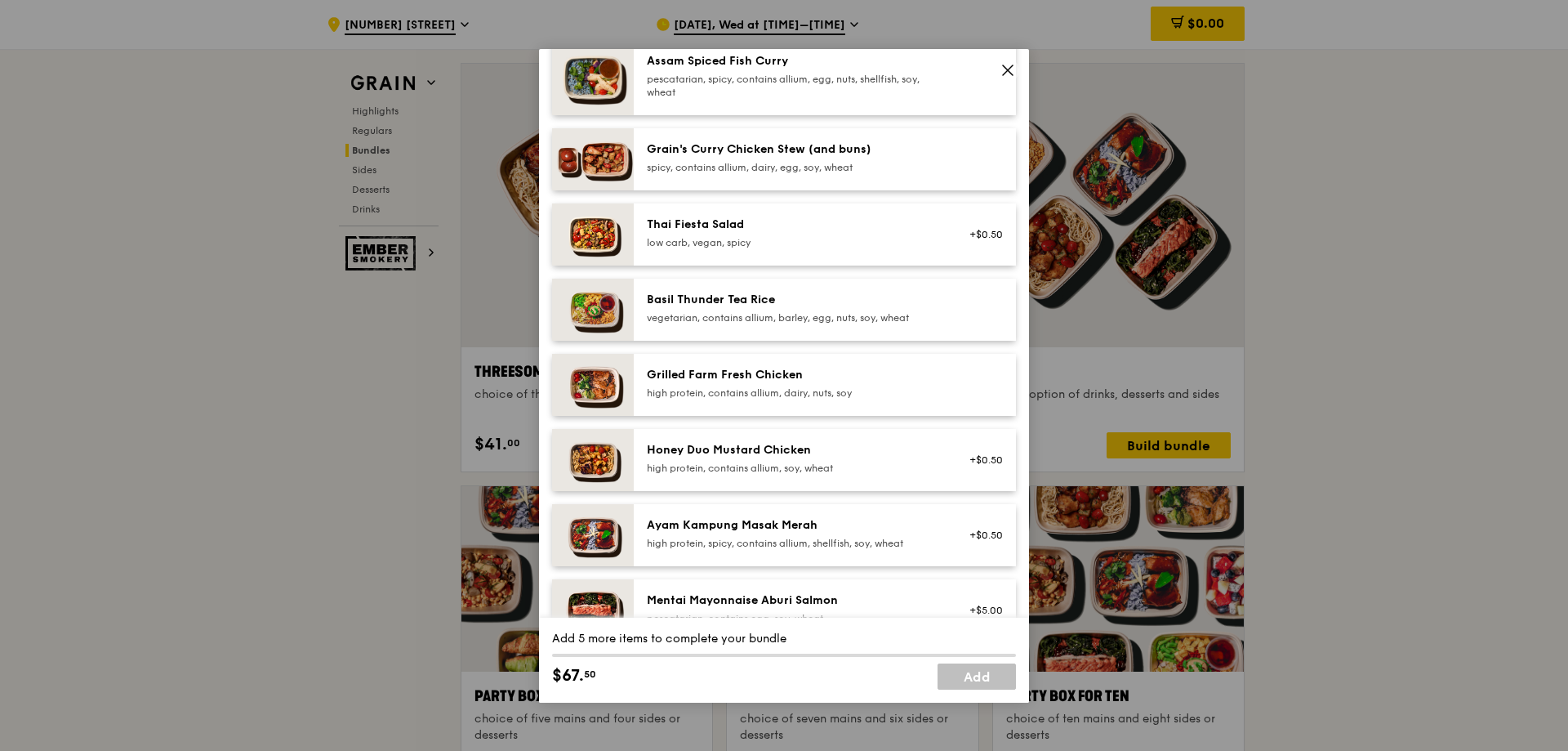 scroll, scrollTop: 327, scrollLeft: 0, axis: vertical 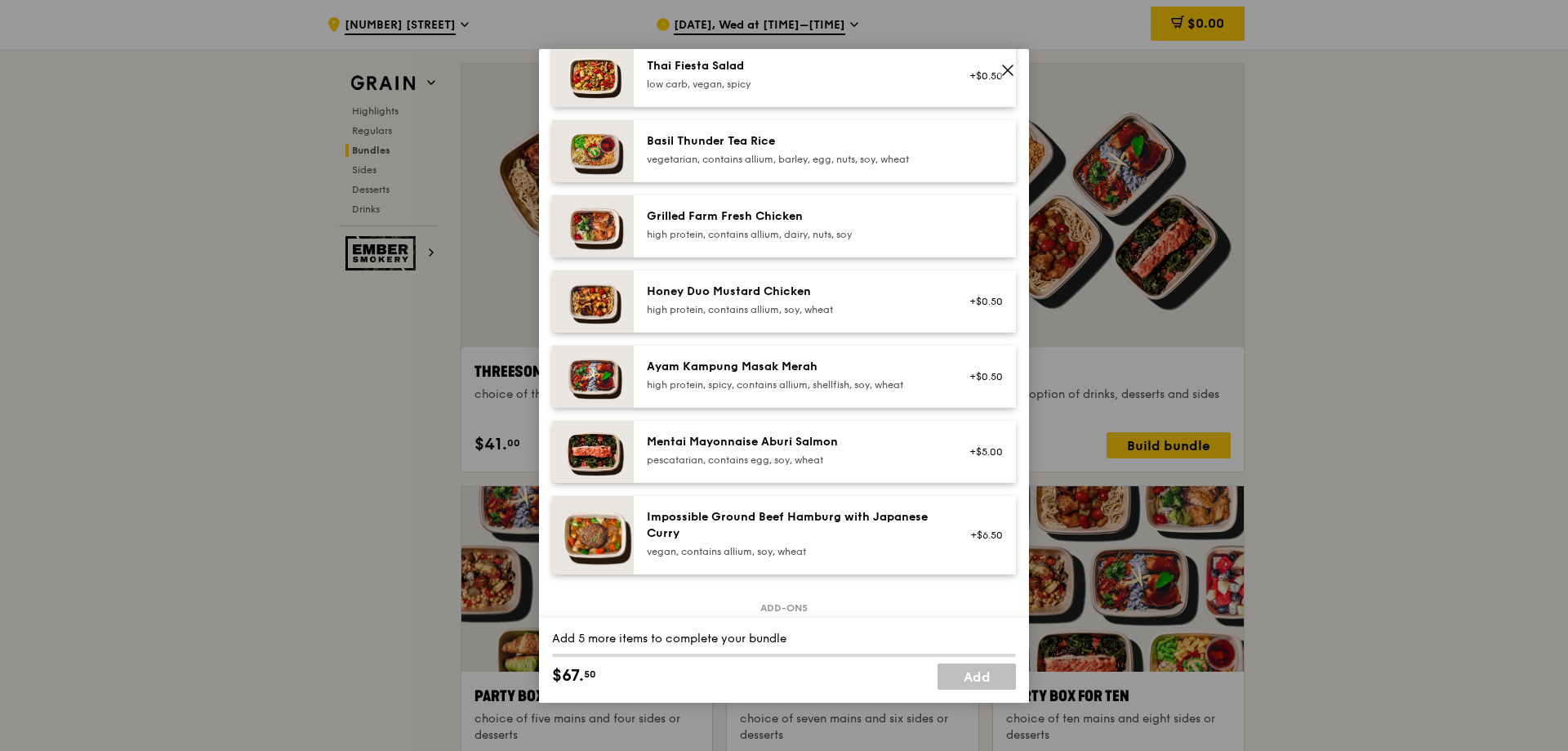 click on "Honey Duo Mustard Chicken" at bounding box center [793, 292] 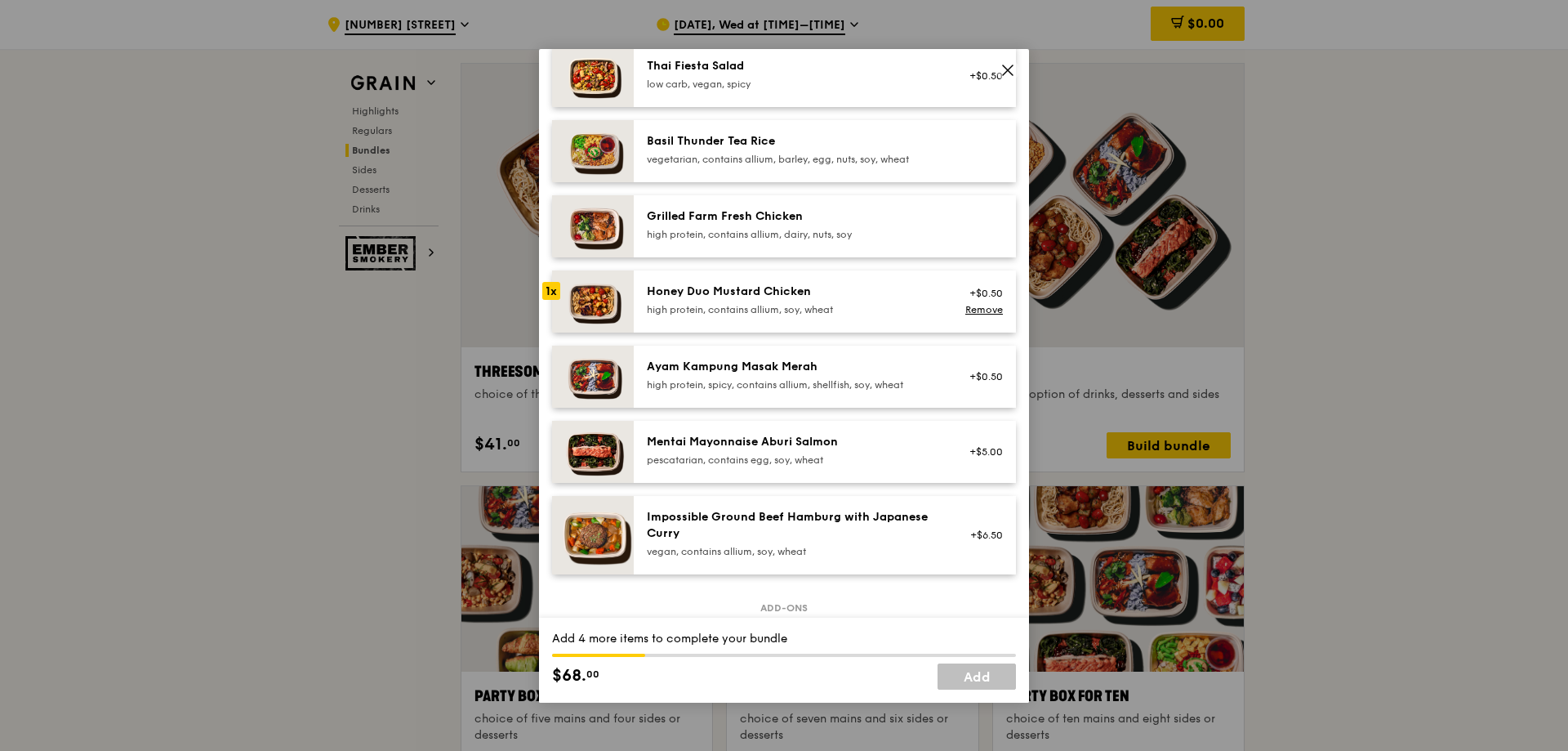 click on "Honey Duo Mustard Chicken" at bounding box center [793, 292] 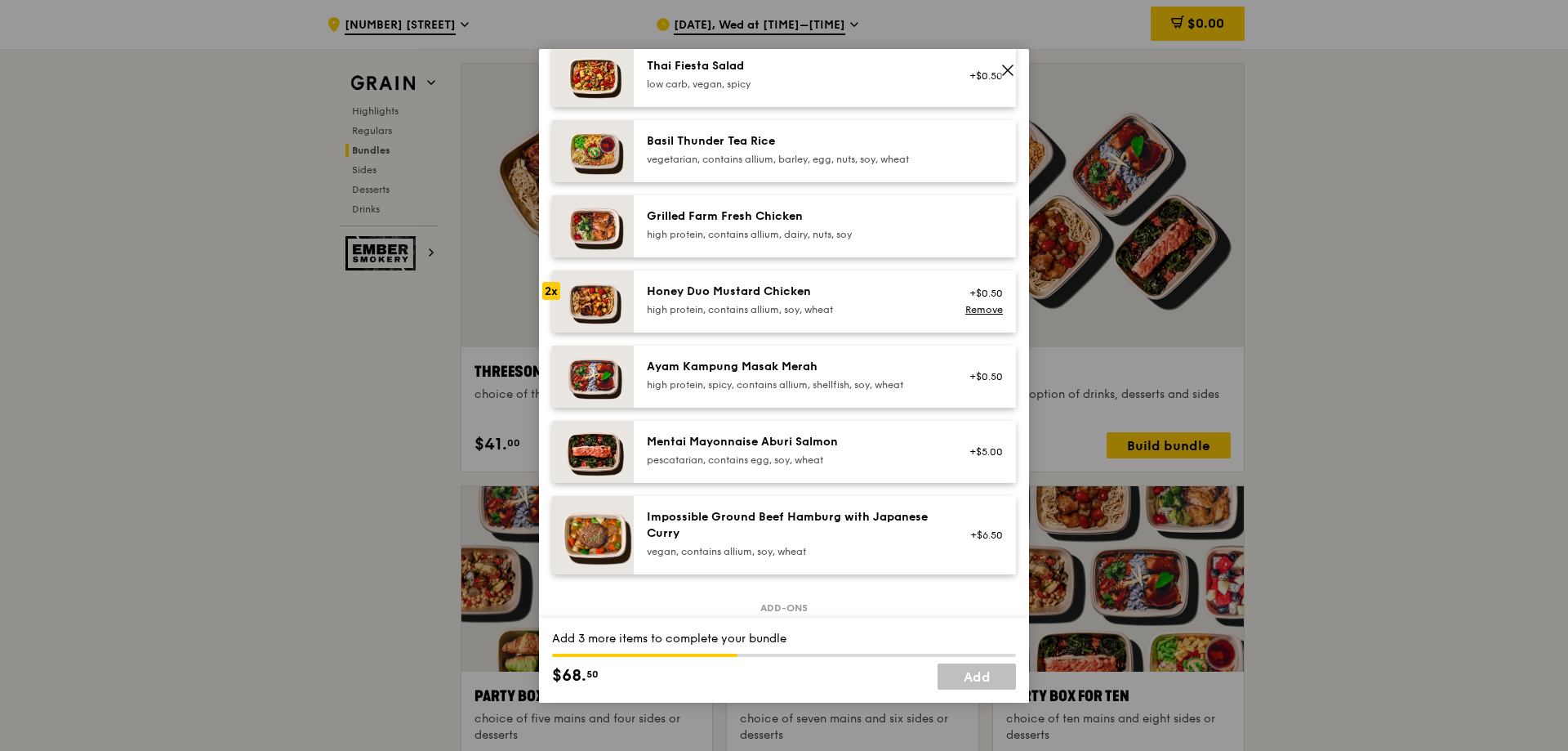 click on "high protein, spicy, contains allium, shellfish, soy, wheat" at bounding box center [793, 385] 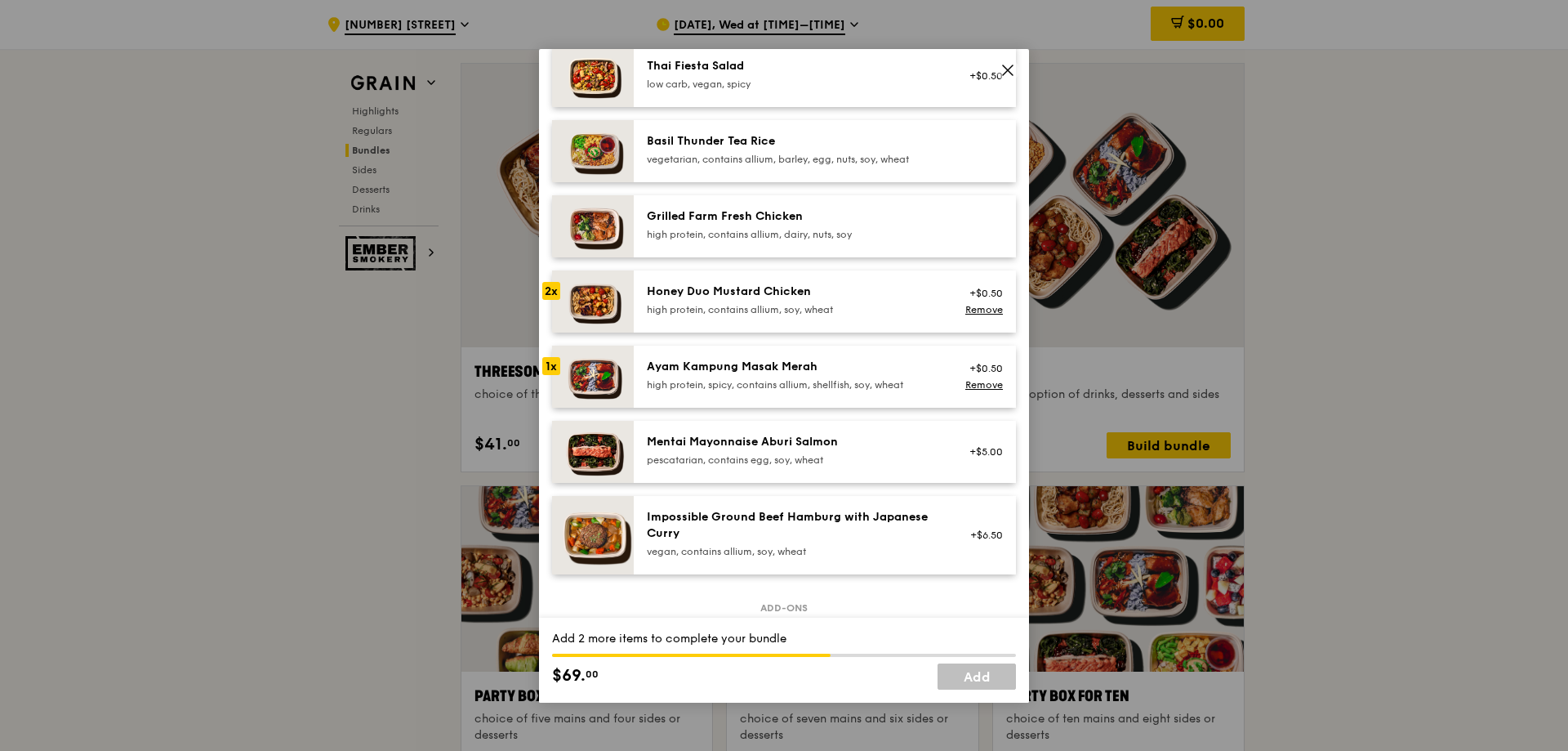click on "pescatarian, contains egg, soy, wheat" at bounding box center [793, 460] 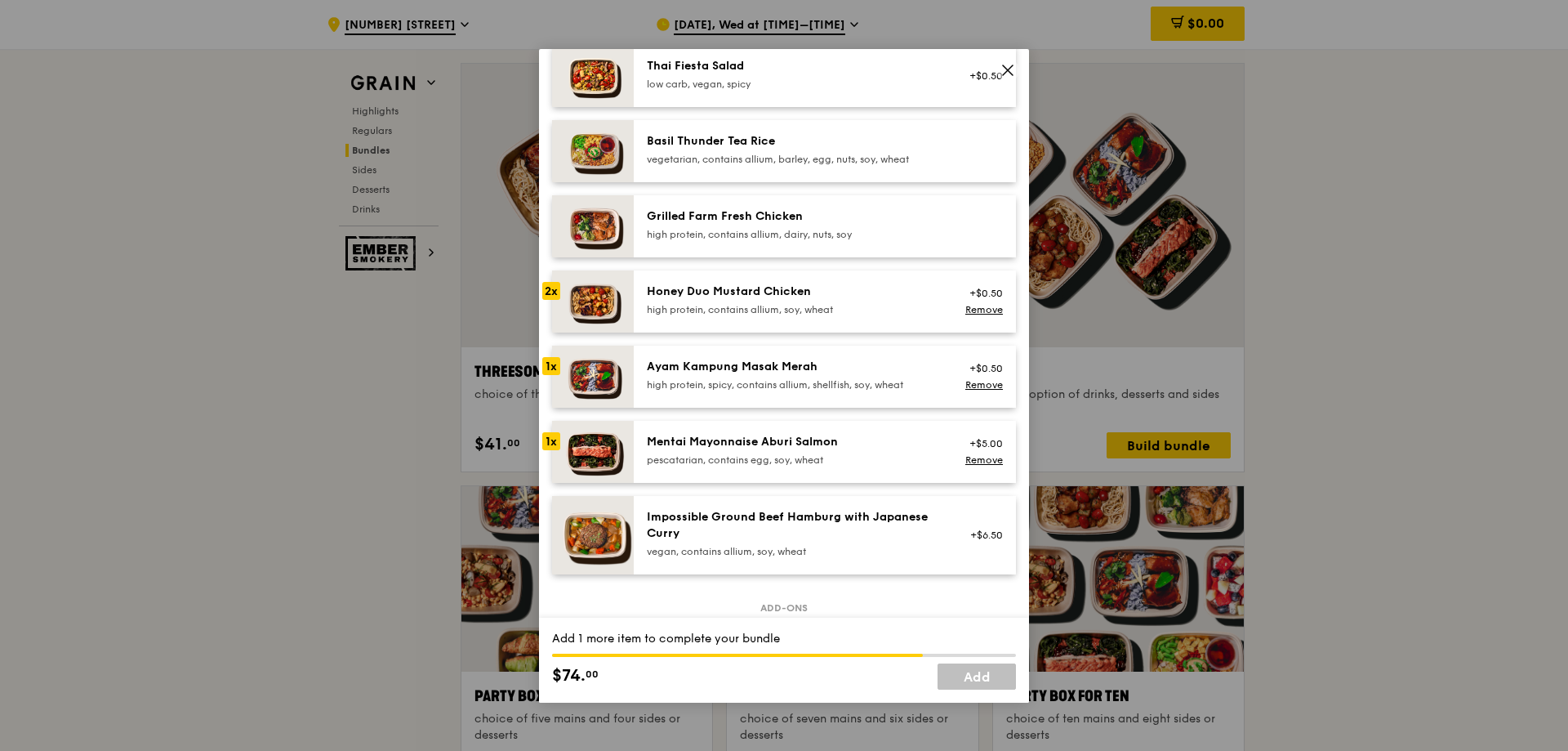 click on "pescatarian, contains egg, soy, wheat" at bounding box center [793, 460] 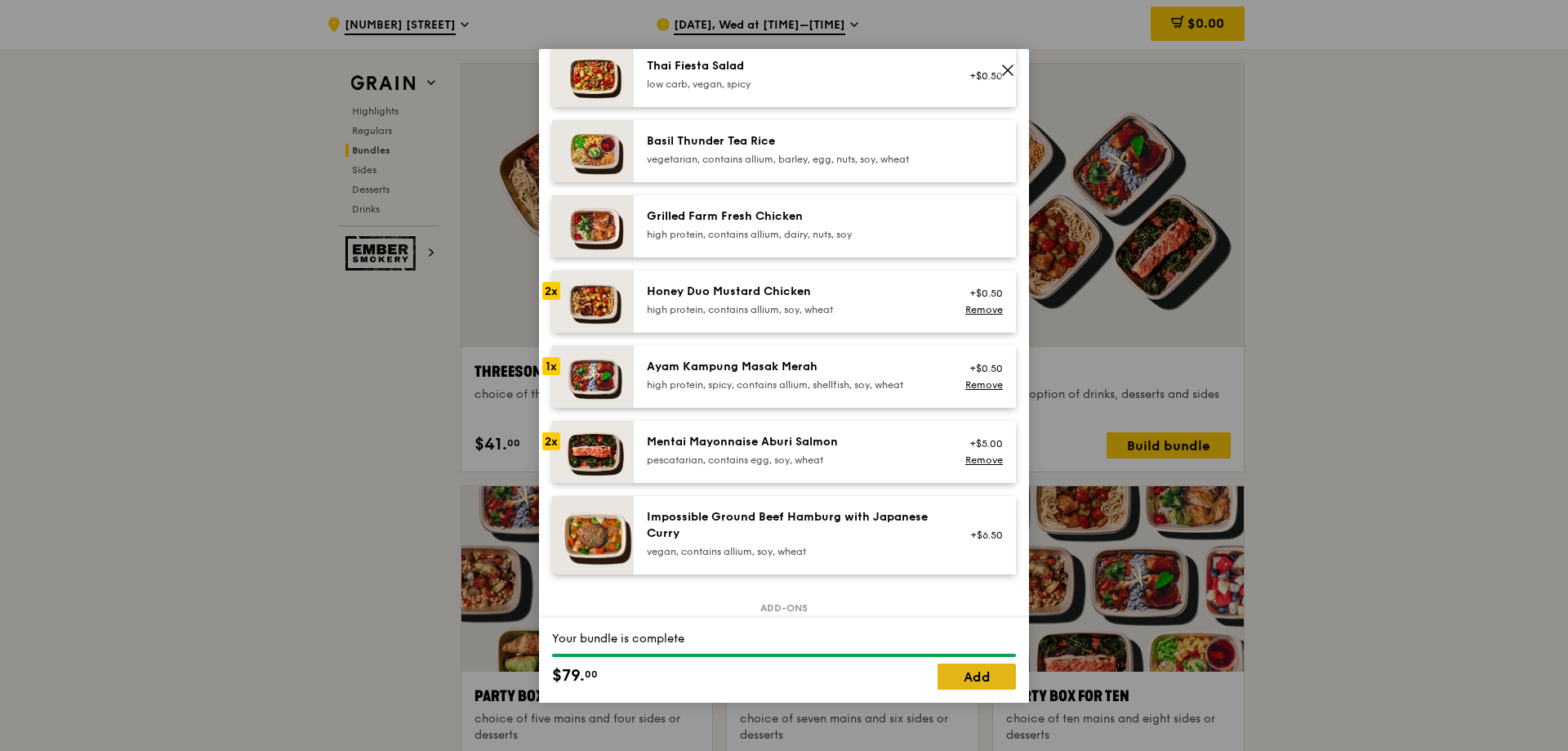 click on "Add" at bounding box center (977, 677) 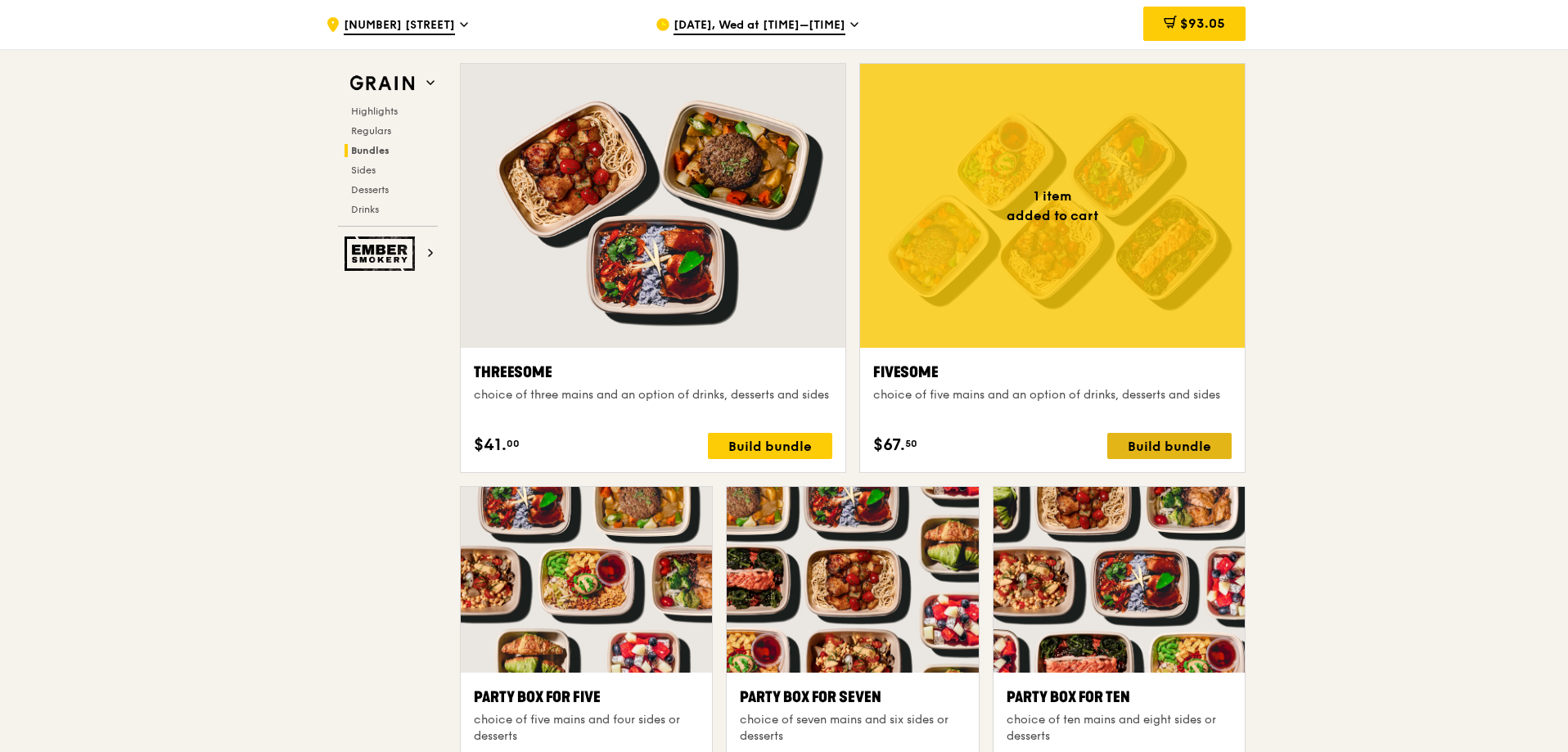 click on "Build bundle" at bounding box center (1169, 446) 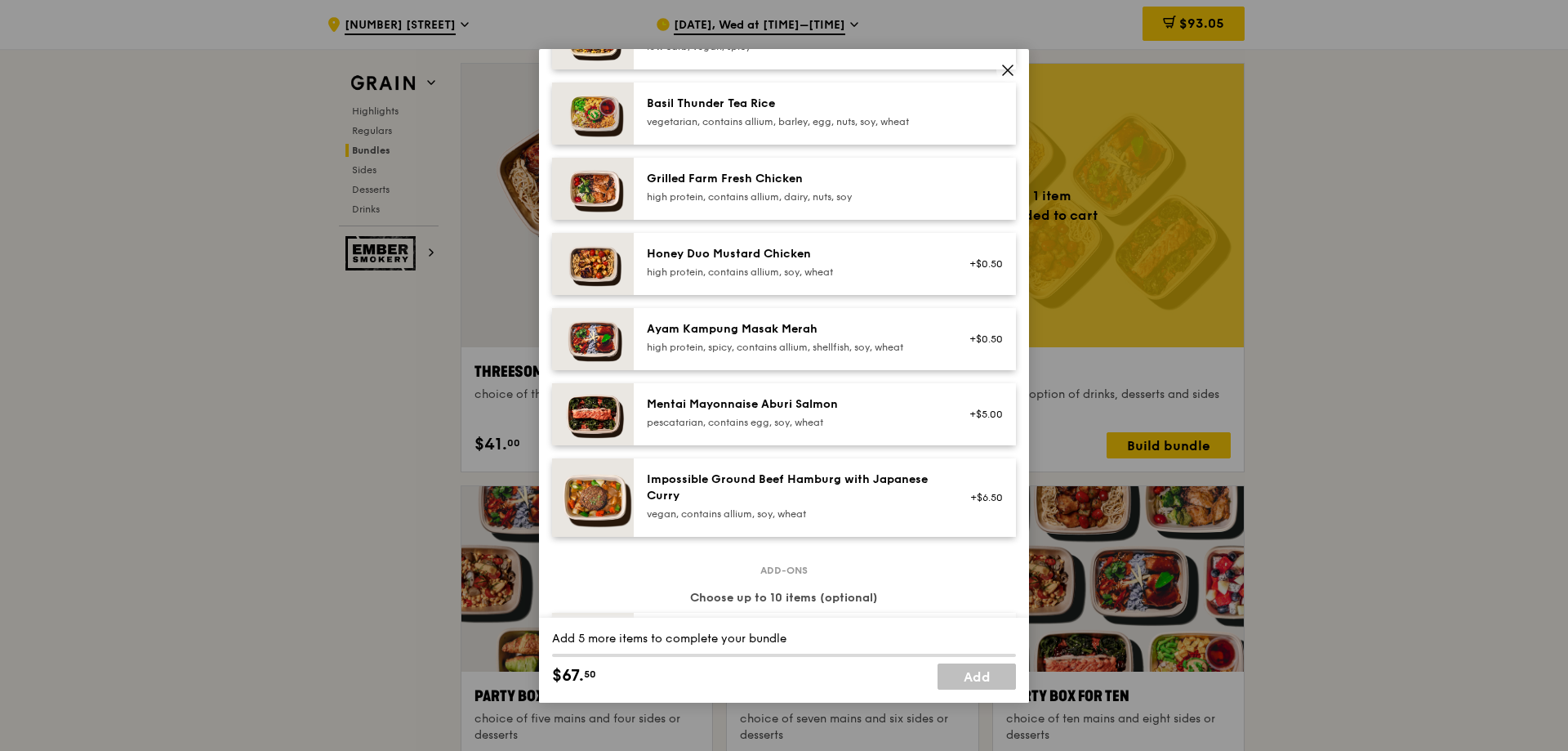 scroll, scrollTop: 327, scrollLeft: 0, axis: vertical 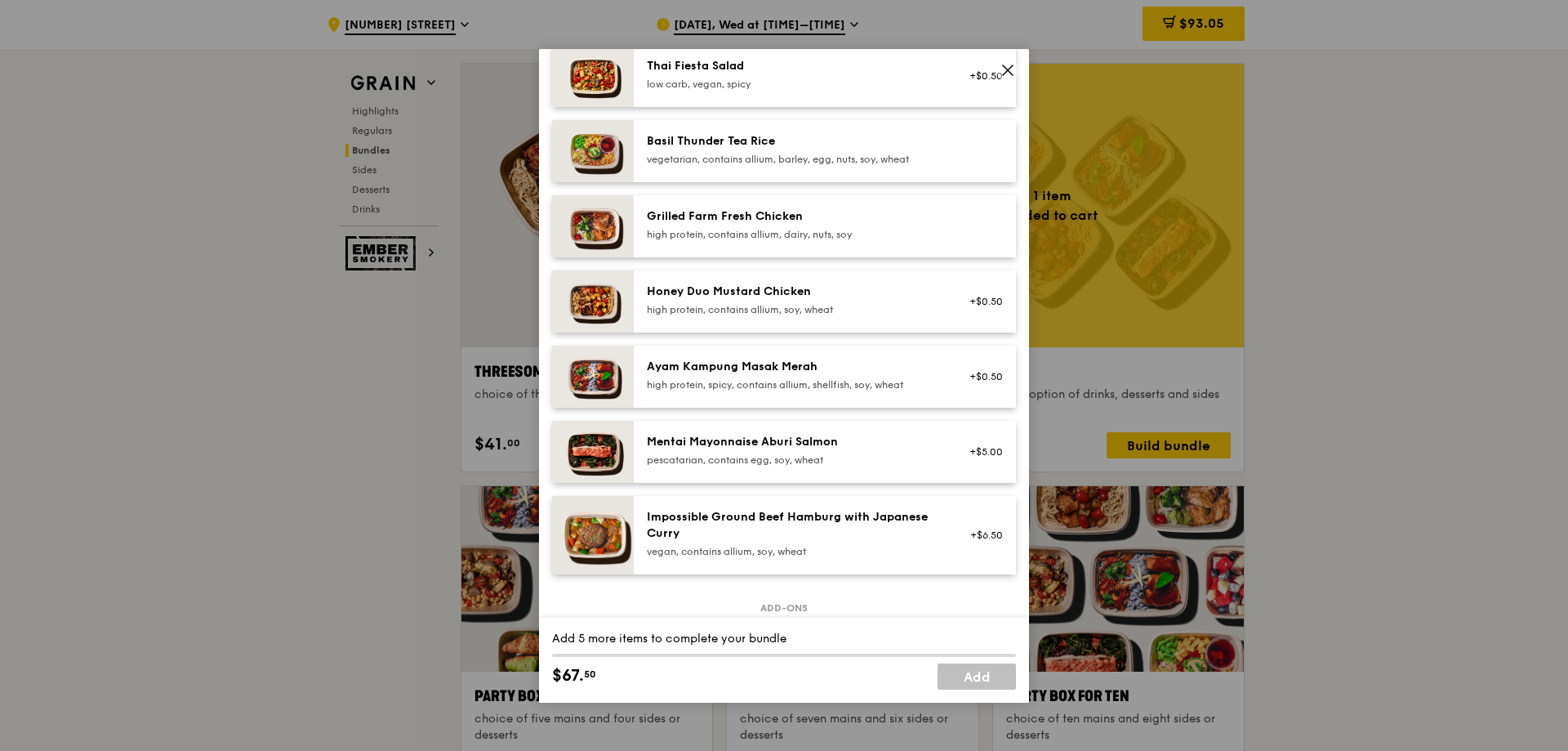 click on "Honey Duo Mustard Chicken" at bounding box center [793, 292] 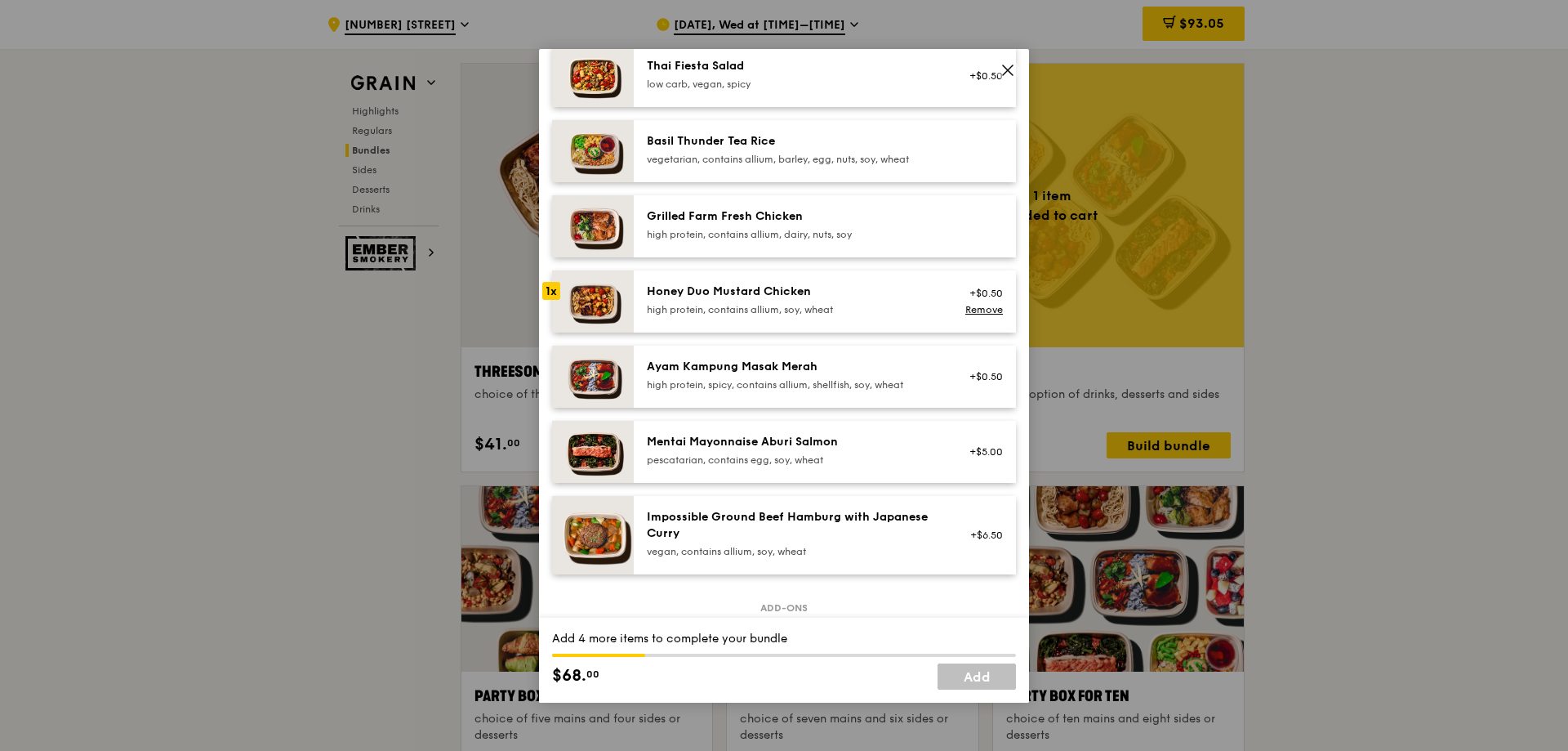 click on "Honey Duo Mustard Chicken" at bounding box center (793, 292) 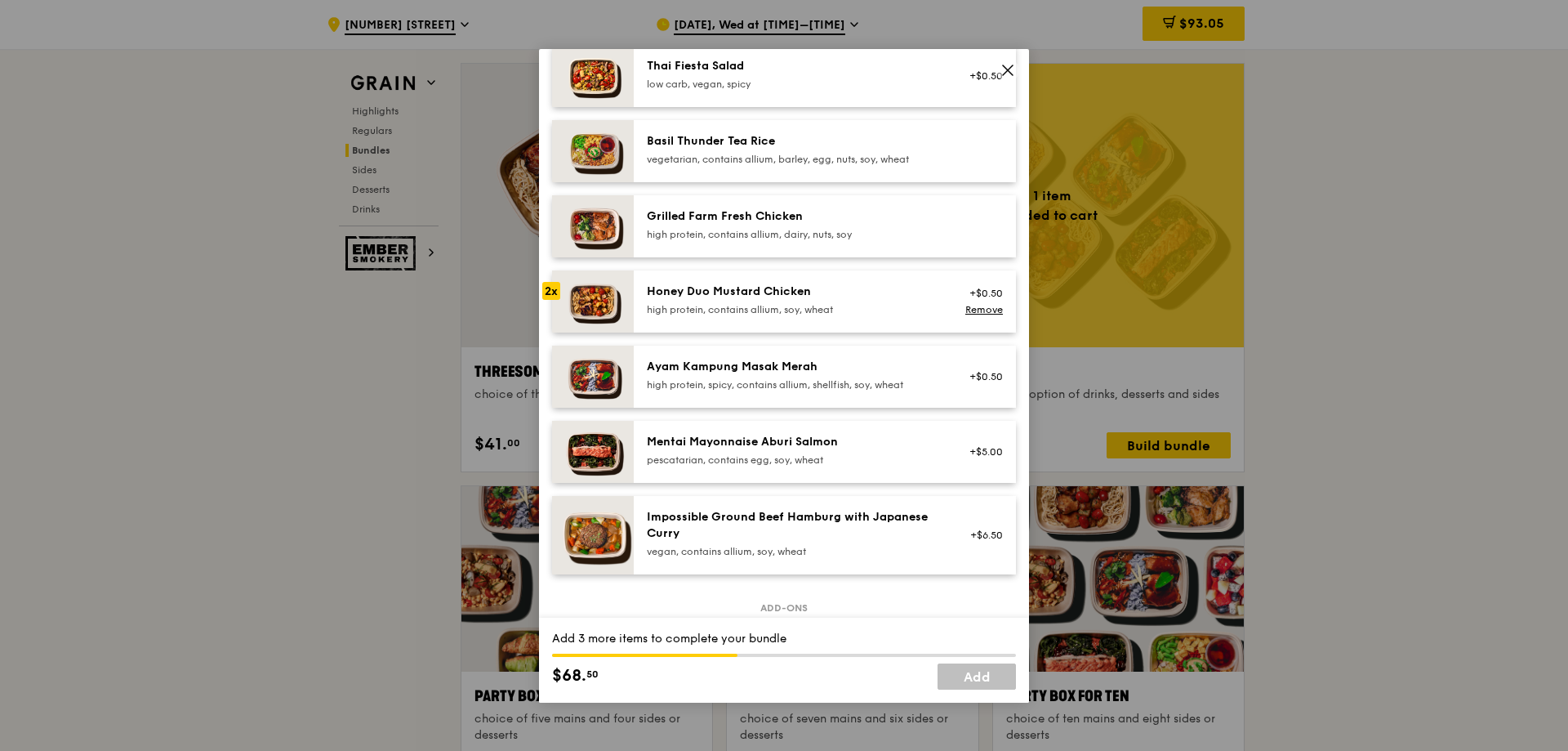 click on "high protein, spicy, contains allium, shellfish, soy, wheat" at bounding box center [793, 385] 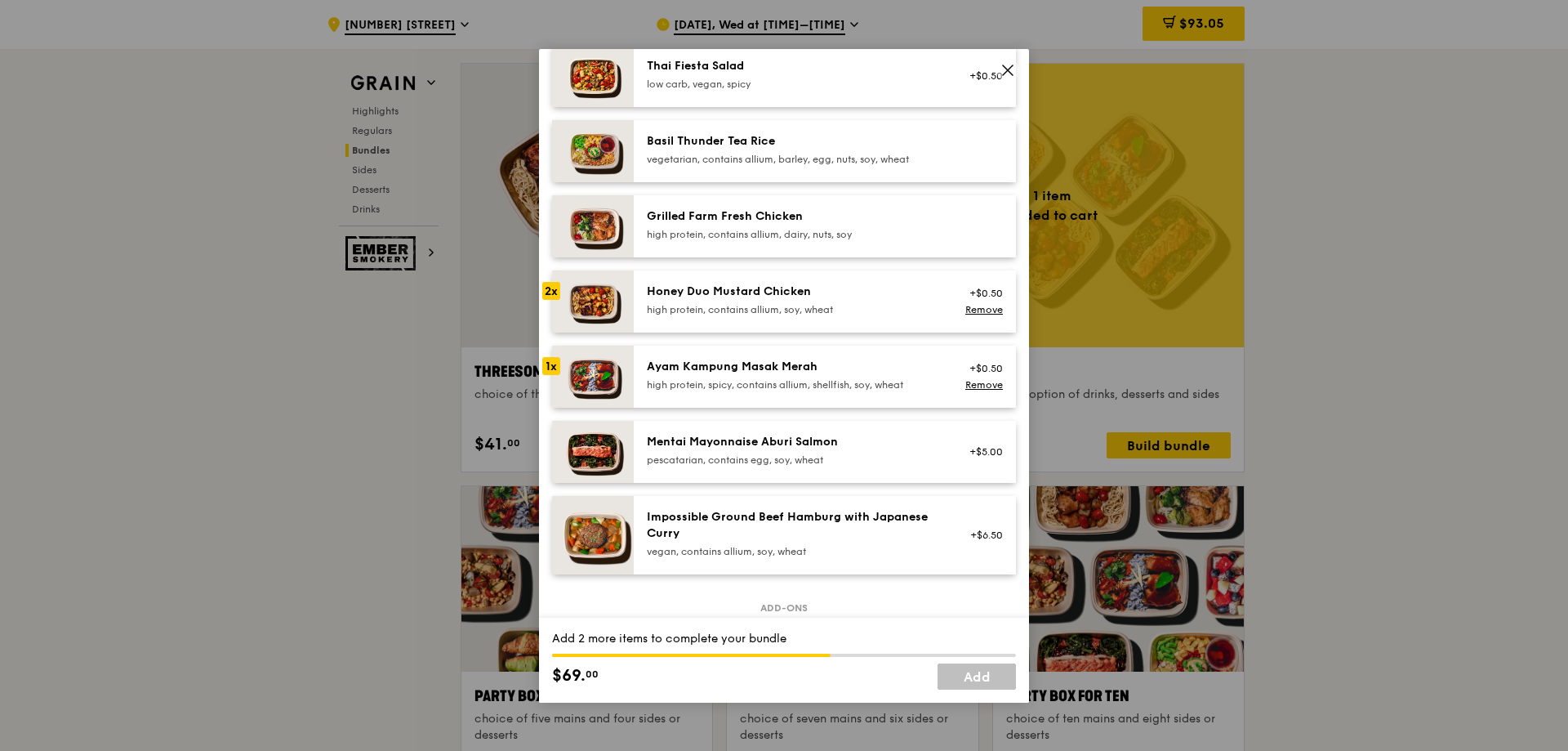 click on "high protein, spicy, contains allium, shellfish, soy, wheat" at bounding box center [793, 385] 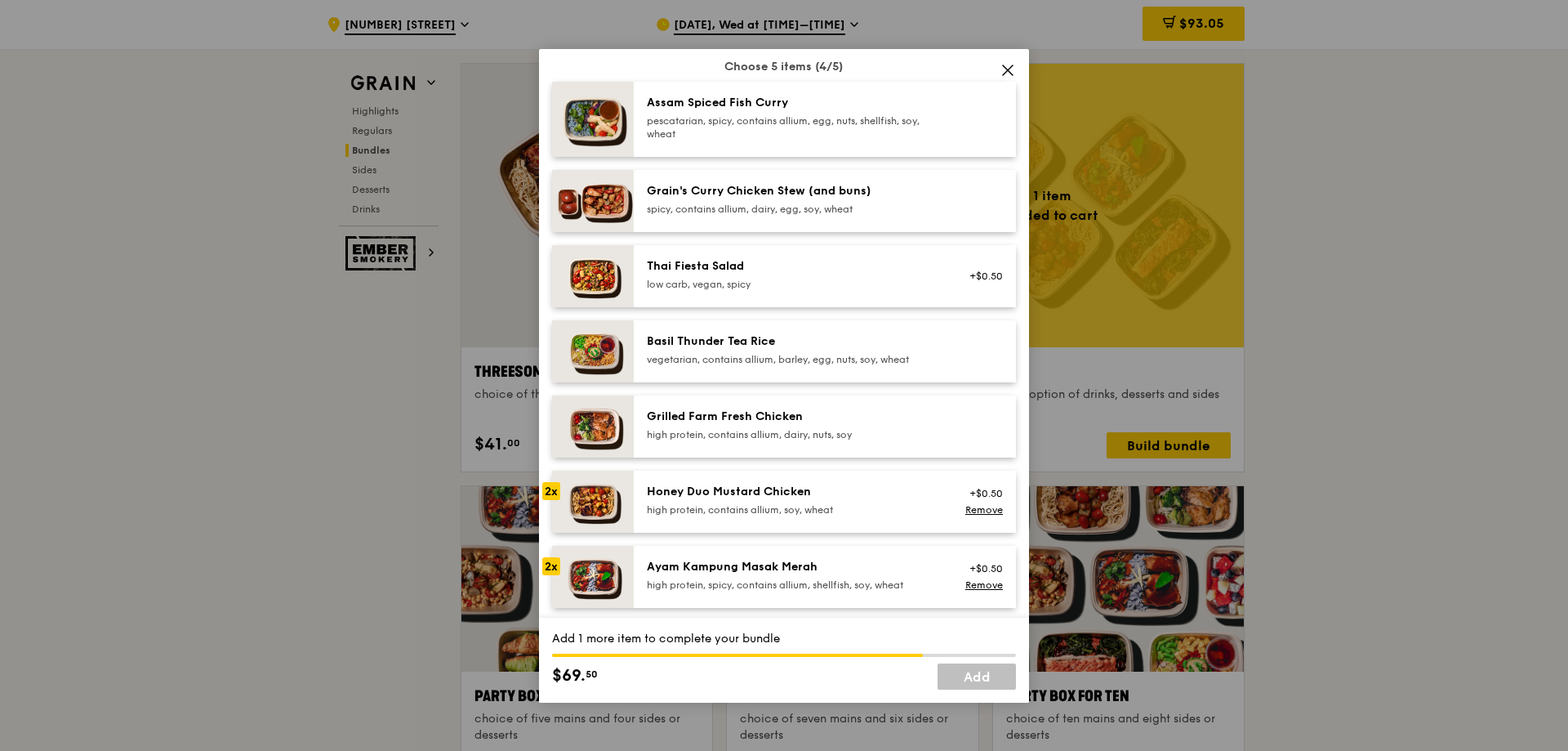 scroll, scrollTop: 163, scrollLeft: 0, axis: vertical 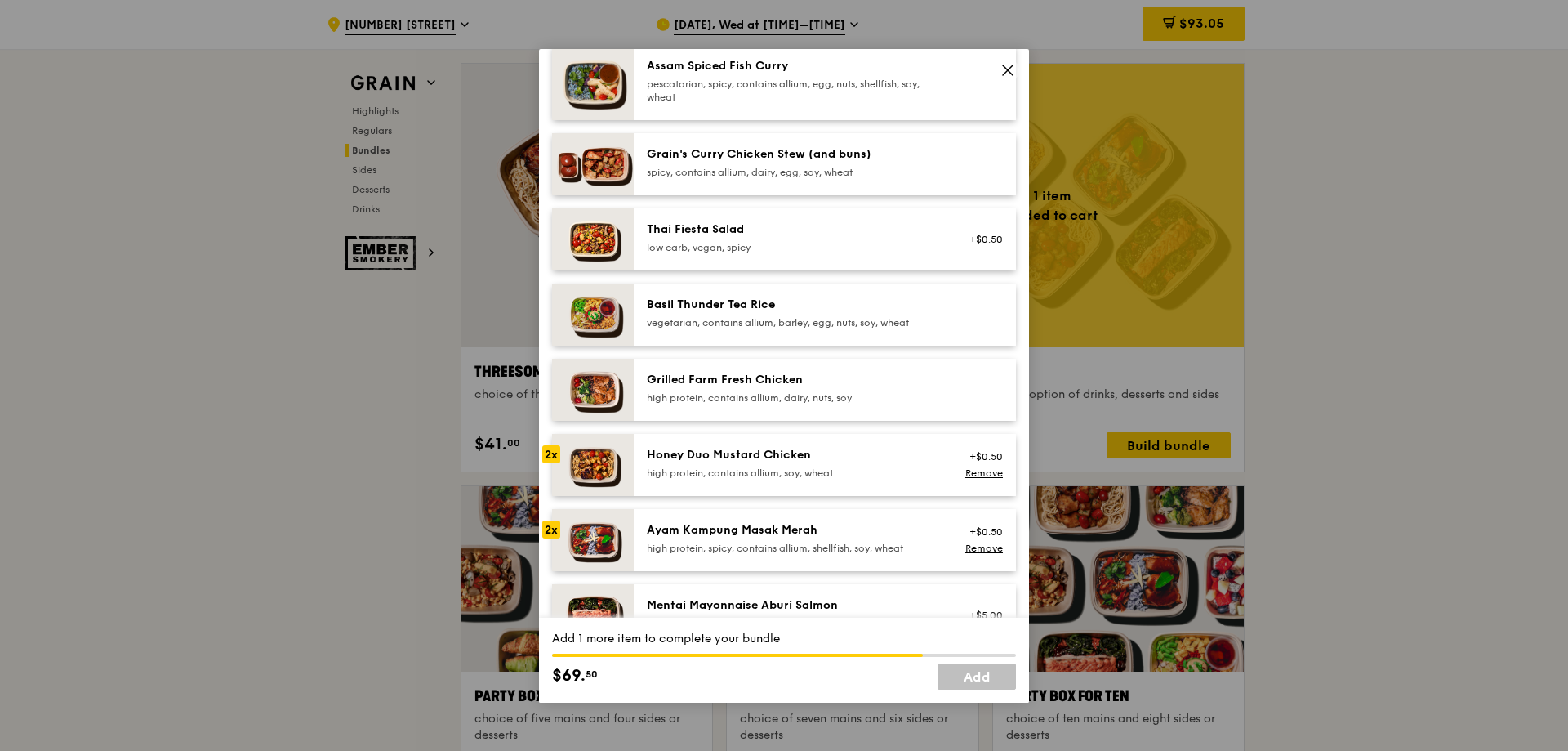 click on "Grilled Farm Fresh Chicken" at bounding box center (793, 380) 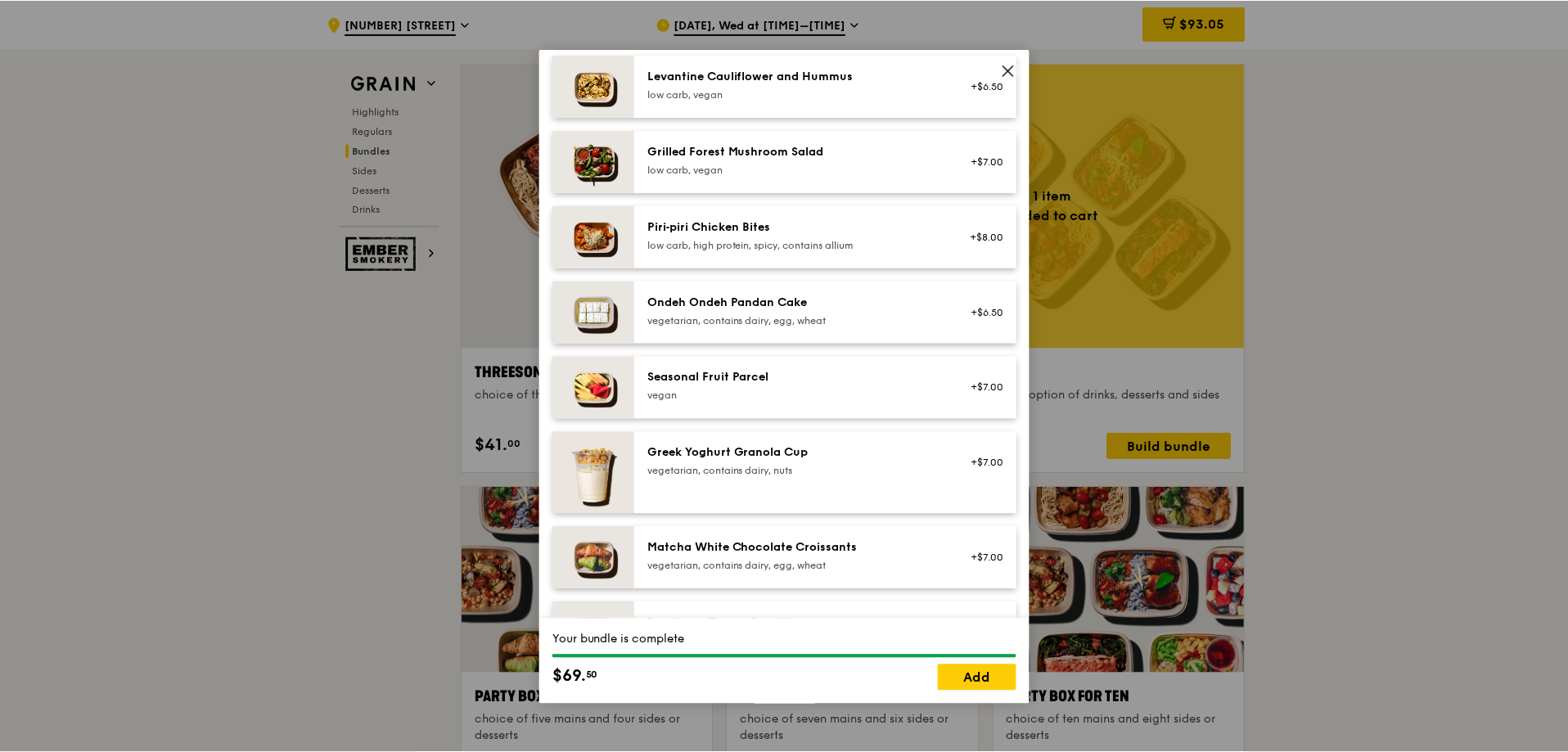 scroll, scrollTop: 1064, scrollLeft: 0, axis: vertical 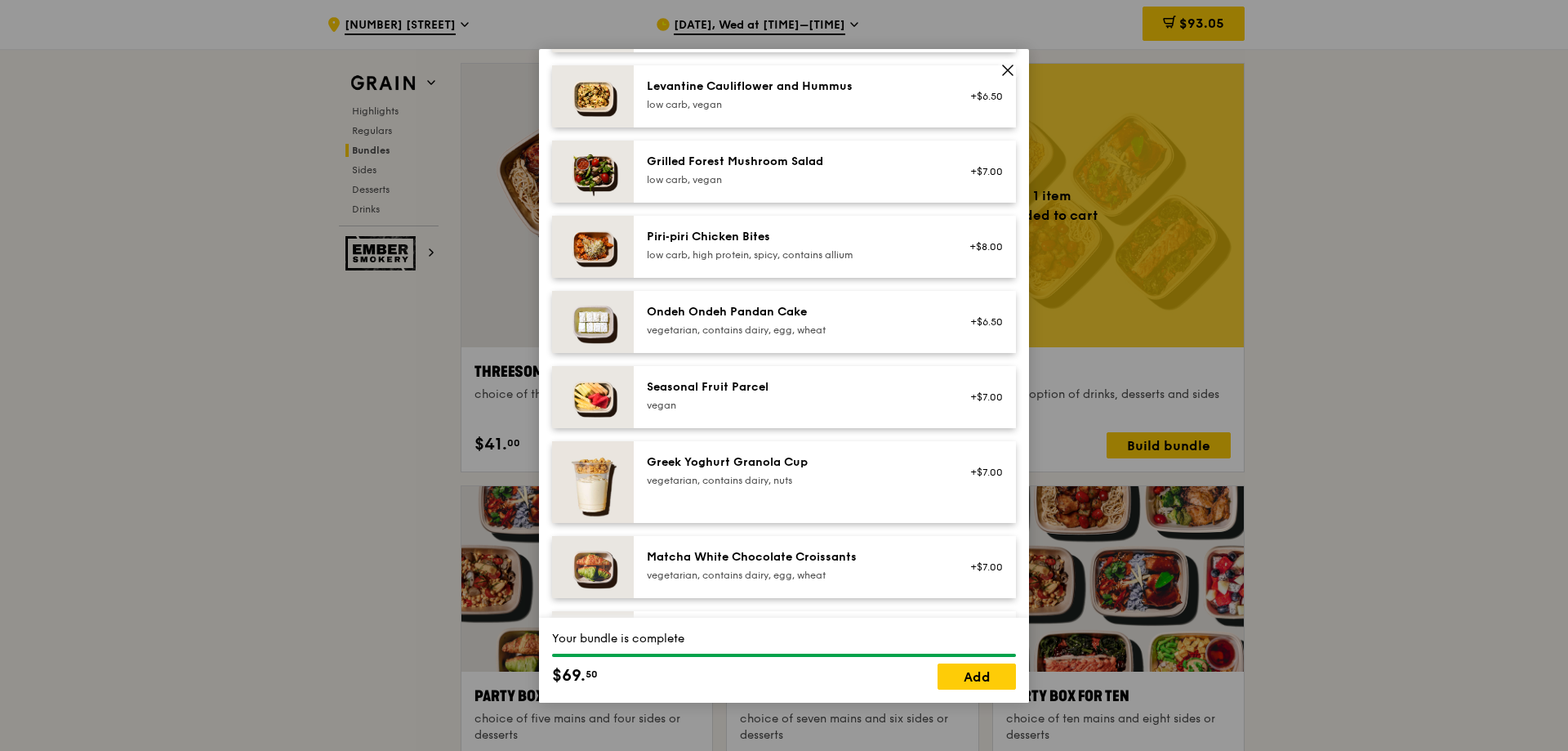 click on "Ondeh Ondeh Pandan Cake
vegetarian, contains dairy, egg, wheat" at bounding box center [793, 320] 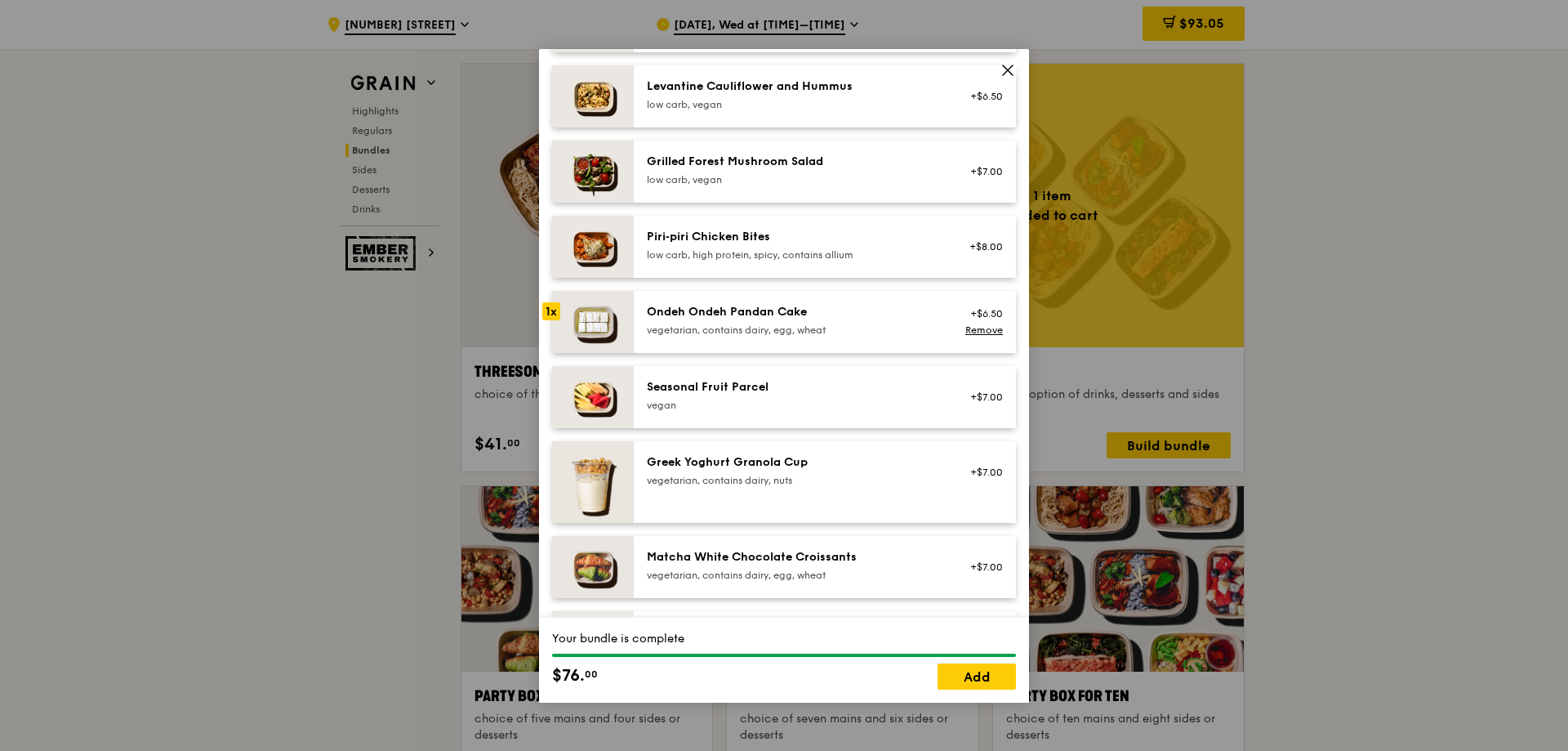 click on "Ondeh Ondeh Pandan Cake
vegetarian, contains dairy, egg, wheat" at bounding box center [793, 320] 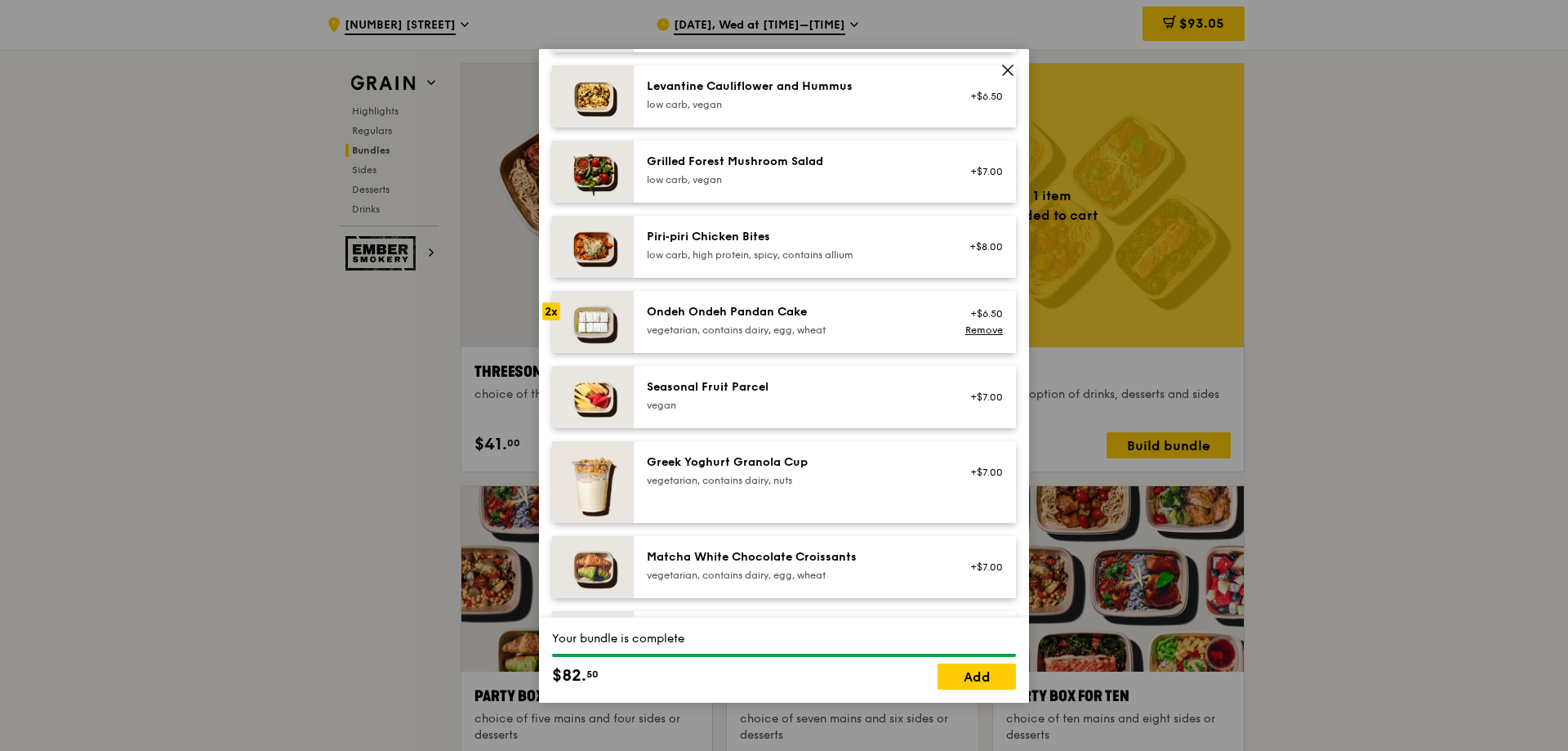 click on "Ondeh Ondeh Pandan Cake
vegetarian, contains dairy, egg, wheat" at bounding box center (793, 320) 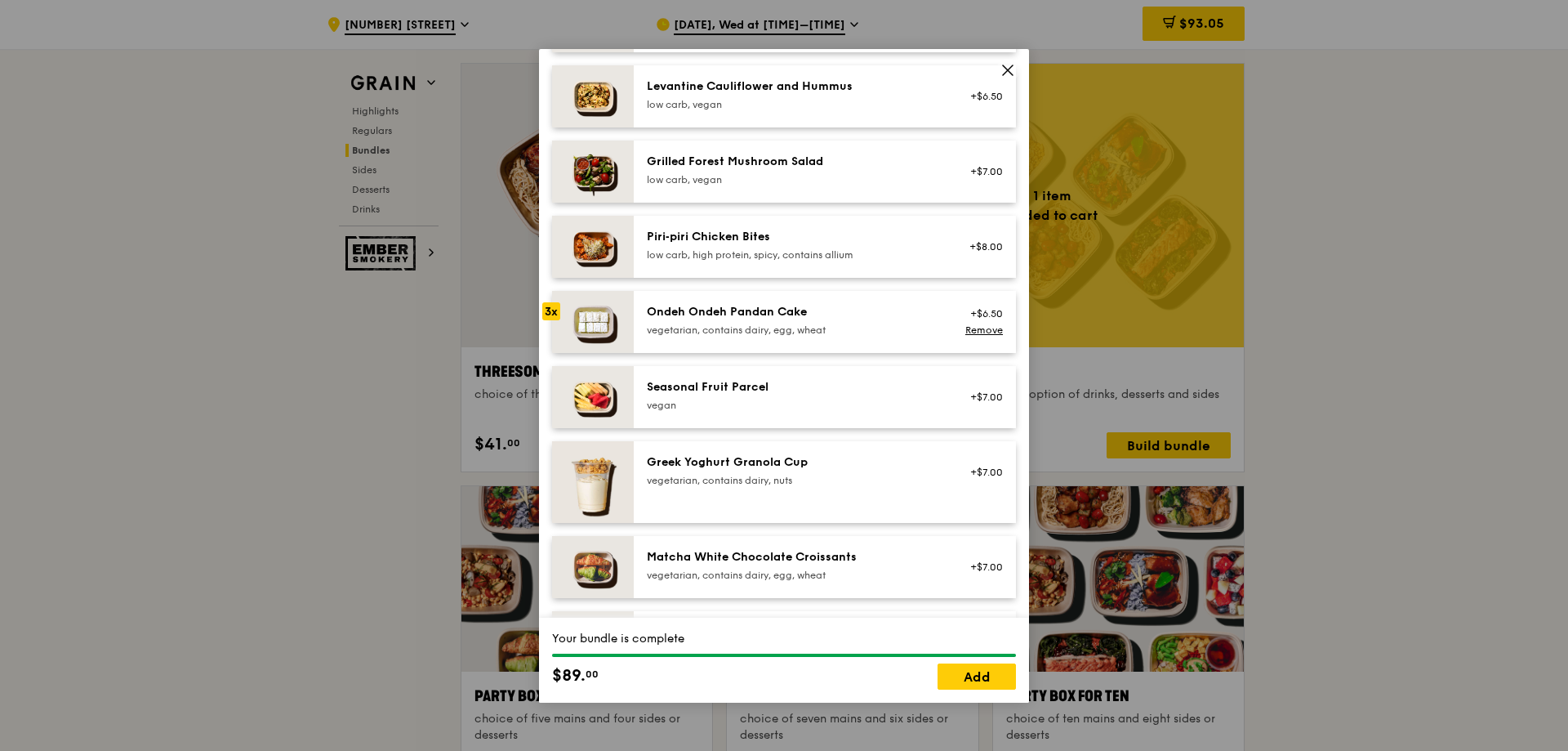 click on "Ondeh Ondeh Pandan Cake
vegetarian, contains dairy, egg, wheat" at bounding box center (793, 320) 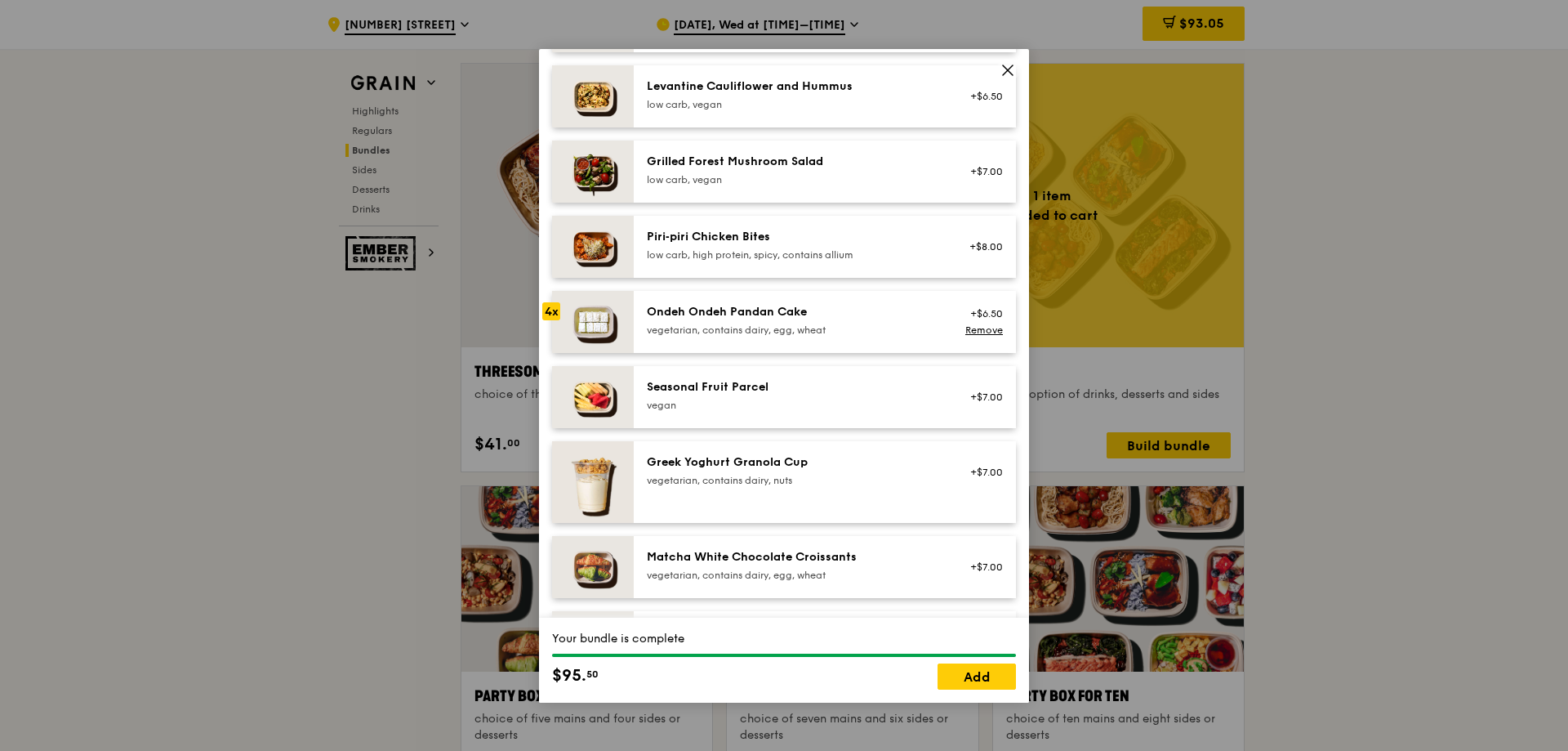click on "Matcha White Chocolate Croissants
vegetarian, contains dairy, egg, wheat" at bounding box center [793, 567] 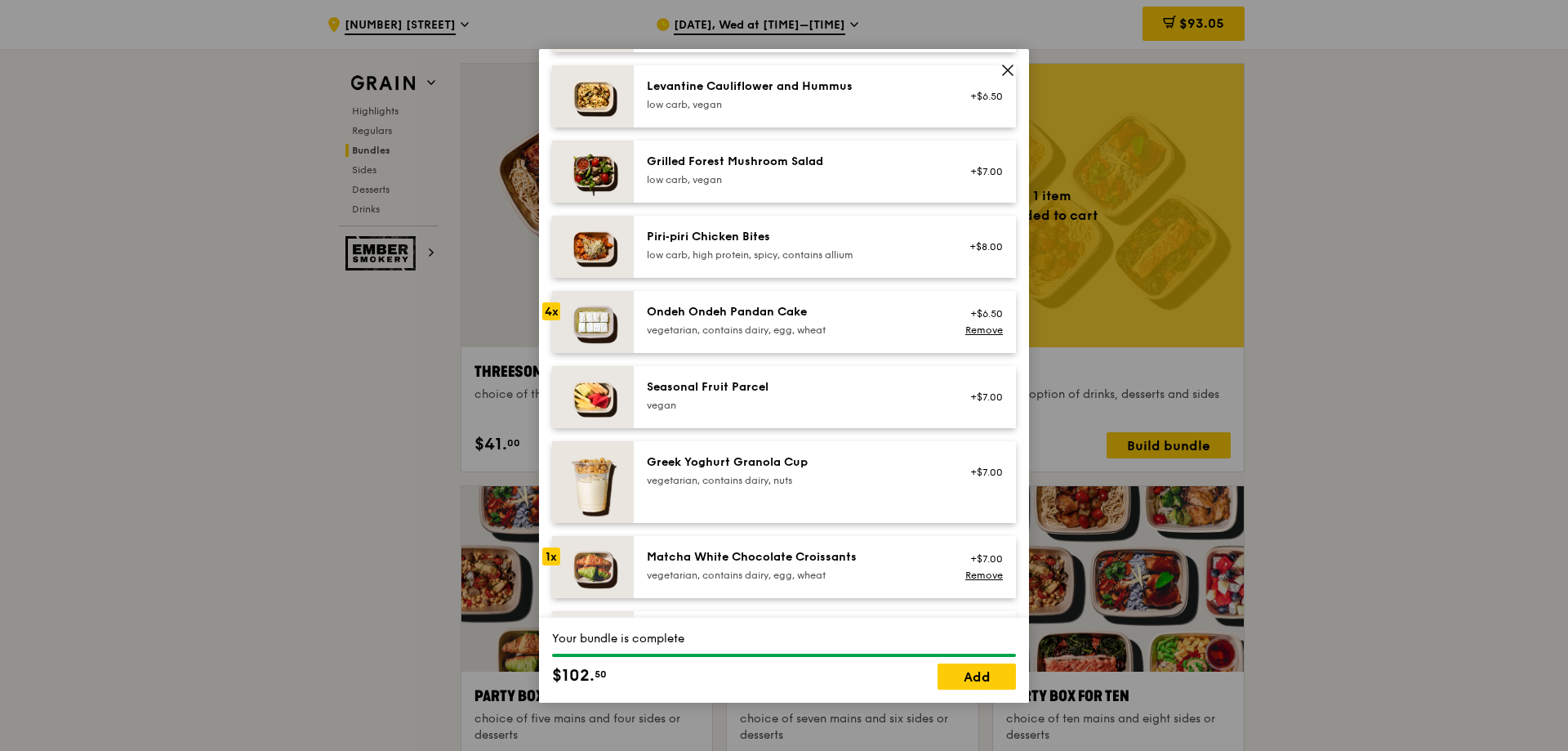click on "Matcha White Chocolate Croissants
vegetarian, contains dairy, egg, wheat" at bounding box center [793, 567] 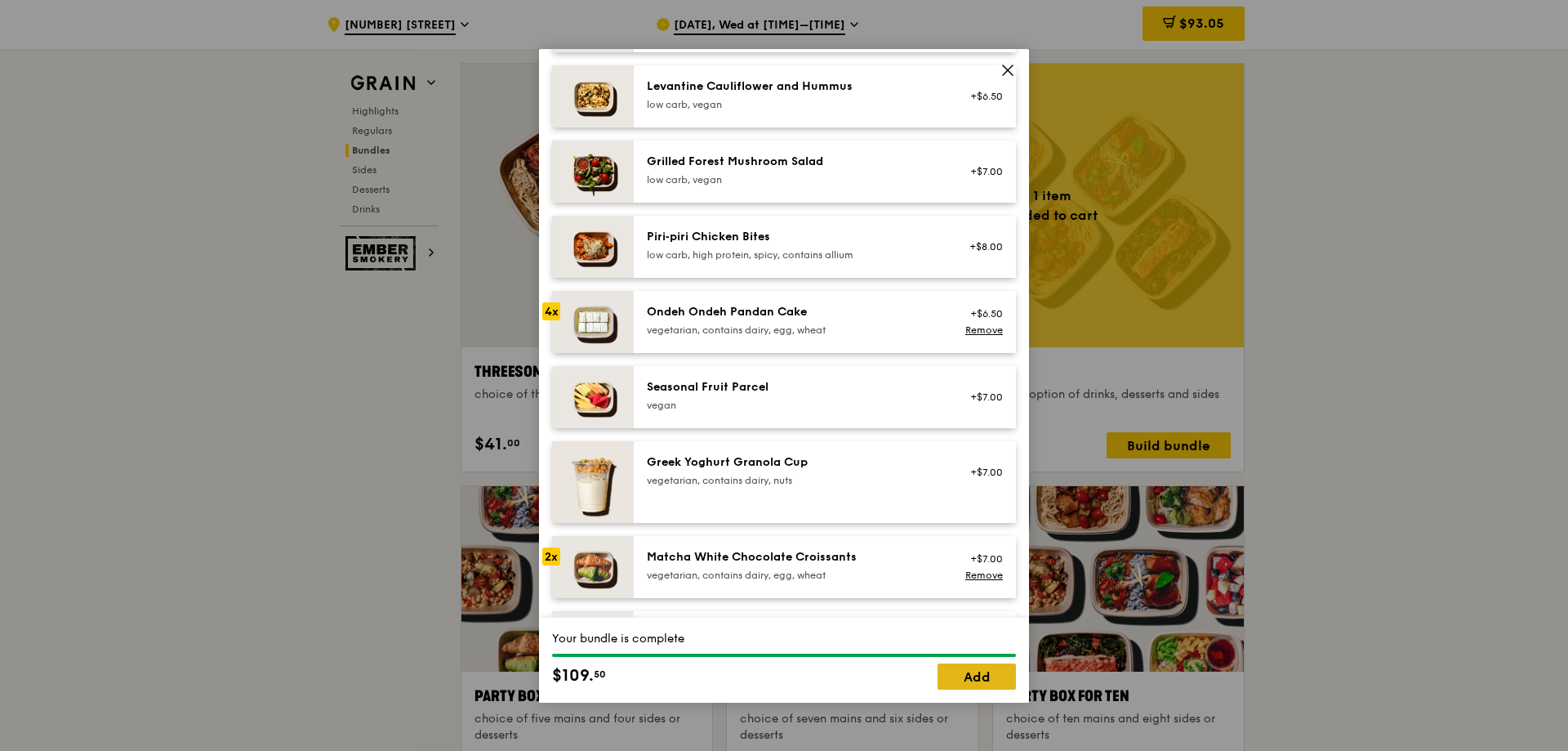 click on "Add" at bounding box center [977, 677] 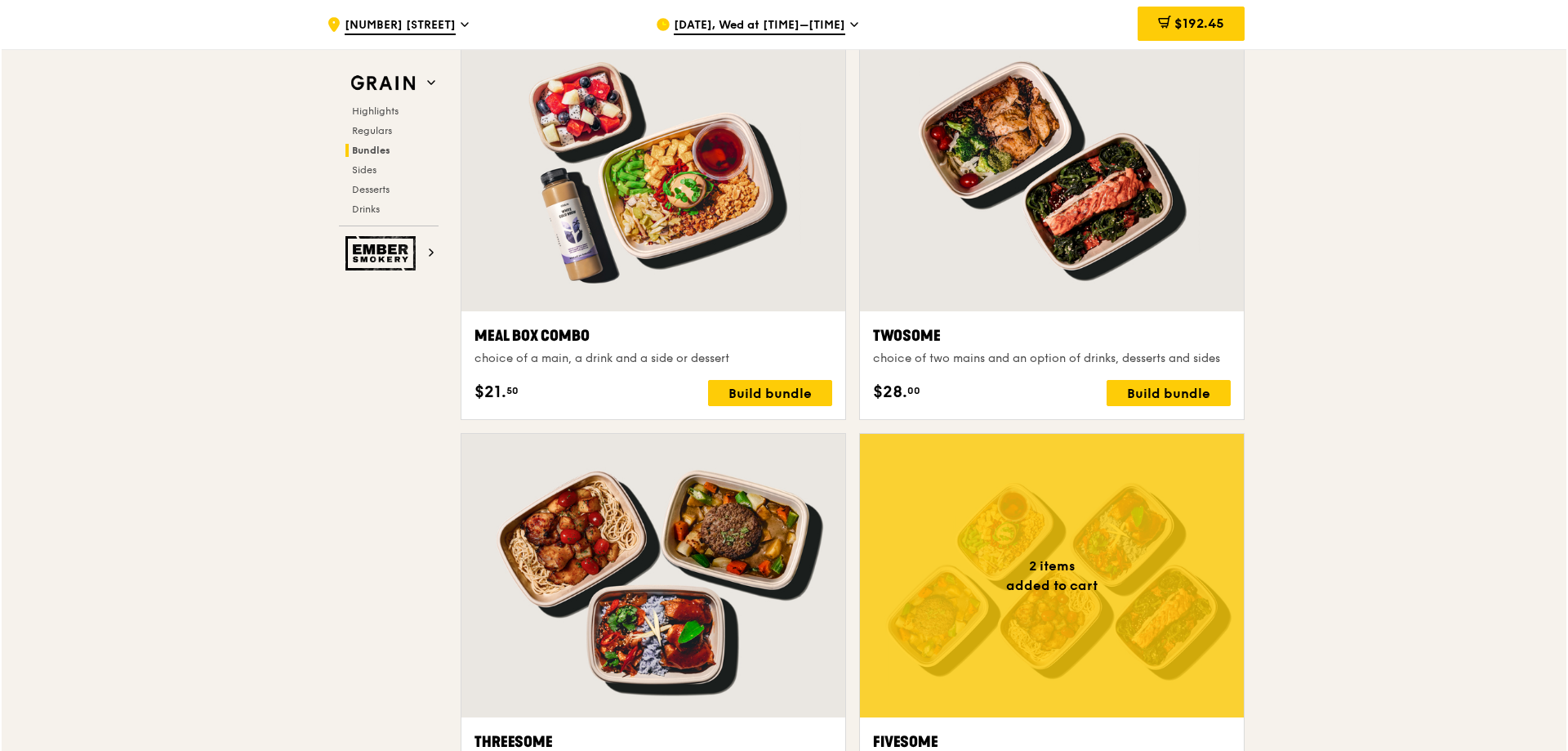scroll, scrollTop: 2452, scrollLeft: 0, axis: vertical 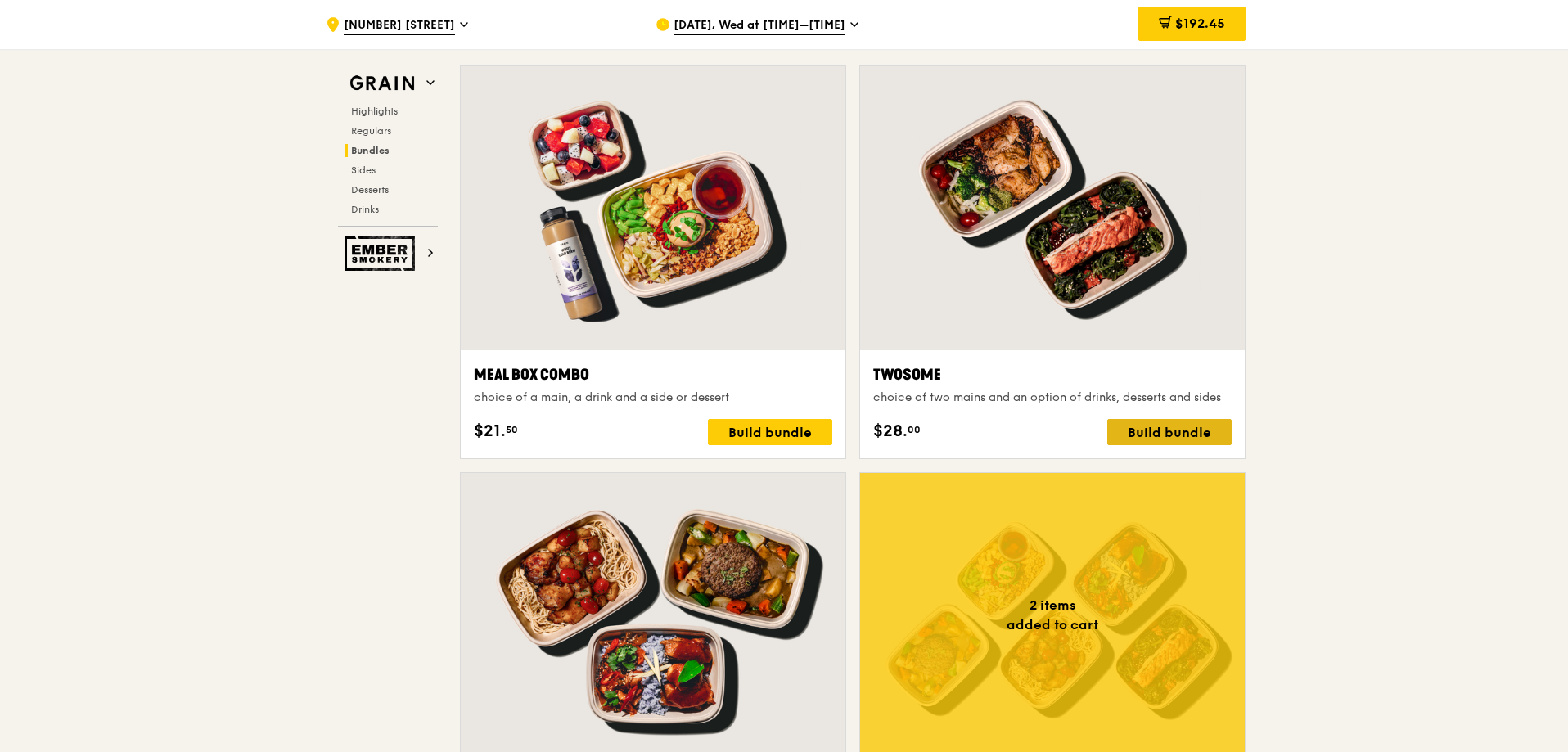 click on "Build bundle" at bounding box center (1169, 432) 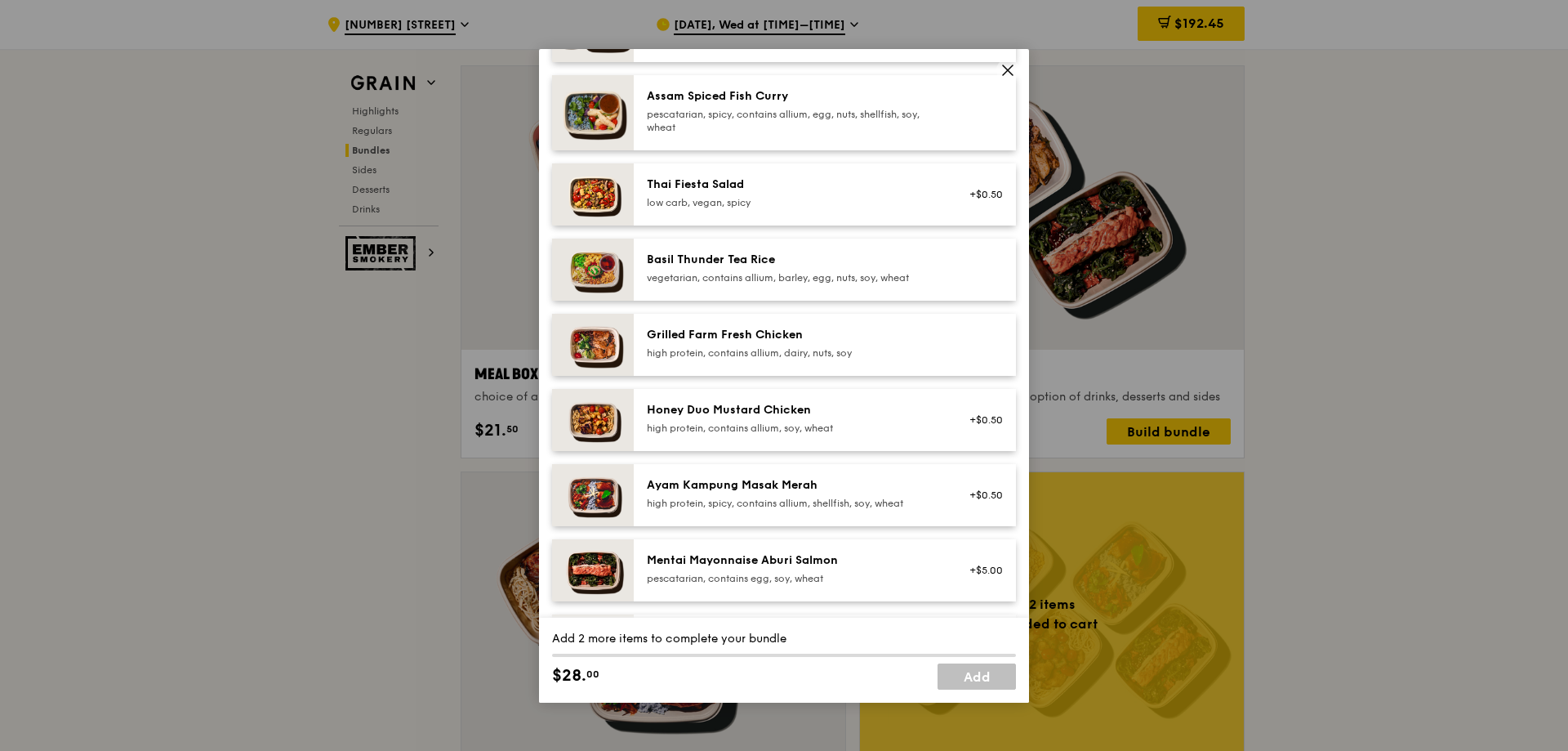 scroll, scrollTop: 245, scrollLeft: 0, axis: vertical 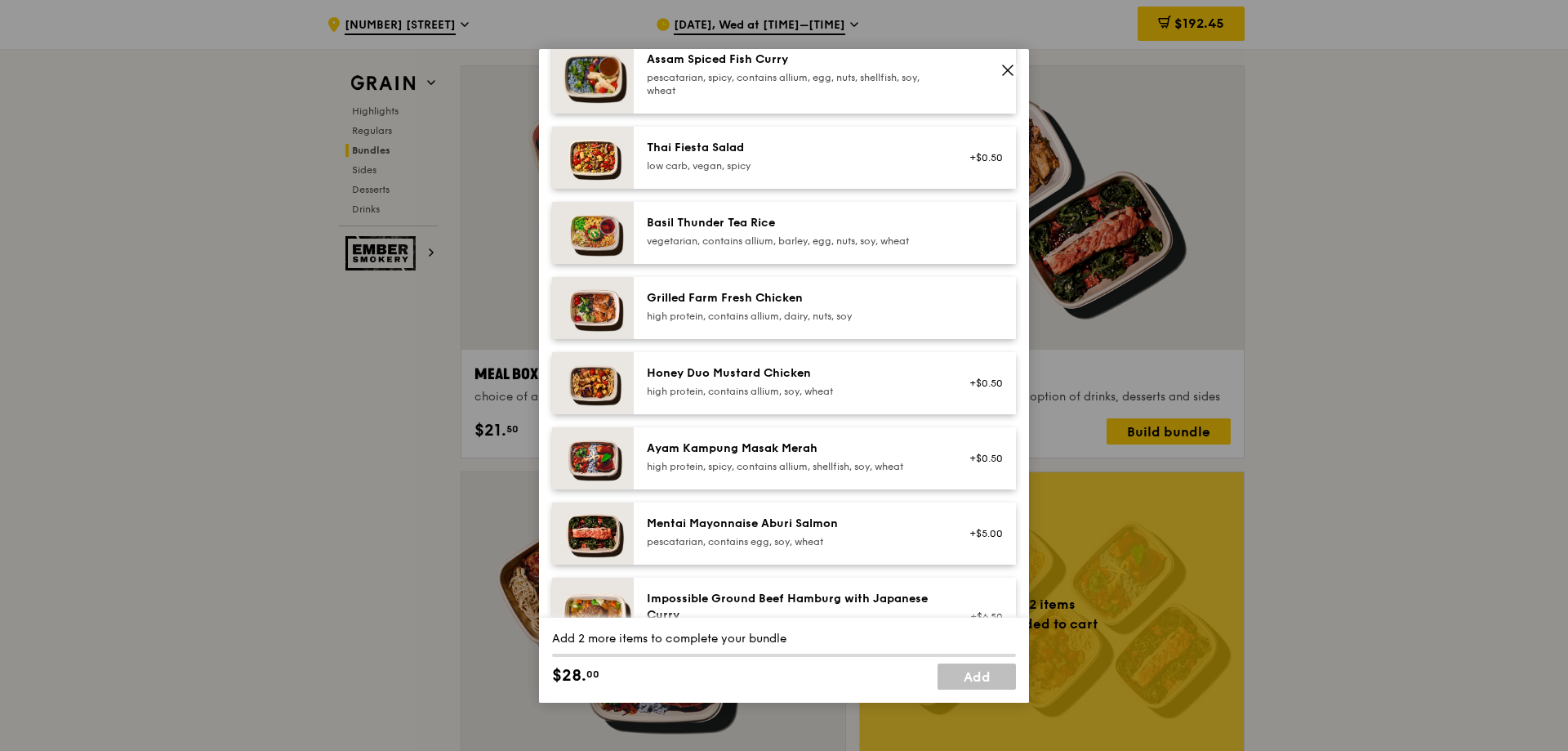 click on "high protein, contains allium, dairy, nuts, soy" at bounding box center [793, 316] 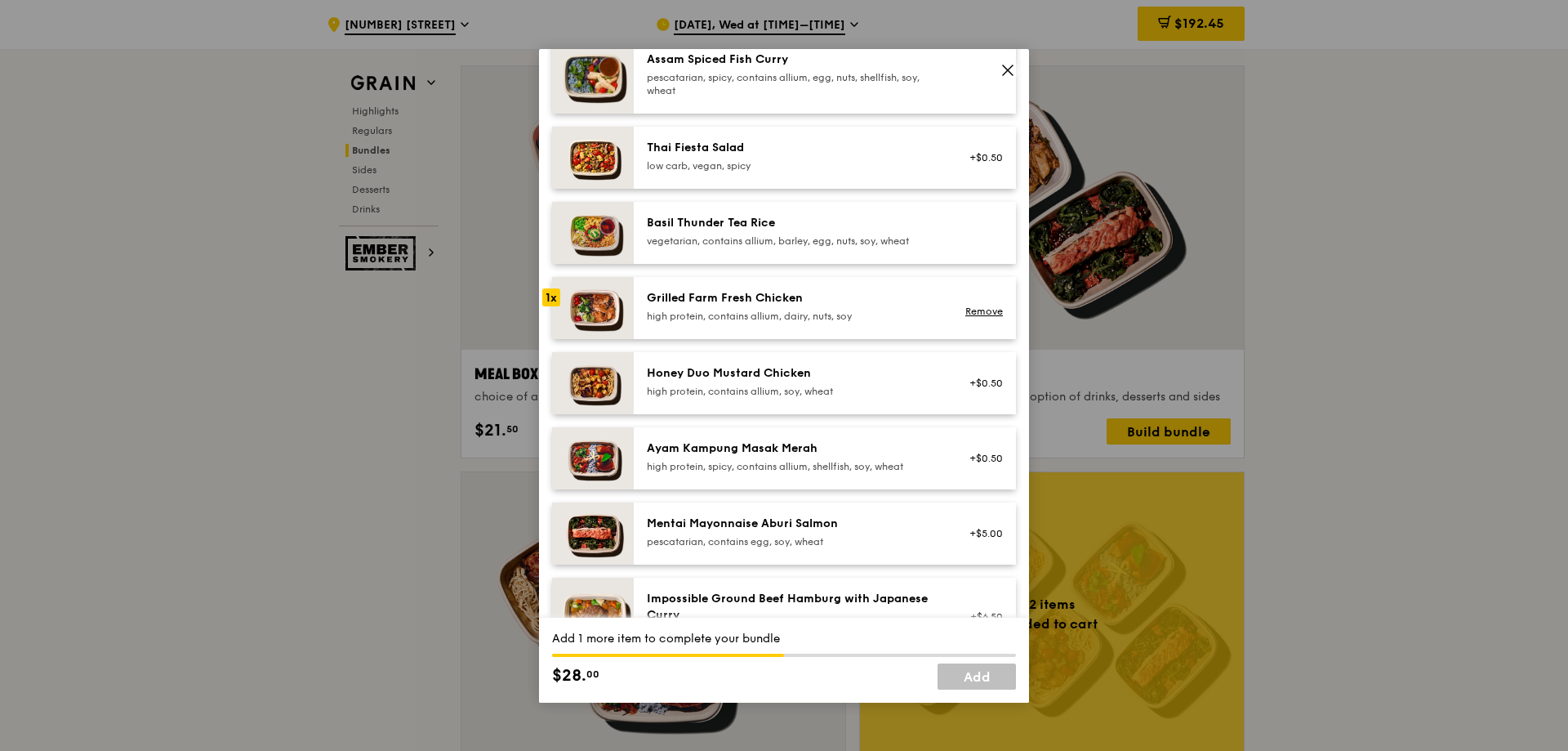click on "high protein, contains allium, soy, wheat" at bounding box center [793, 391] 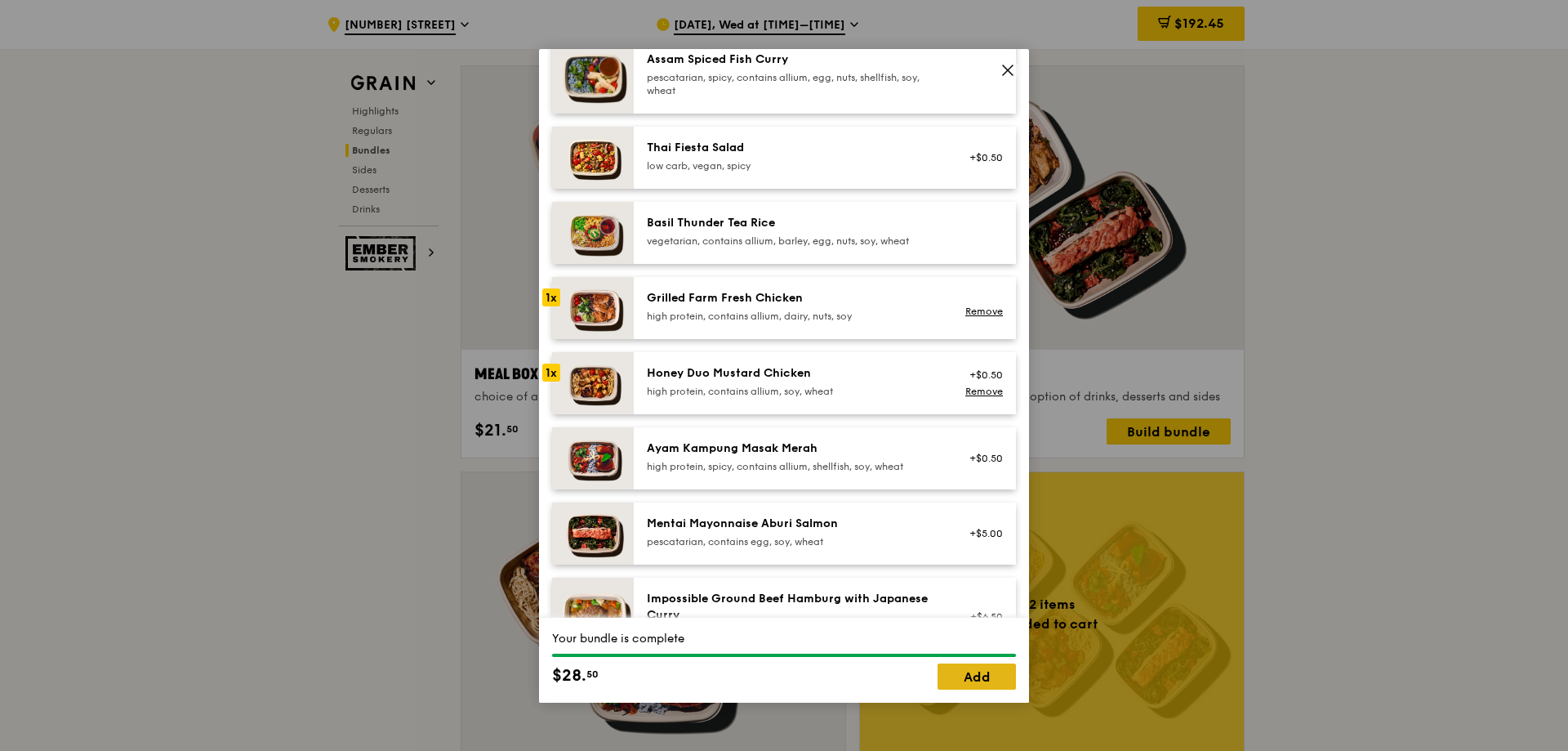 click on "Add" at bounding box center (977, 677) 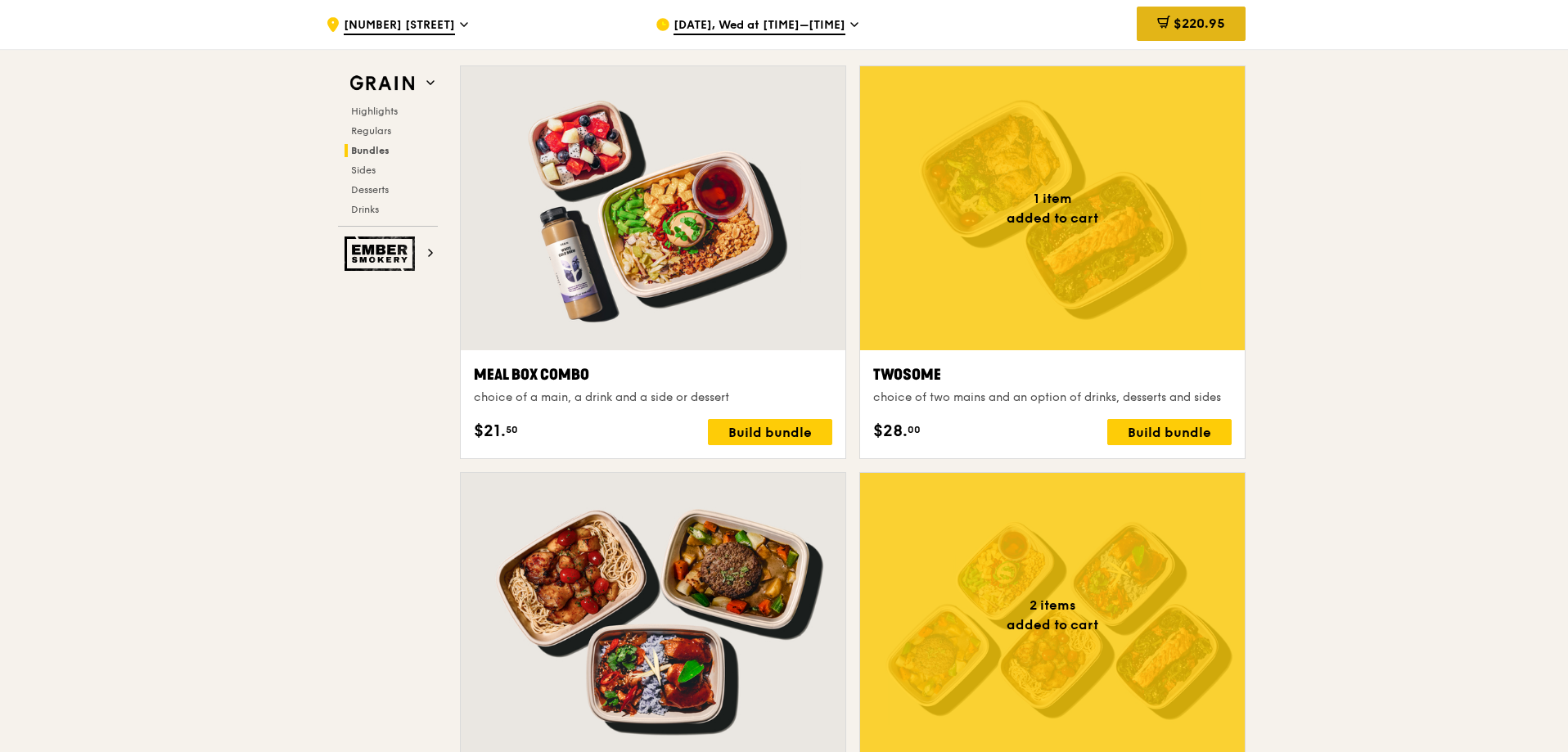 click on "$220.95" at bounding box center (1199, 23) 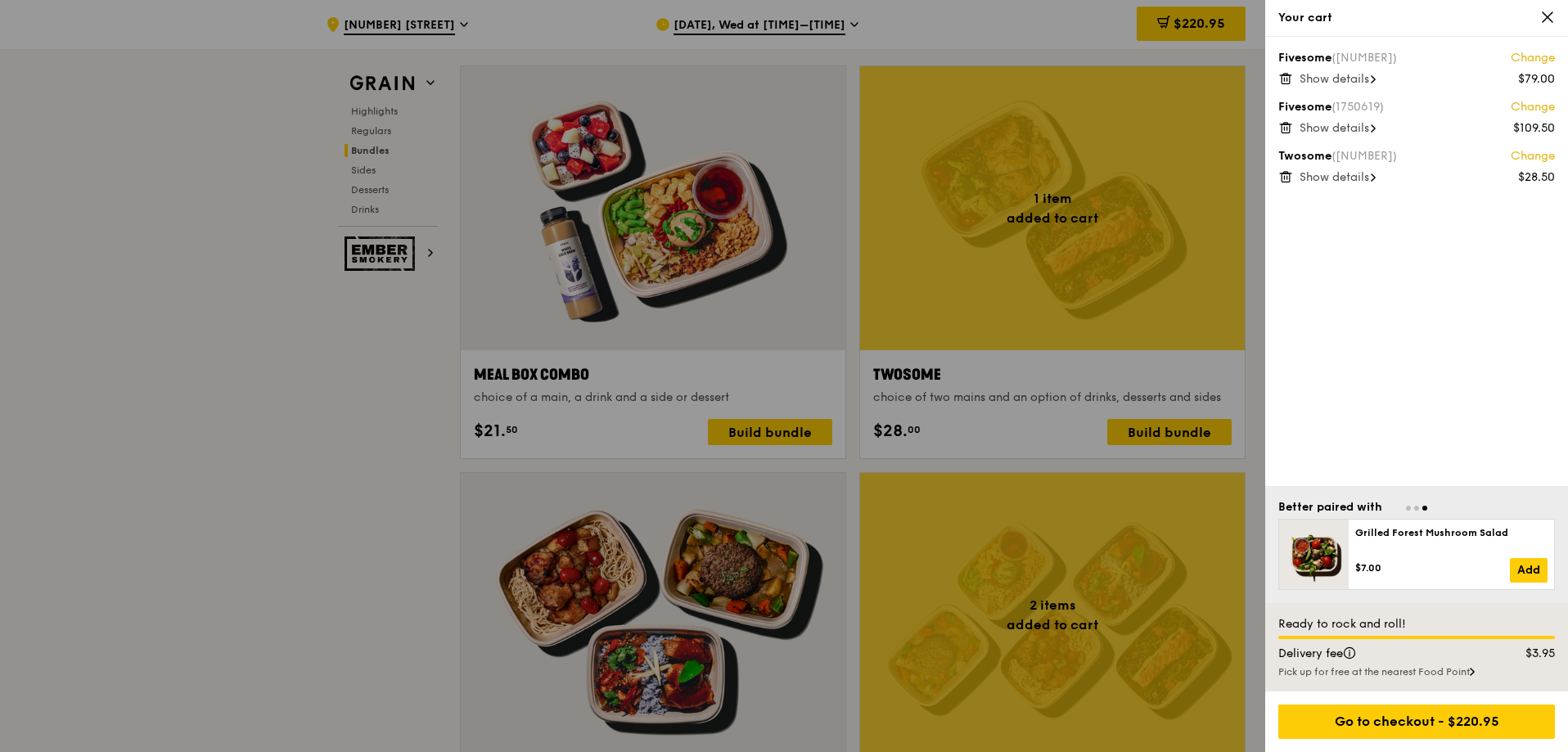 click at bounding box center [784, 376] 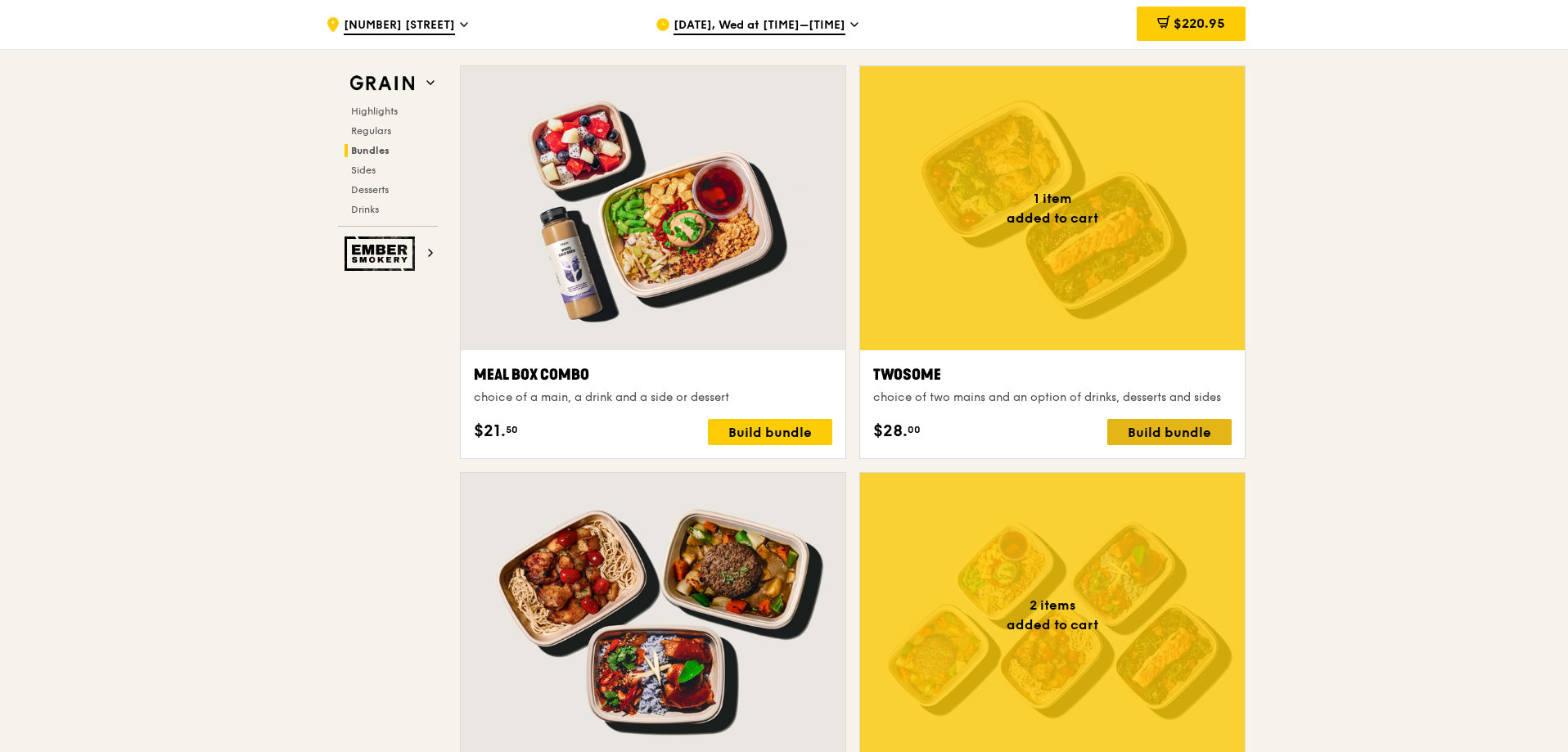 click on "Build bundle" at bounding box center (1169, 432) 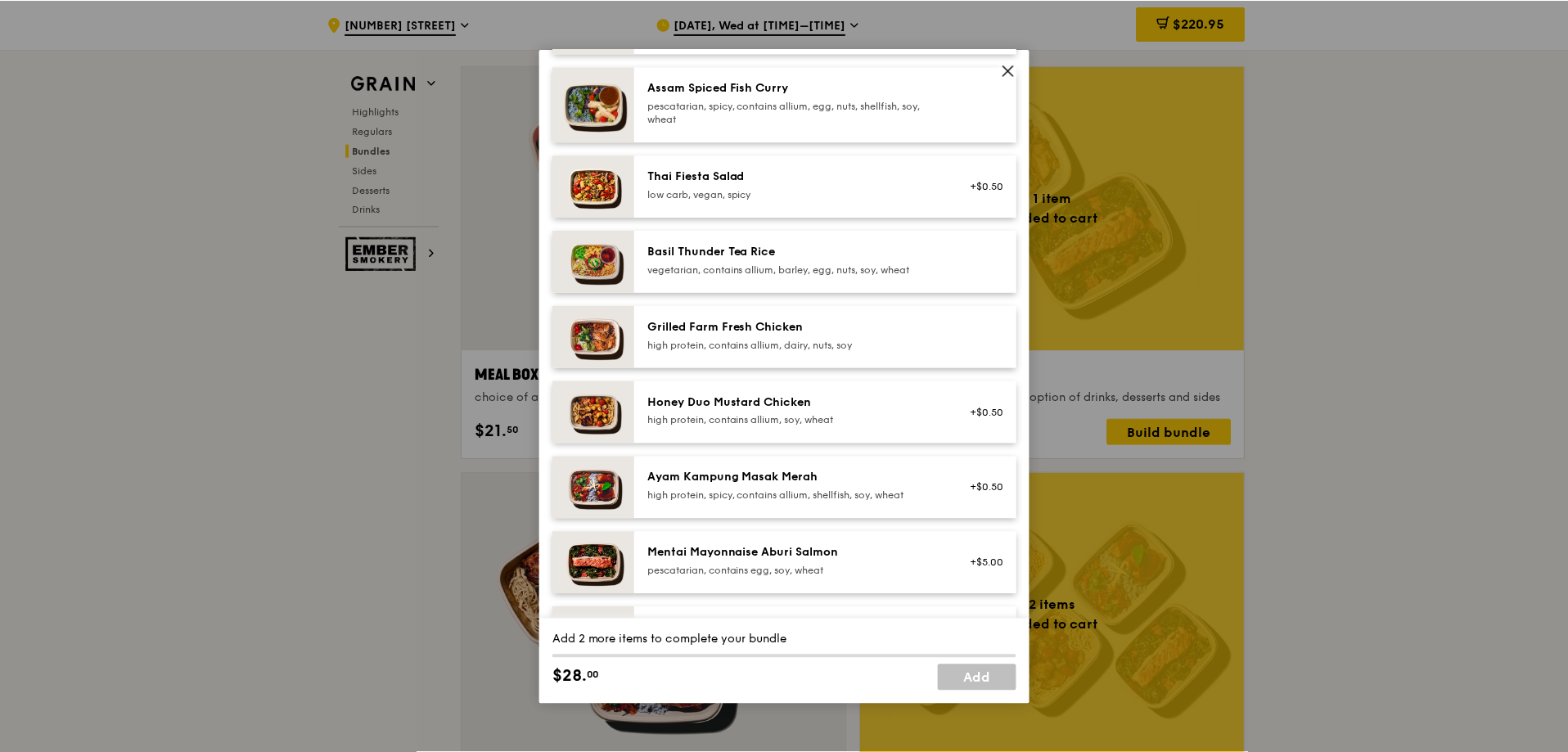 scroll, scrollTop: 245, scrollLeft: 0, axis: vertical 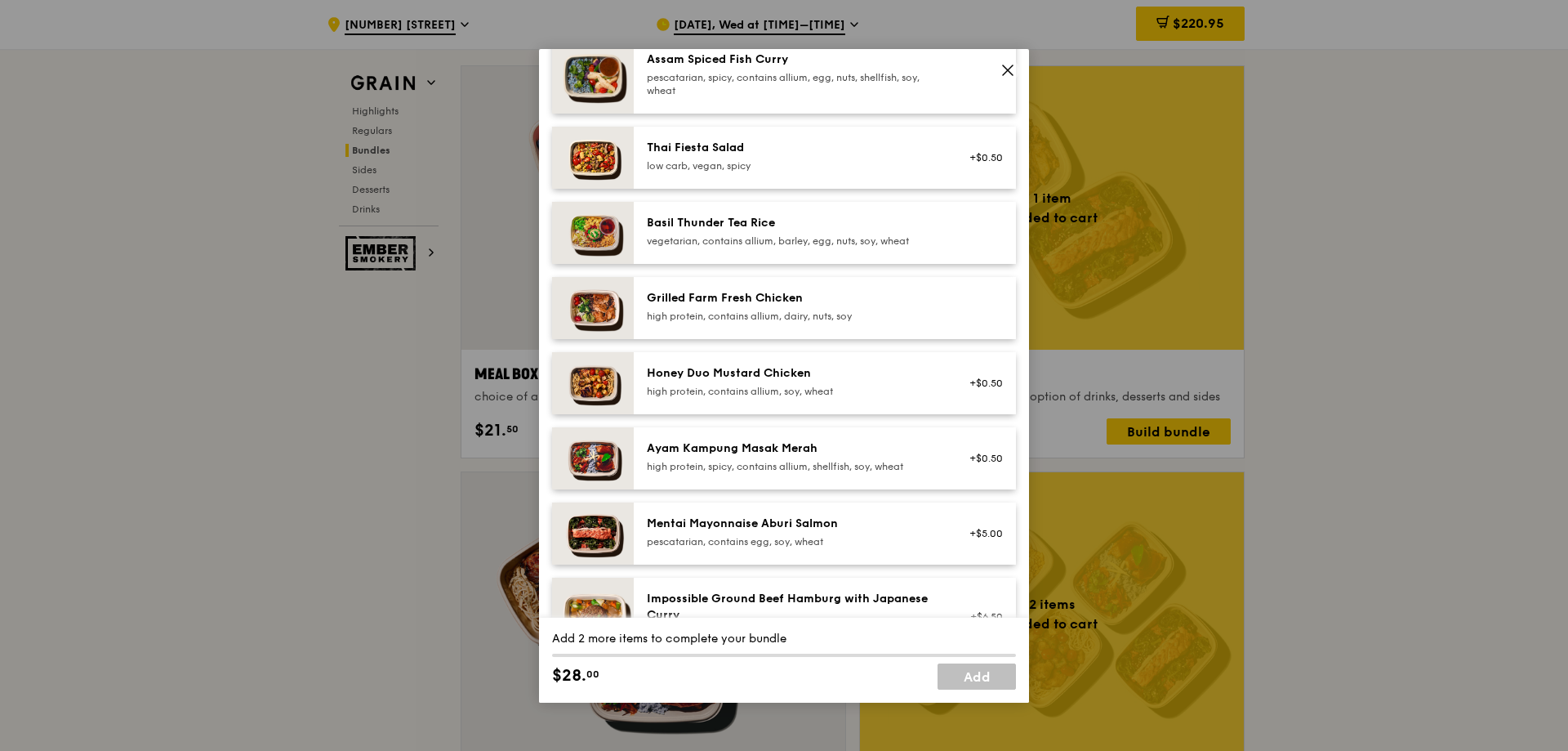 click on "Honey Duo Mustard Chicken
high protein, contains allium, soy, wheat
+$0.50" at bounding box center (825, 383) 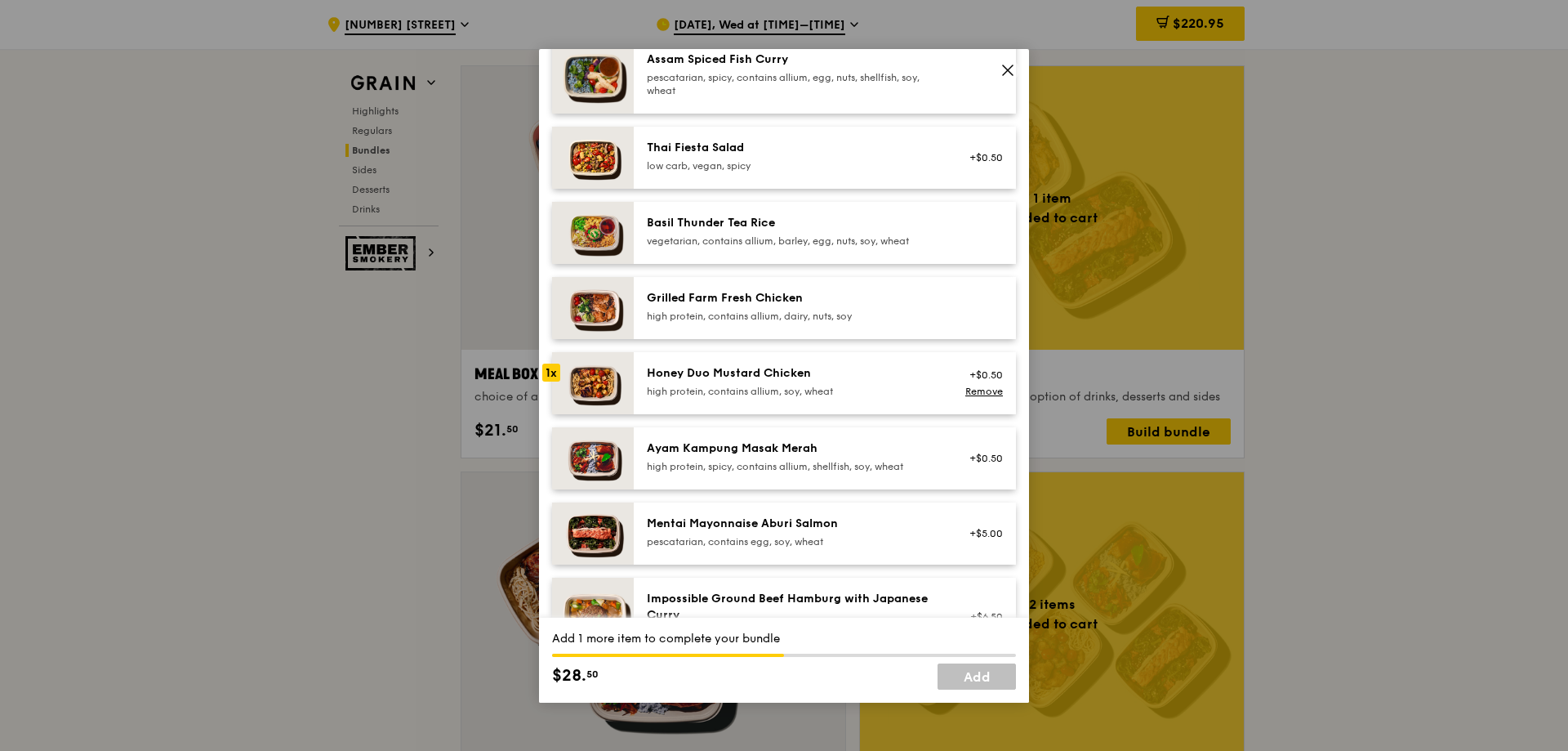click on "high protein, spicy, contains allium, shellfish, soy, wheat" at bounding box center (793, 467) 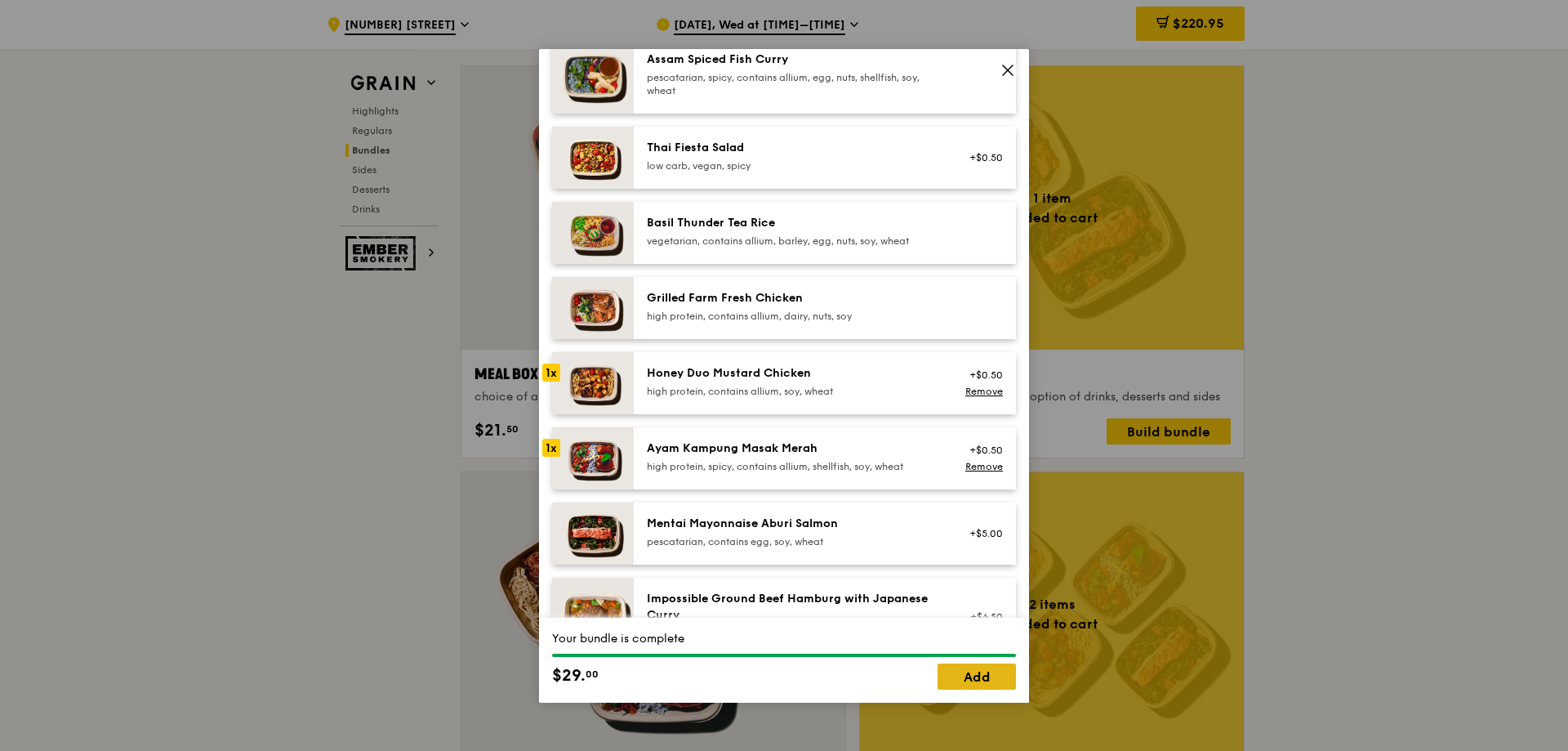 click on "Add" at bounding box center (977, 677) 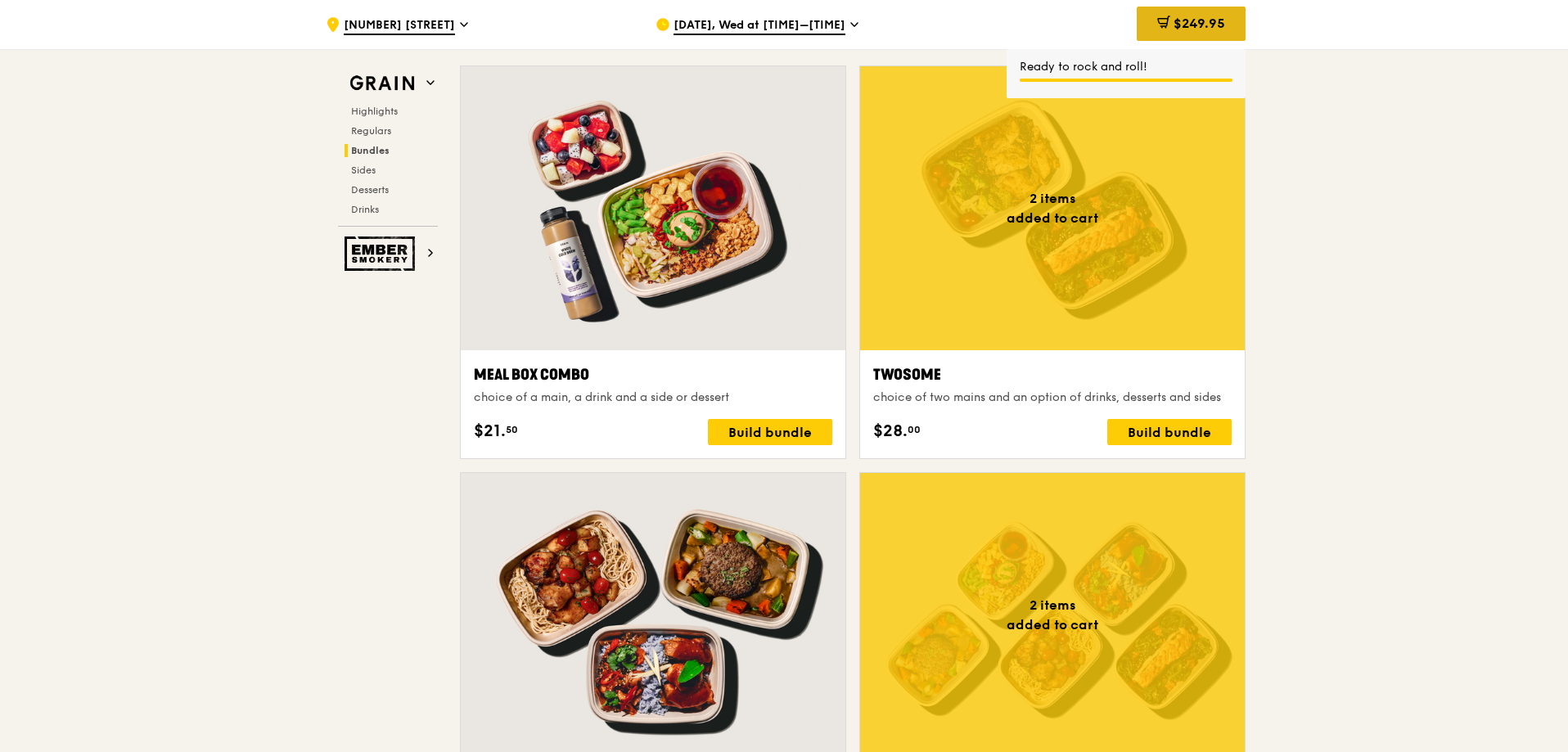 click on "$249.95" at bounding box center [1199, 23] 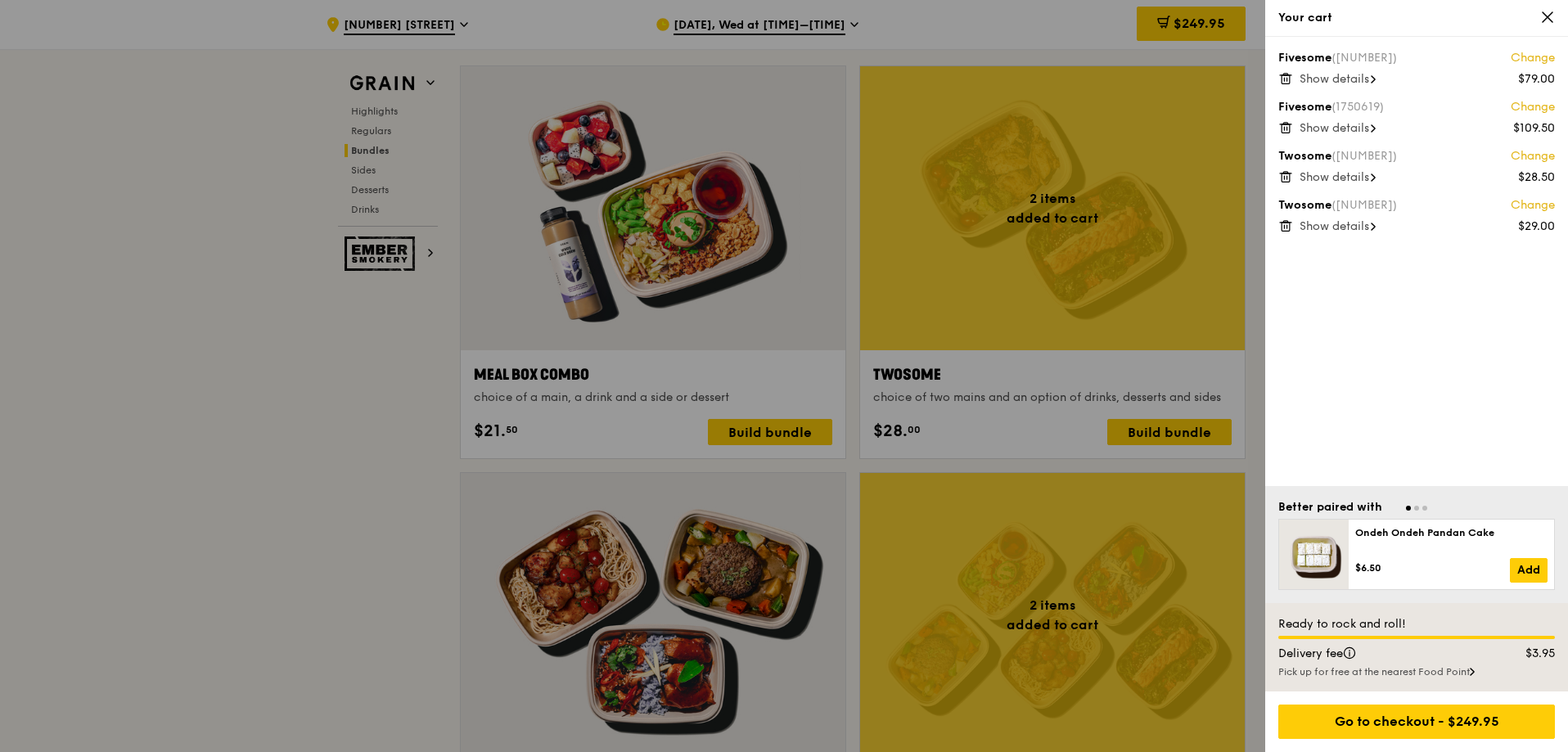 click at bounding box center (784, 376) 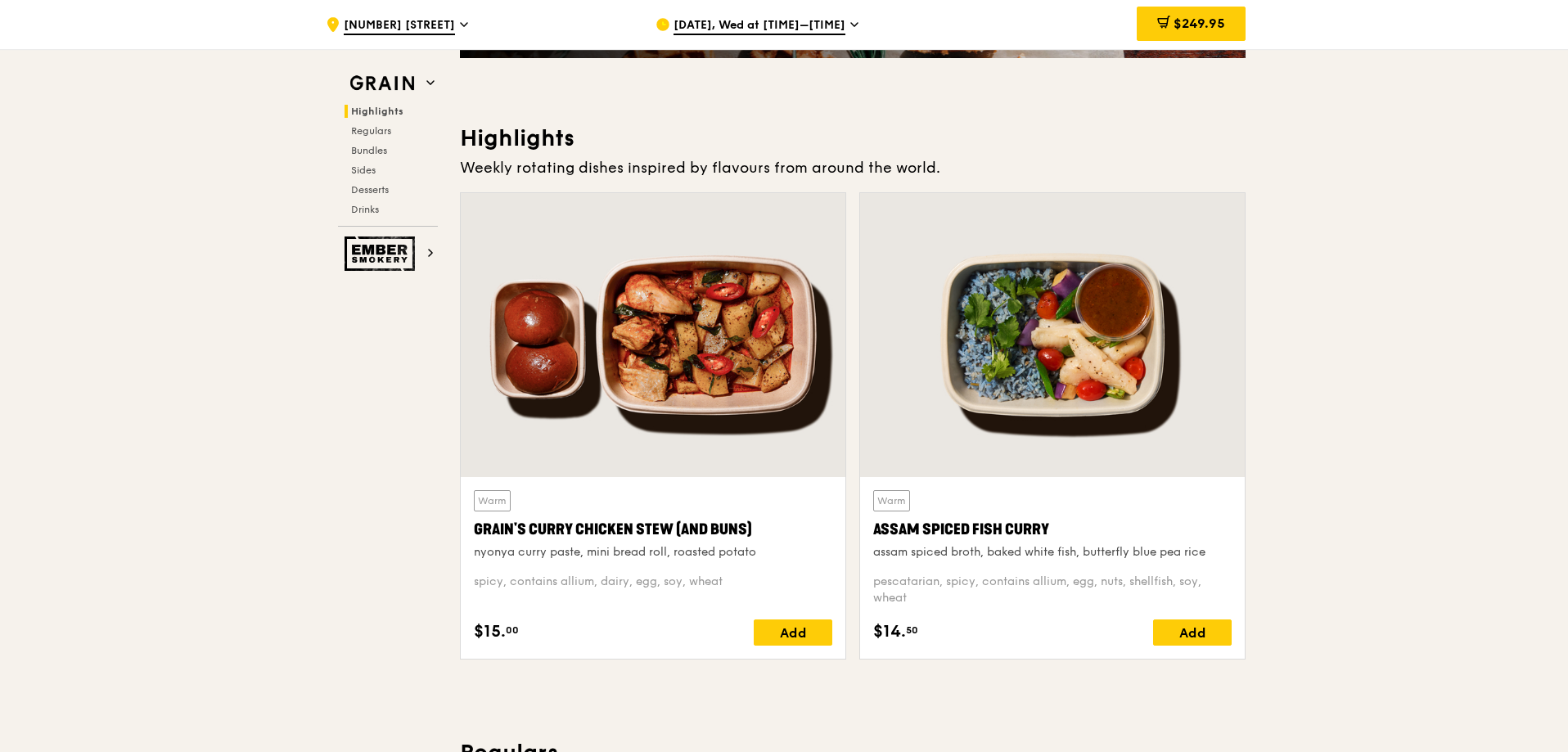 scroll, scrollTop: 409, scrollLeft: 0, axis: vertical 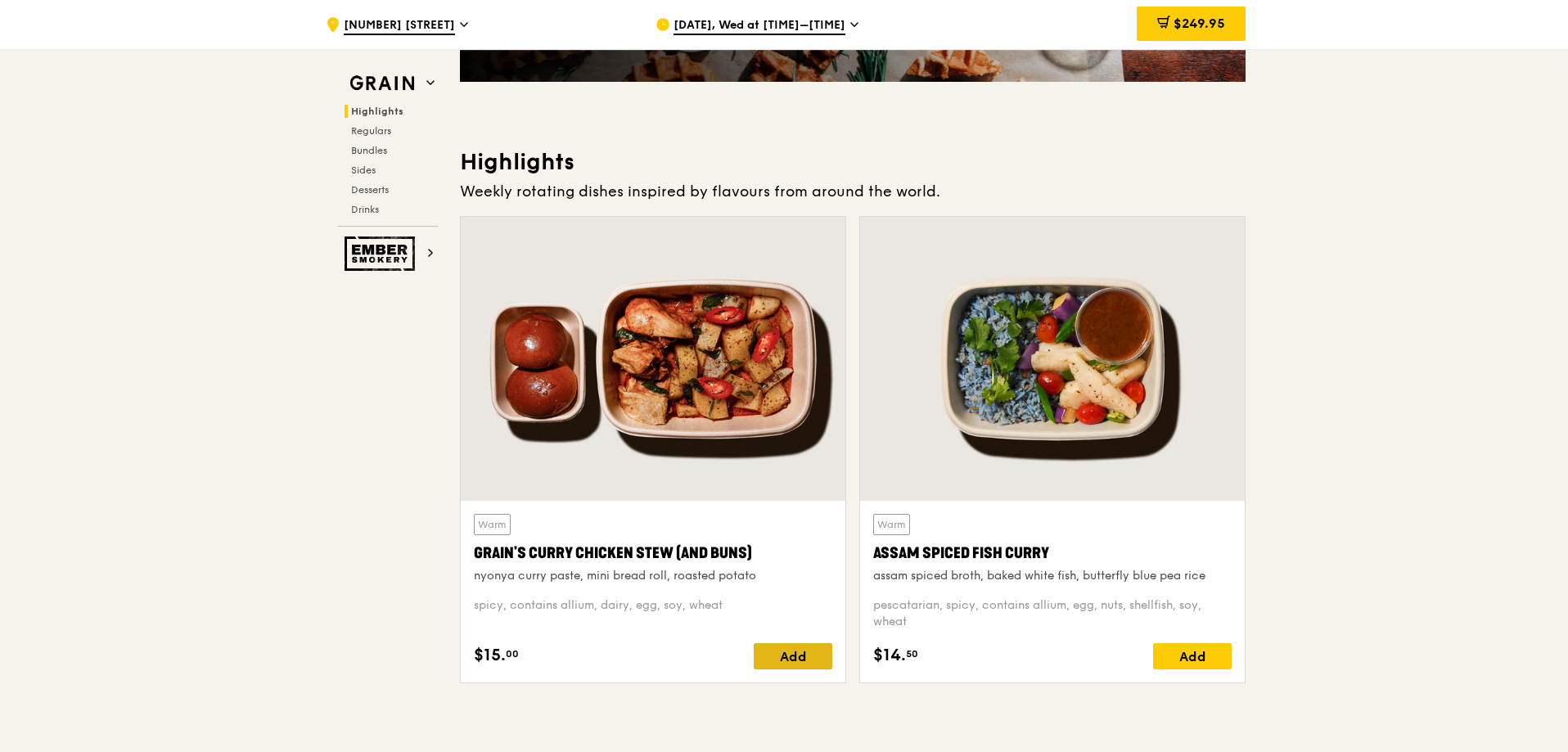 click on "Add" at bounding box center [793, 656] 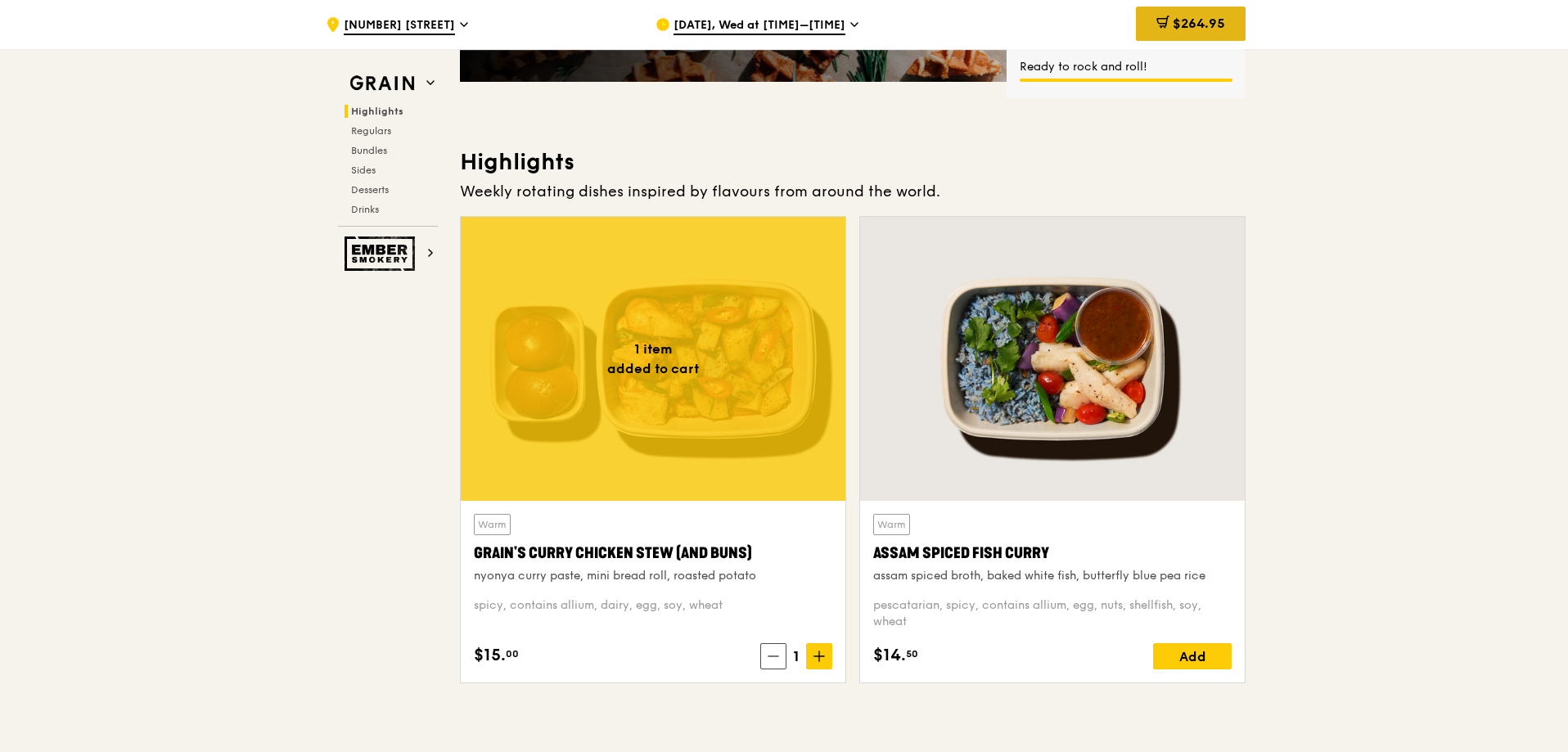 click on "$264.95" at bounding box center [1199, 23] 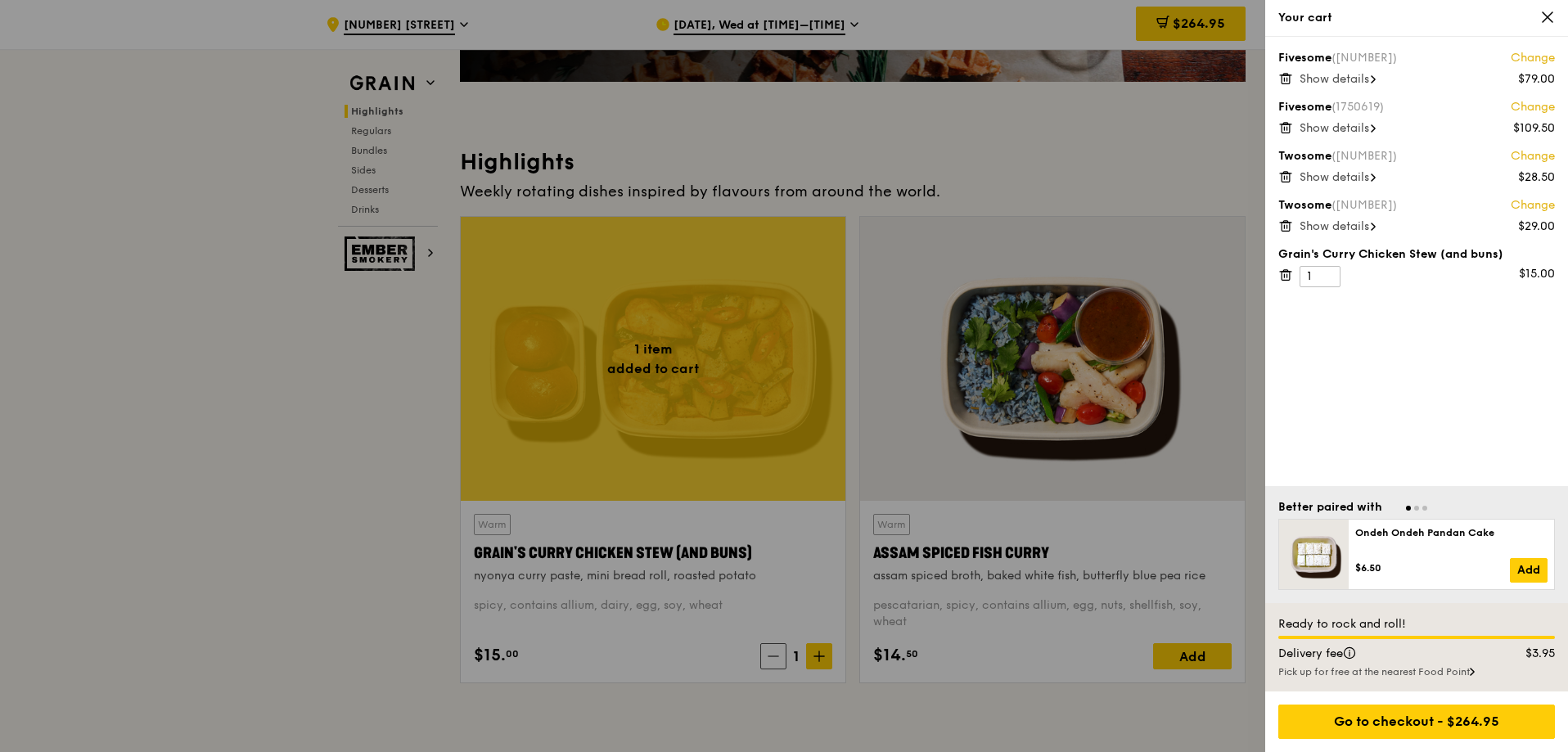click on "Show details" at bounding box center [1334, 177] 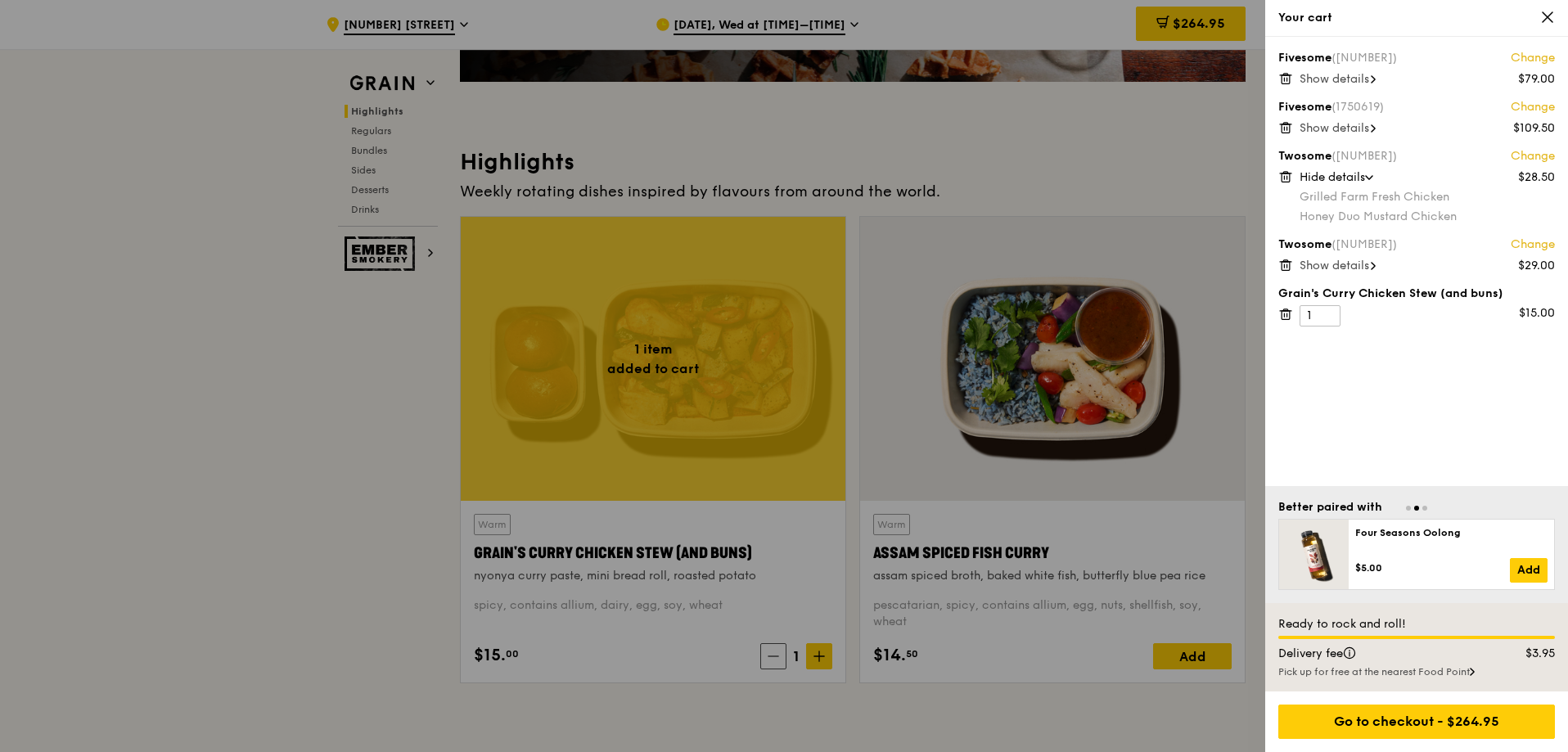 click on "Show details" at bounding box center (1334, 265) 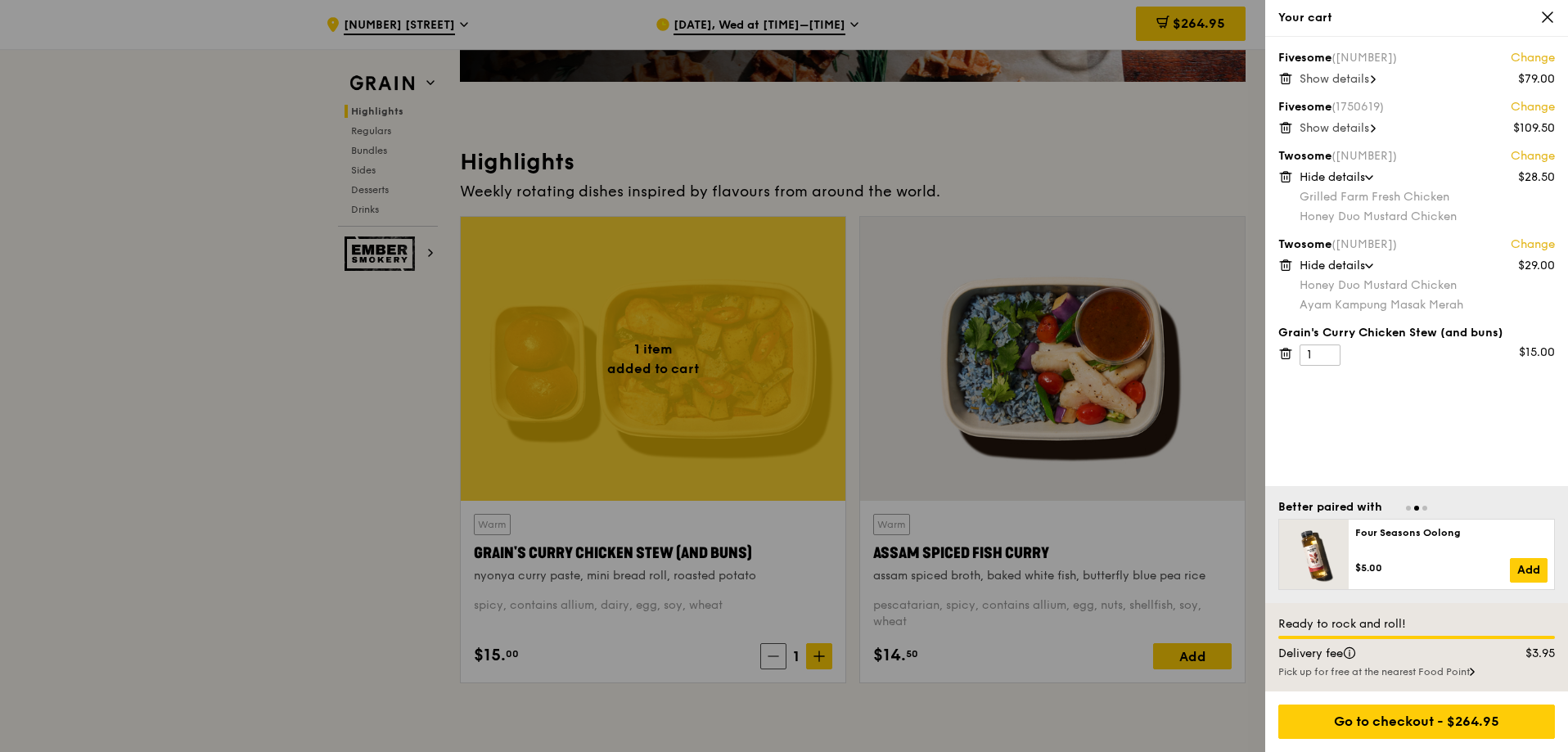 click on "Show details" at bounding box center (1334, 128) 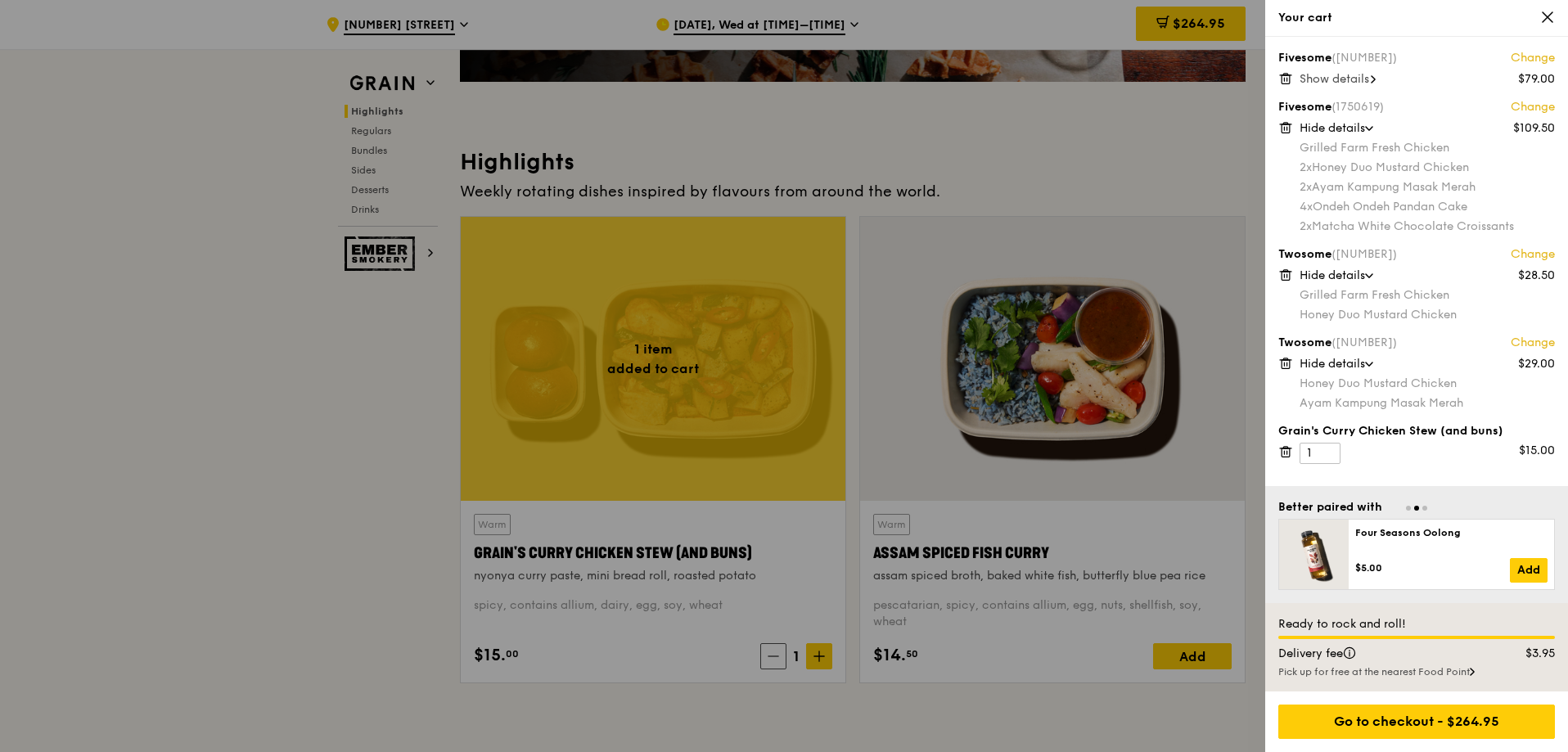 click on "Show details" at bounding box center (1334, 79) 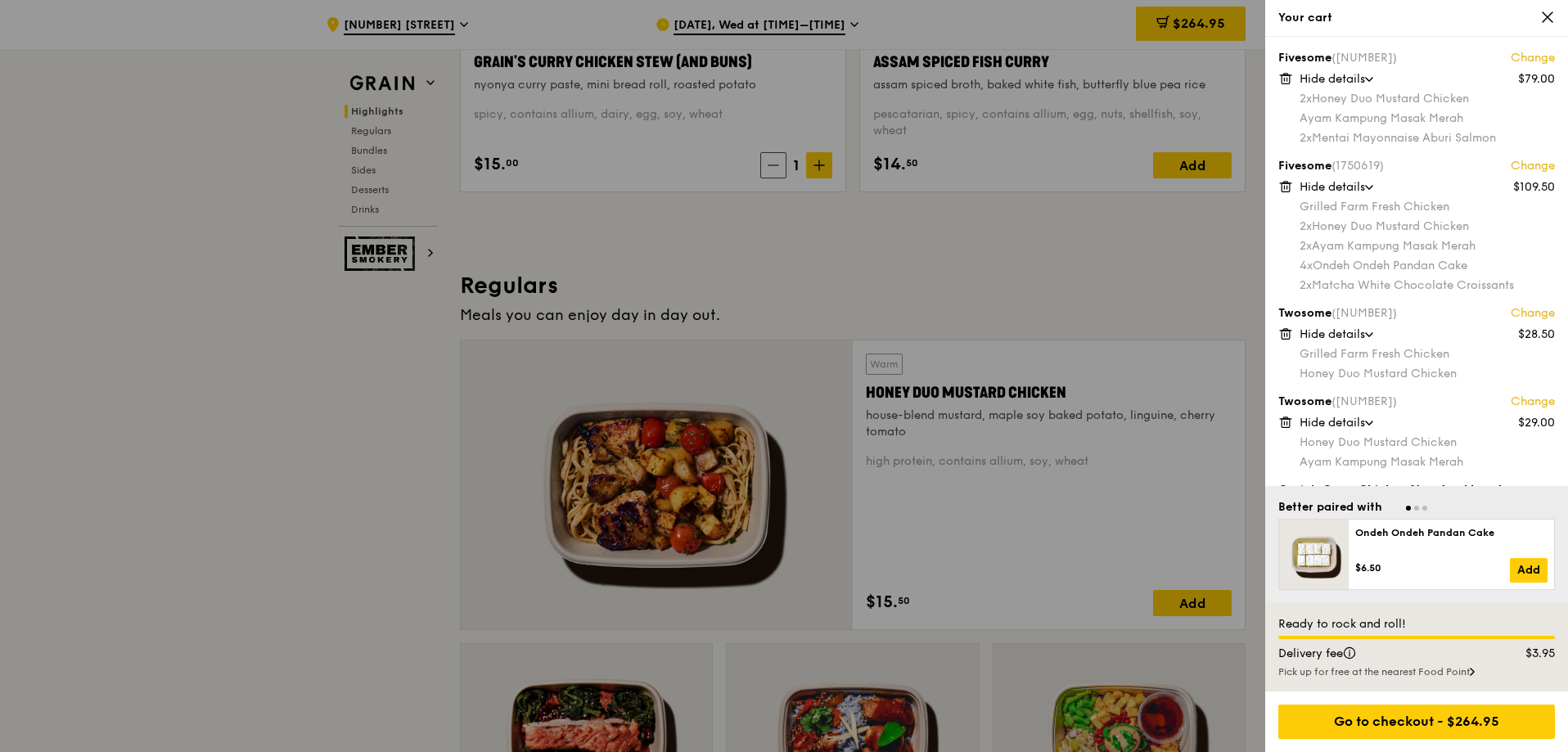 scroll, scrollTop: 1391, scrollLeft: 0, axis: vertical 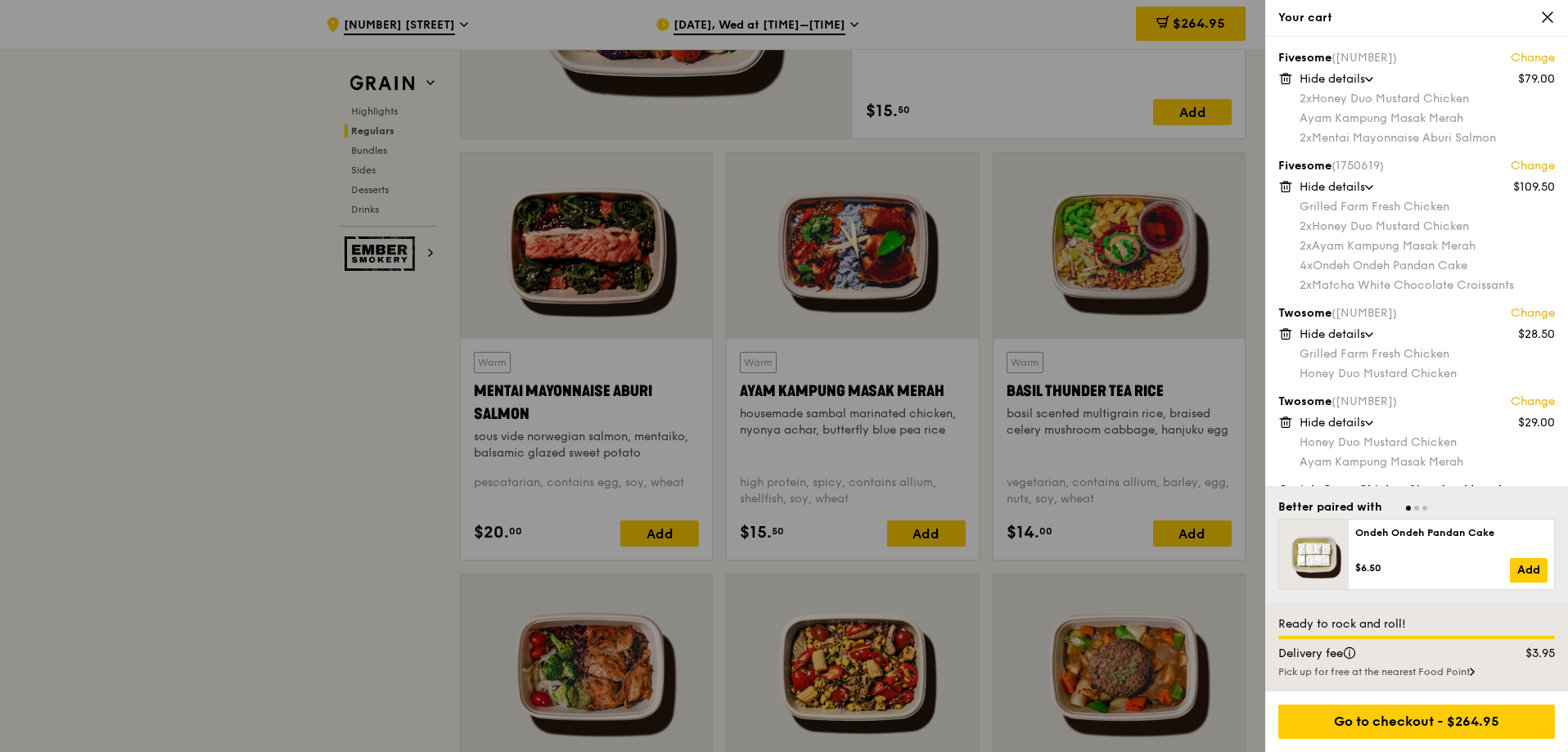 click at bounding box center [784, 376] 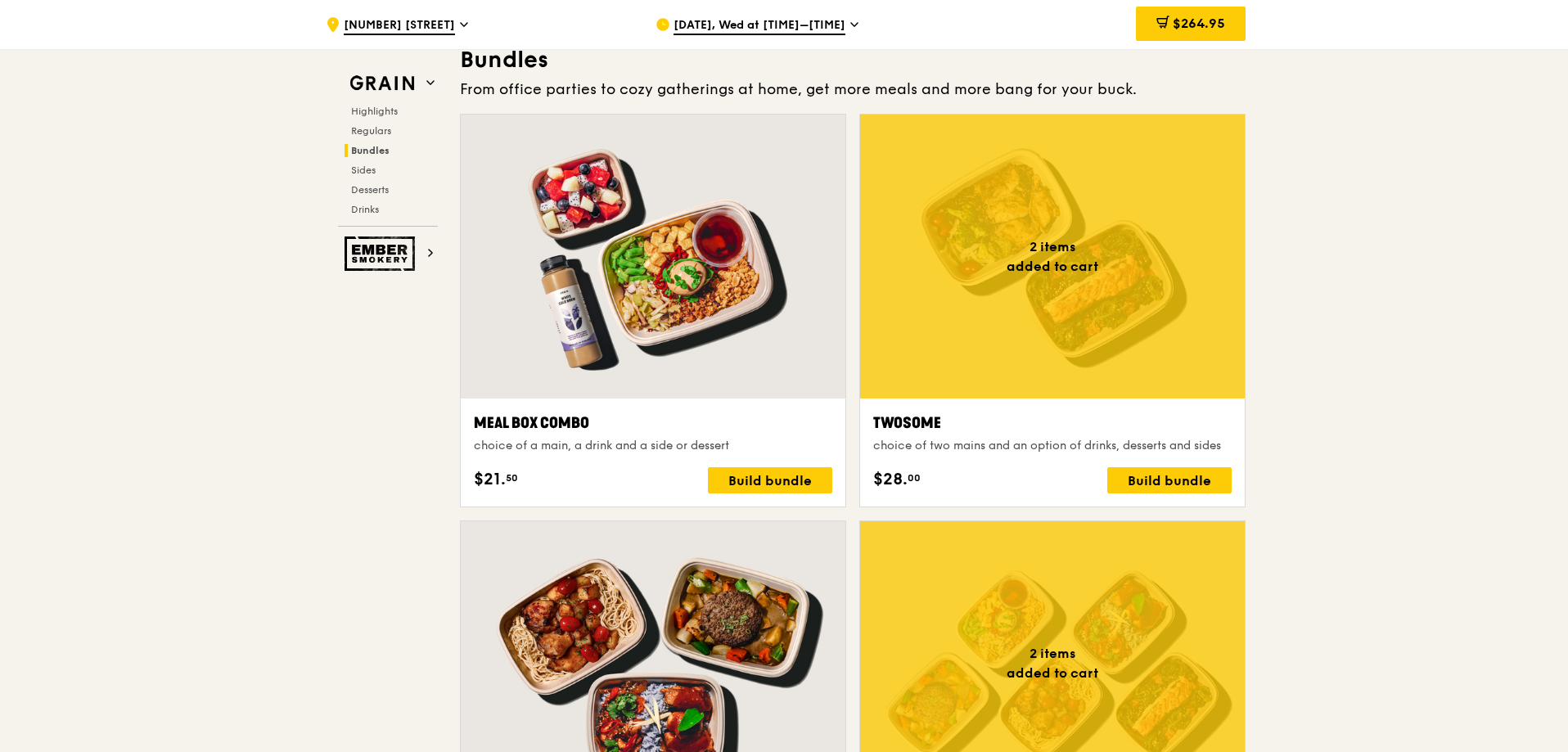 scroll, scrollTop: 2128, scrollLeft: 0, axis: vertical 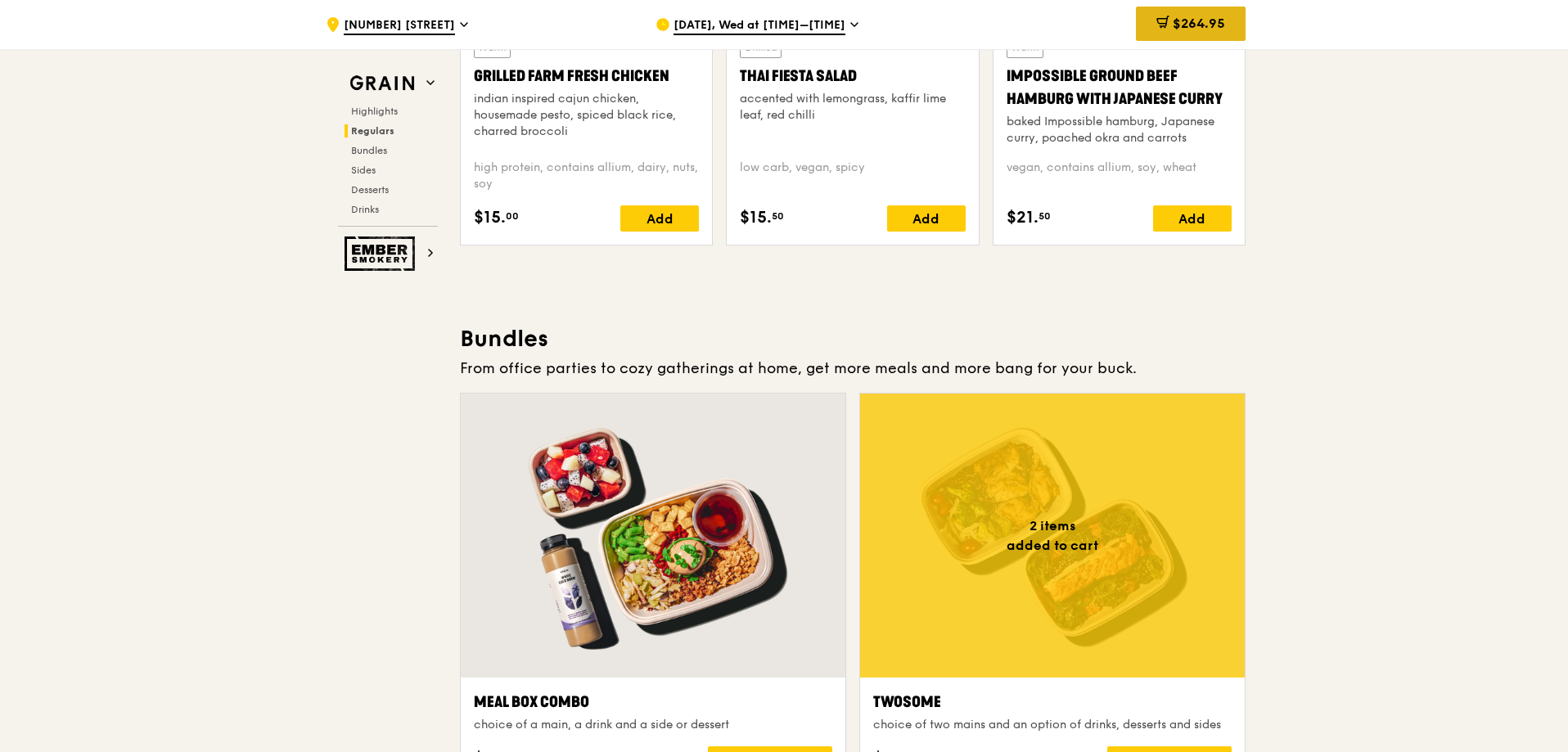 click on "$264.95" at bounding box center [1199, 23] 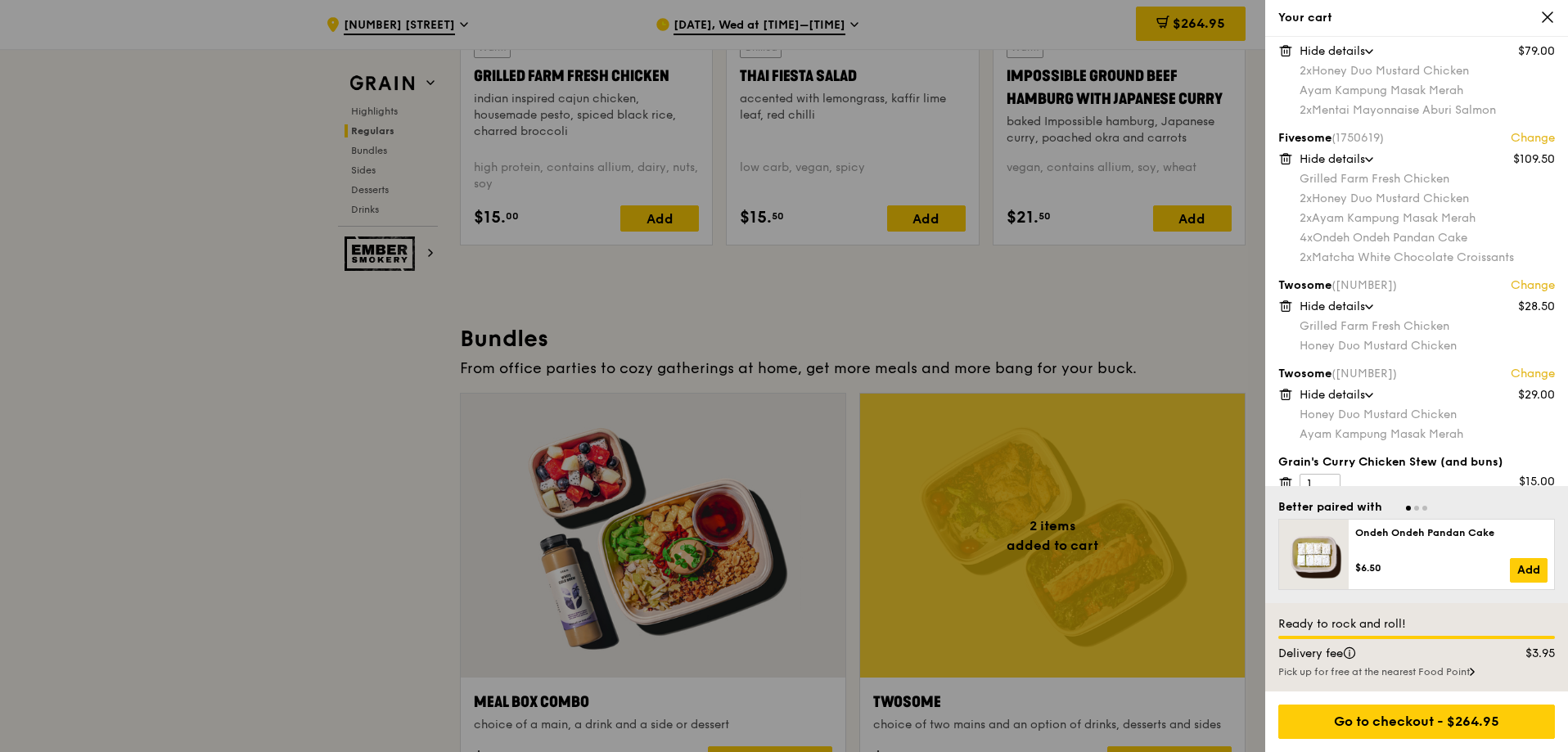 scroll, scrollTop: 50, scrollLeft: 0, axis: vertical 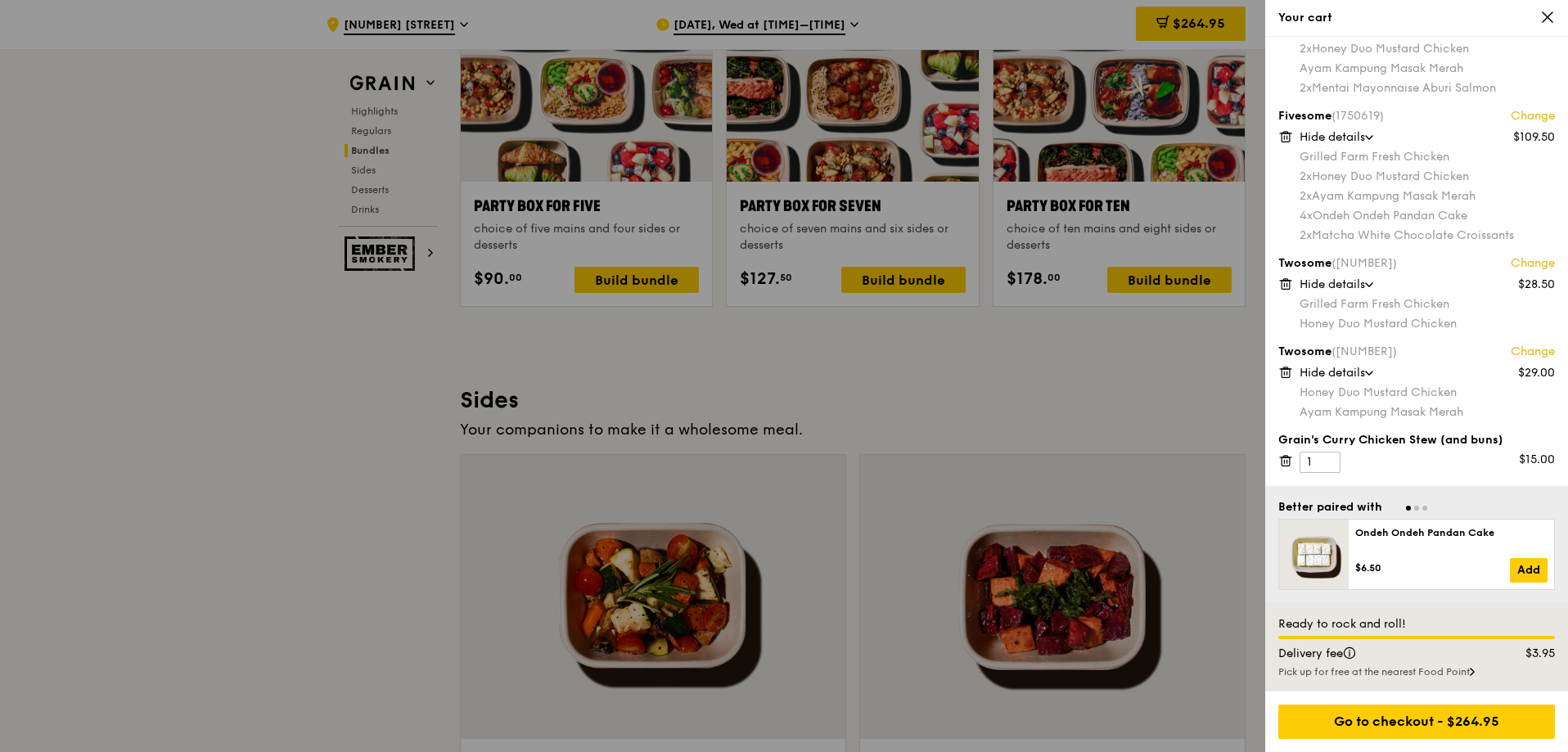 click on "Pick up for free at the nearest Food Point" at bounding box center [1417, 672] 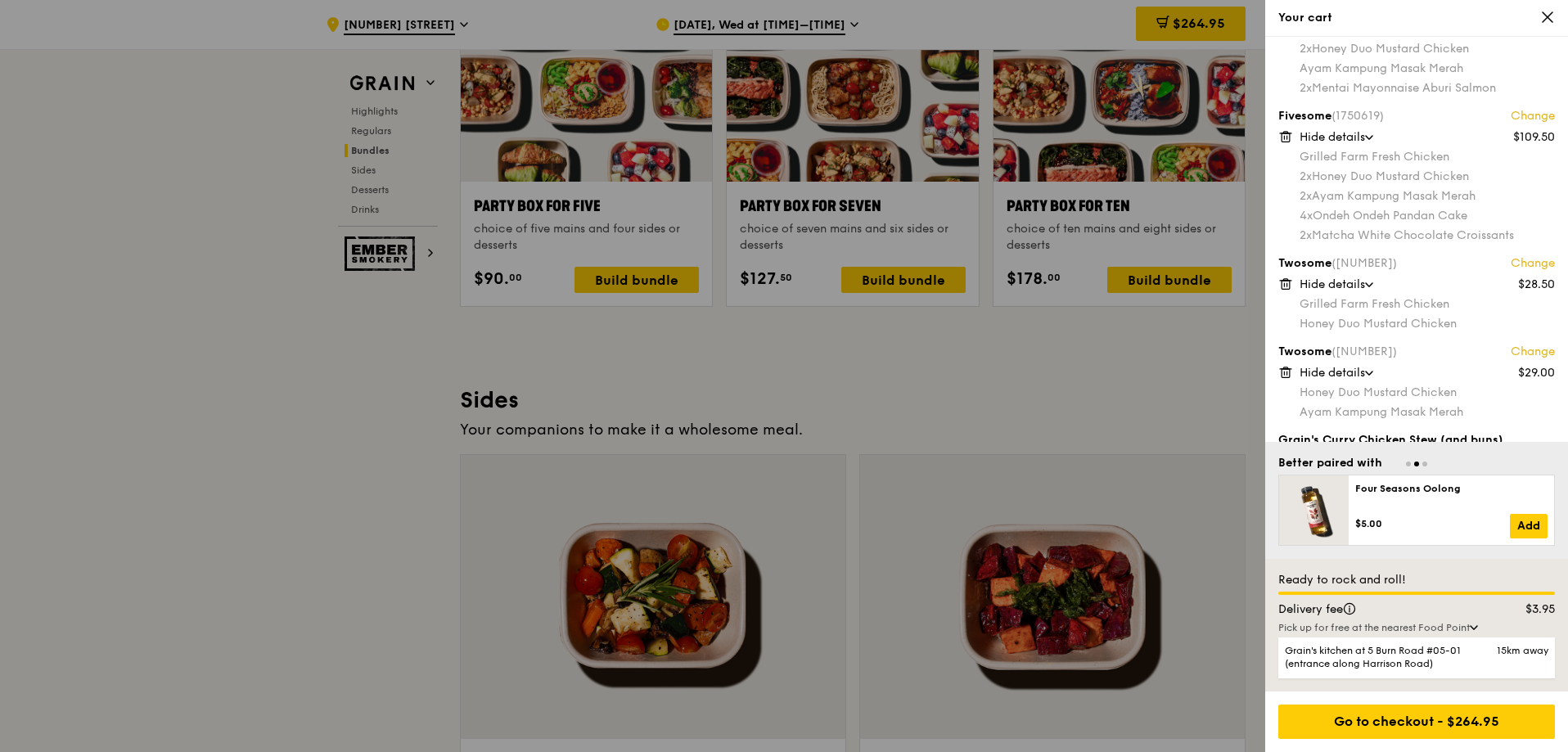click on "Pick up for free at the nearest Food Point" at bounding box center [1417, 628] 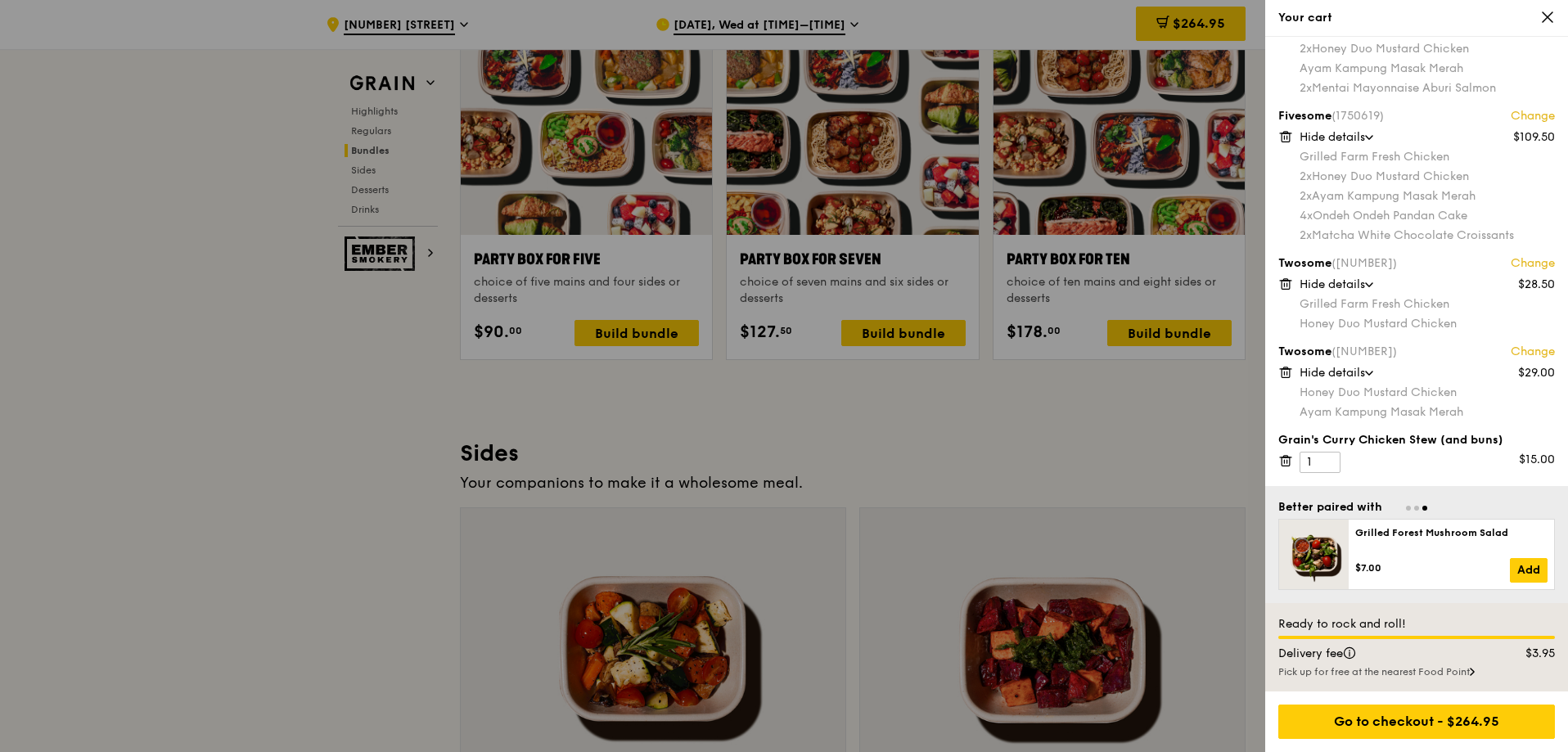 scroll, scrollTop: 3273, scrollLeft: 0, axis: vertical 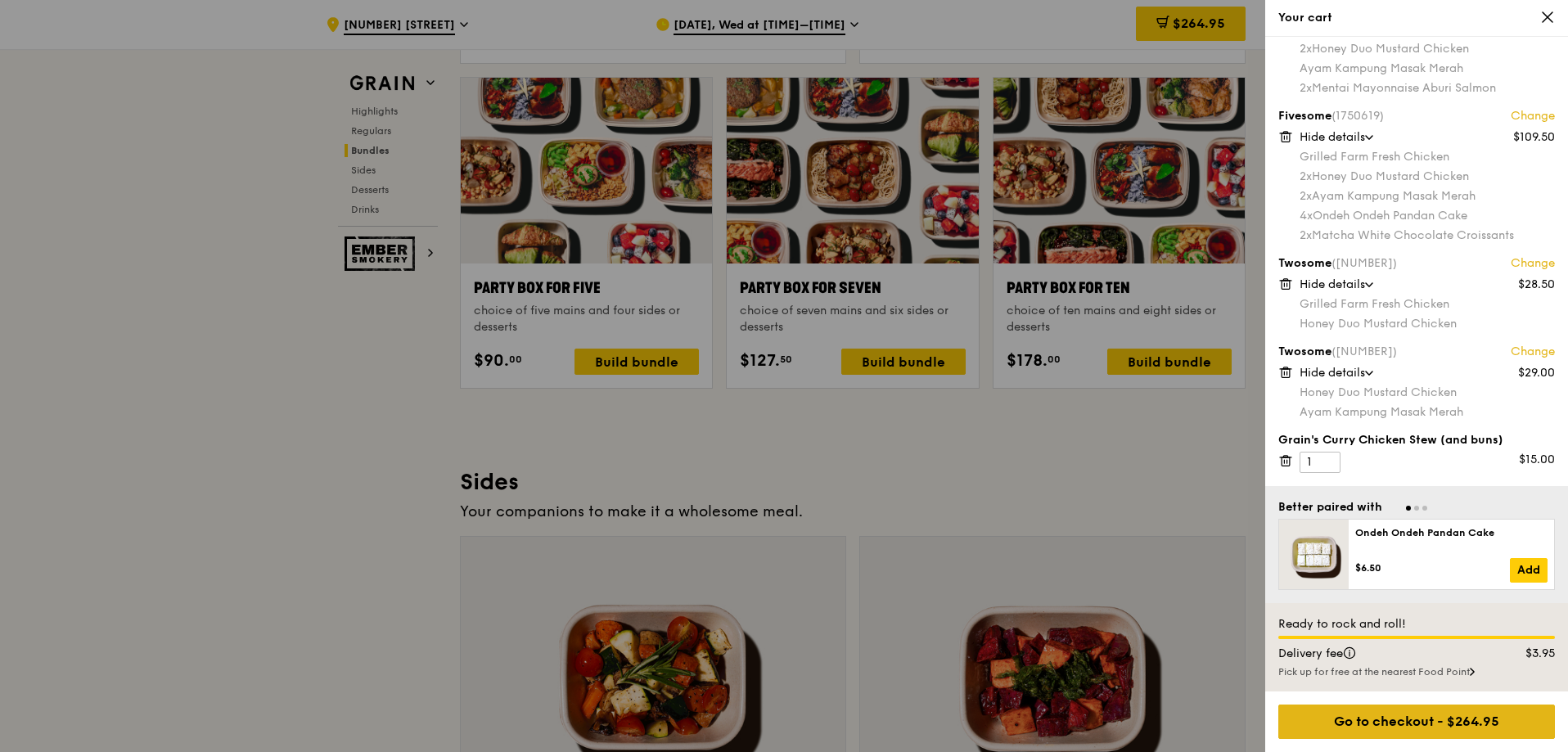click on "Go to checkout - $264.95" at bounding box center (1417, 722) 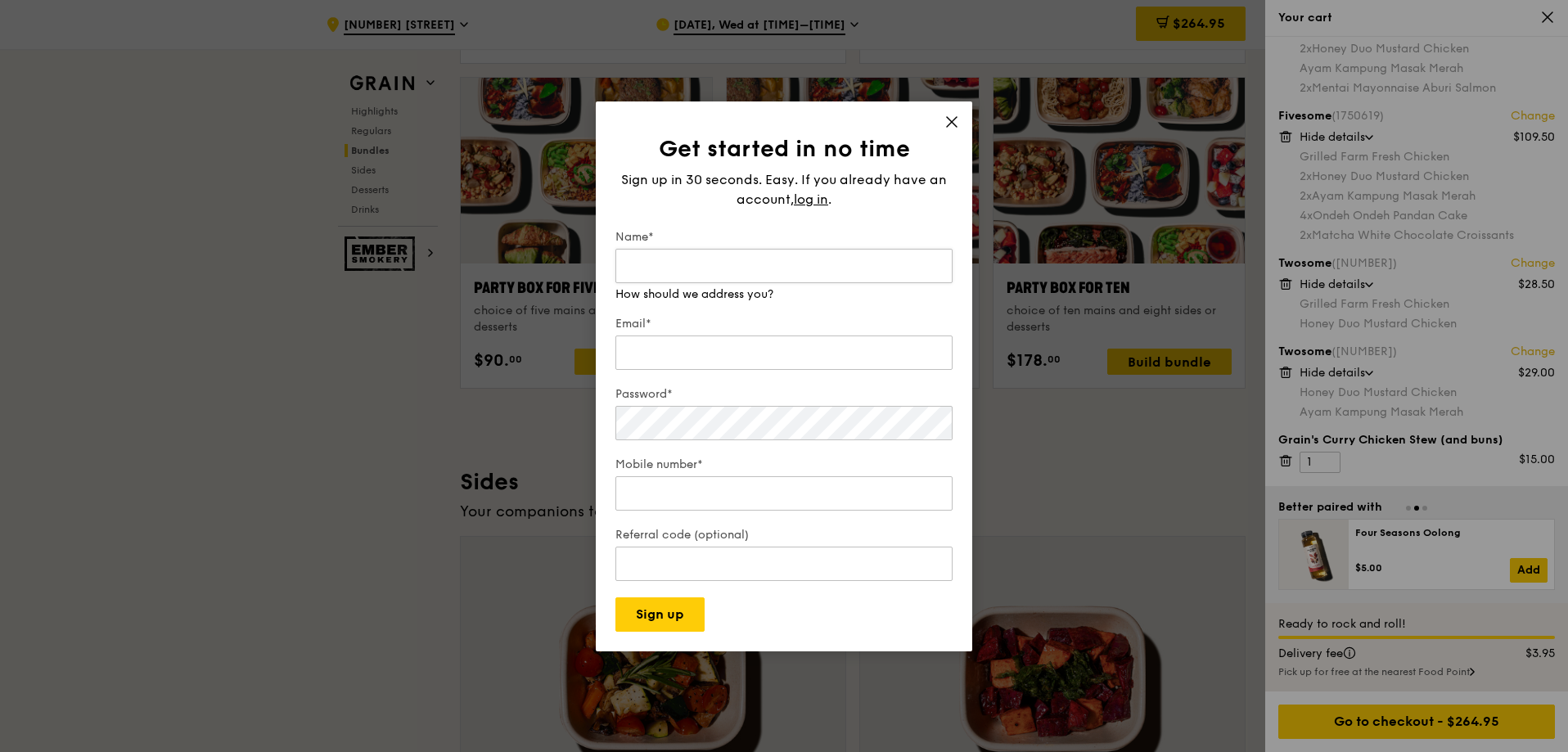 click on "Name*" at bounding box center (784, 266) 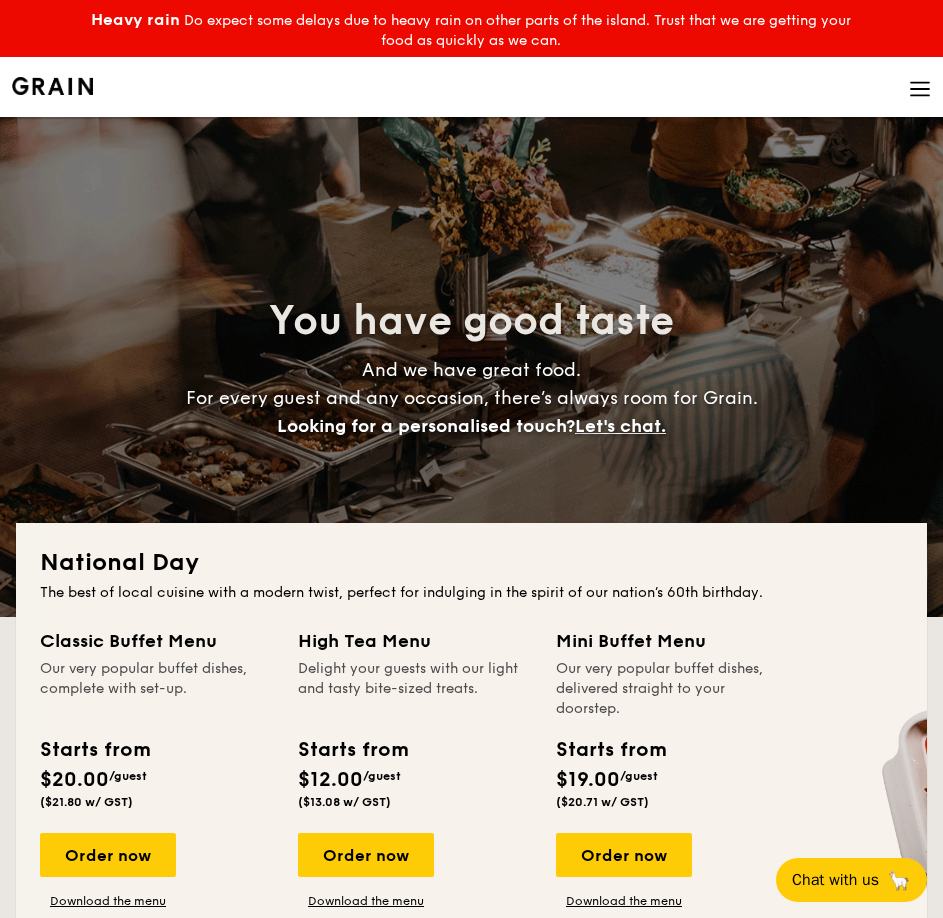 scroll, scrollTop: 0, scrollLeft: 0, axis: both 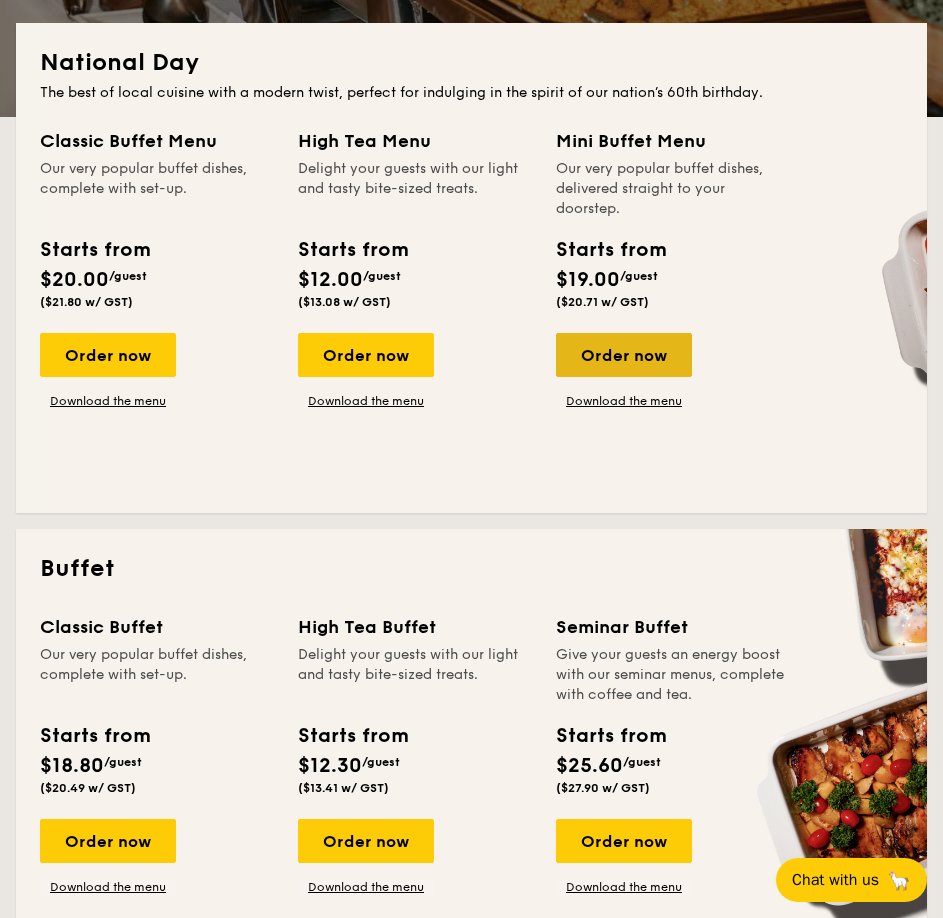 click on "Order now" at bounding box center (624, 355) 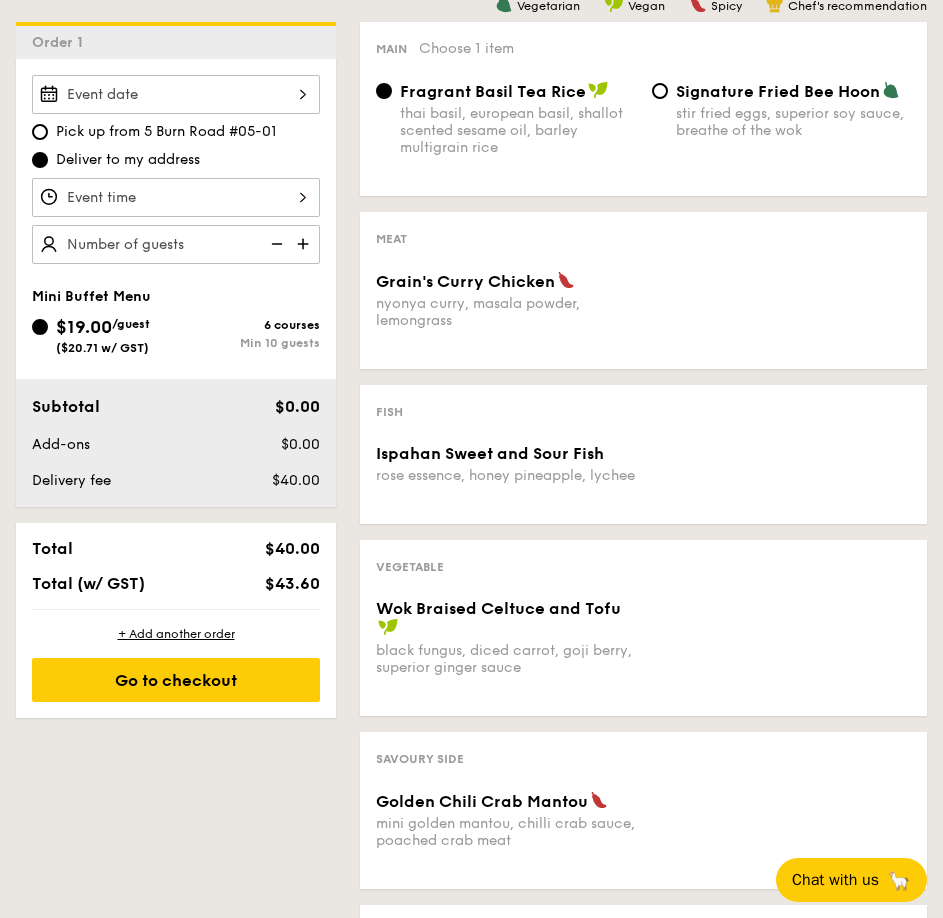 scroll, scrollTop: 600, scrollLeft: 0, axis: vertical 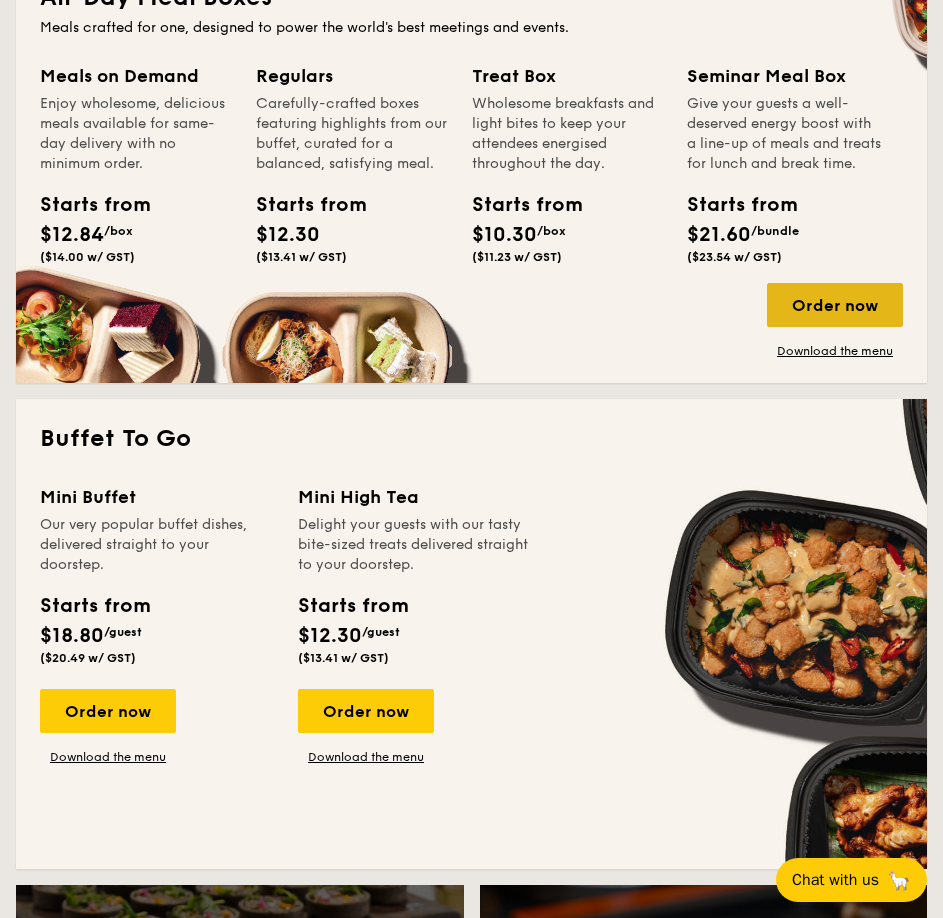 click on "Order now" at bounding box center [835, 305] 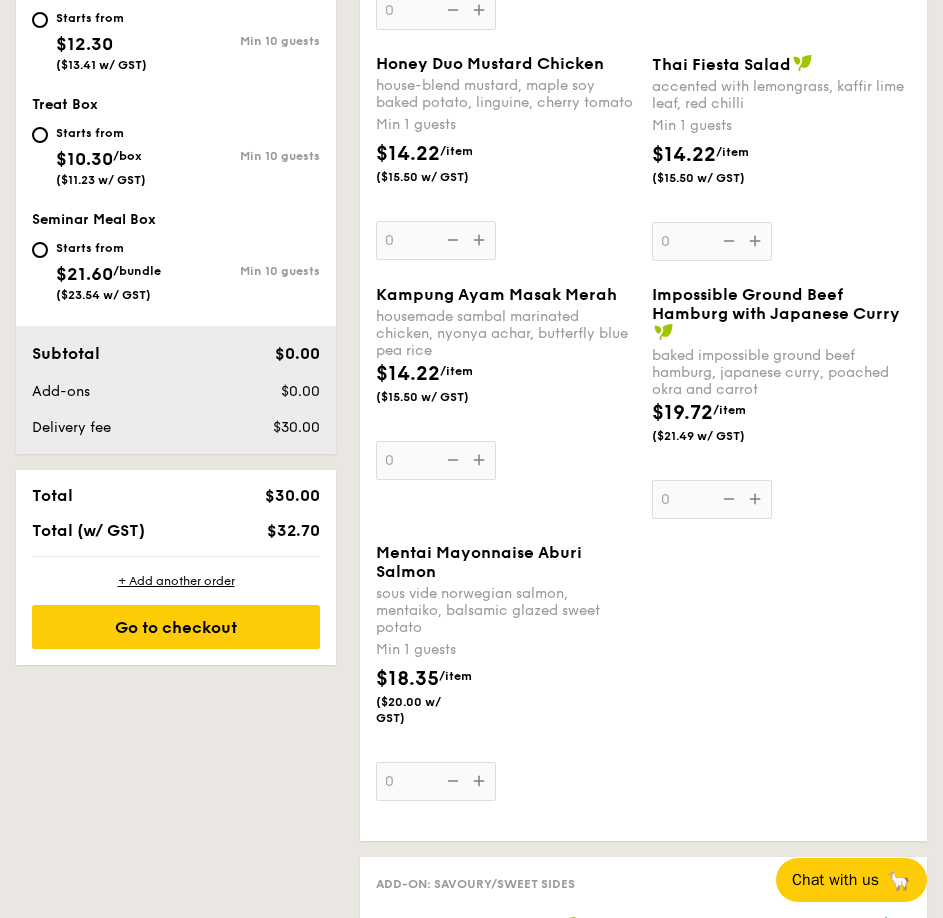 scroll, scrollTop: 1000, scrollLeft: 0, axis: vertical 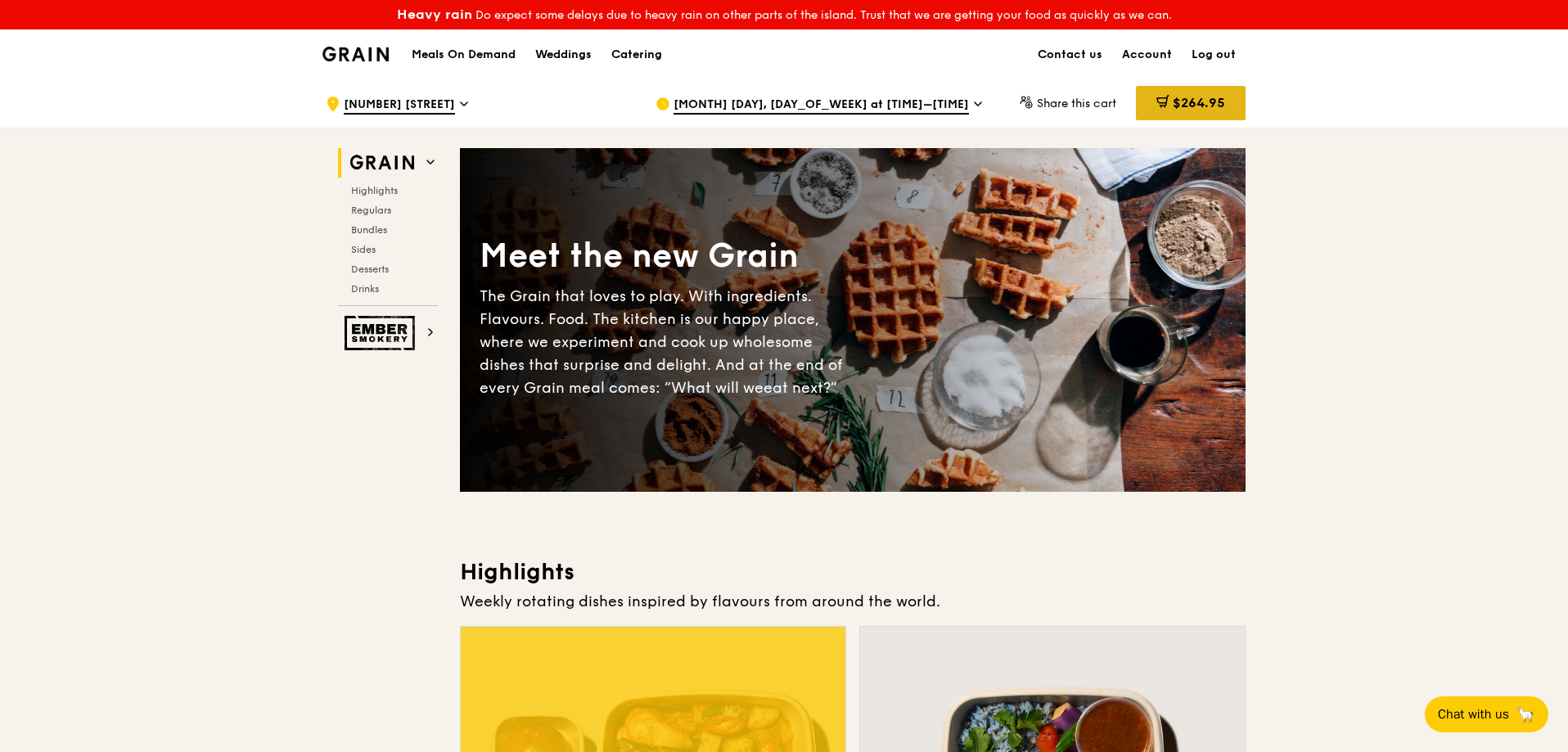 click on "$264.95" at bounding box center [1199, 102] 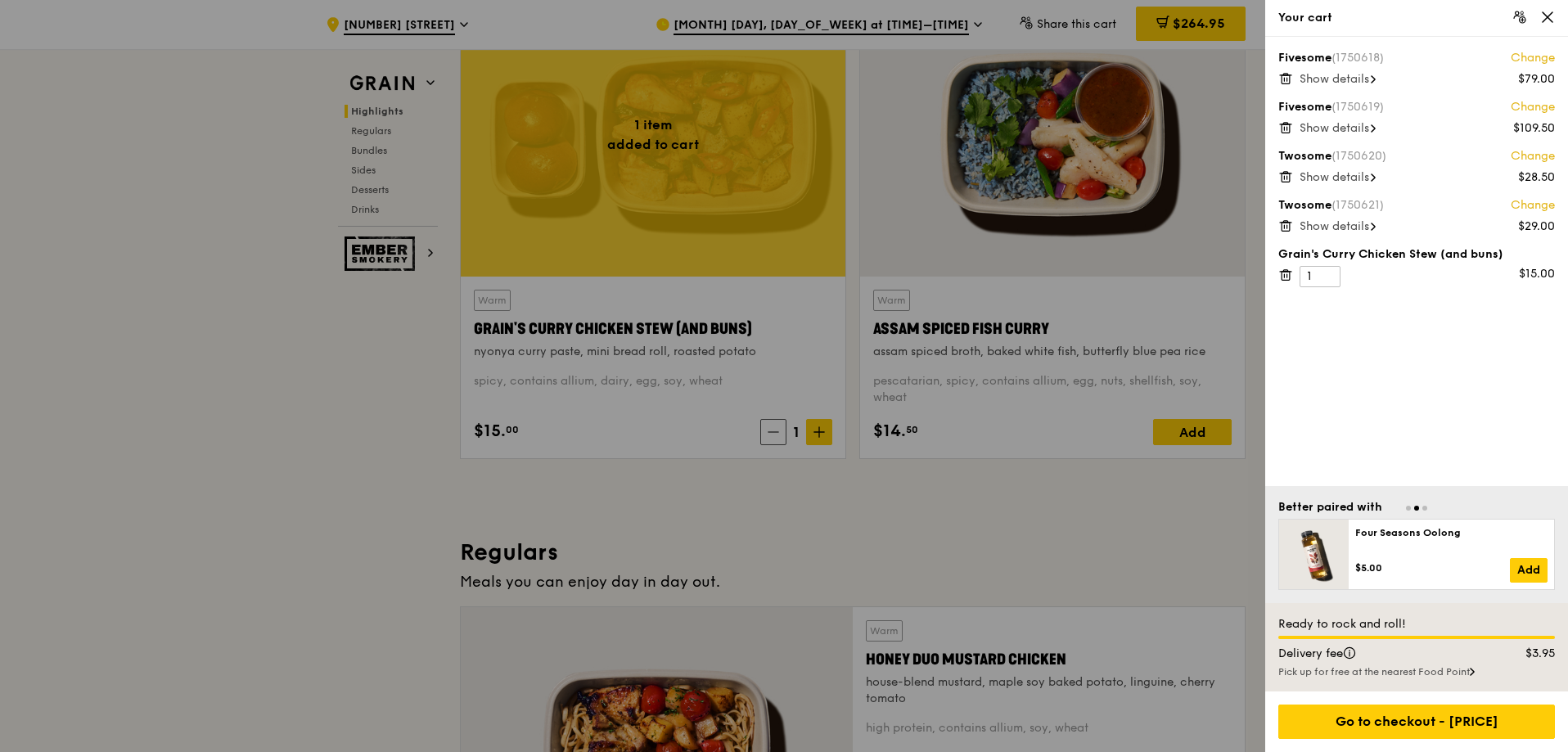 scroll, scrollTop: 655, scrollLeft: 0, axis: vertical 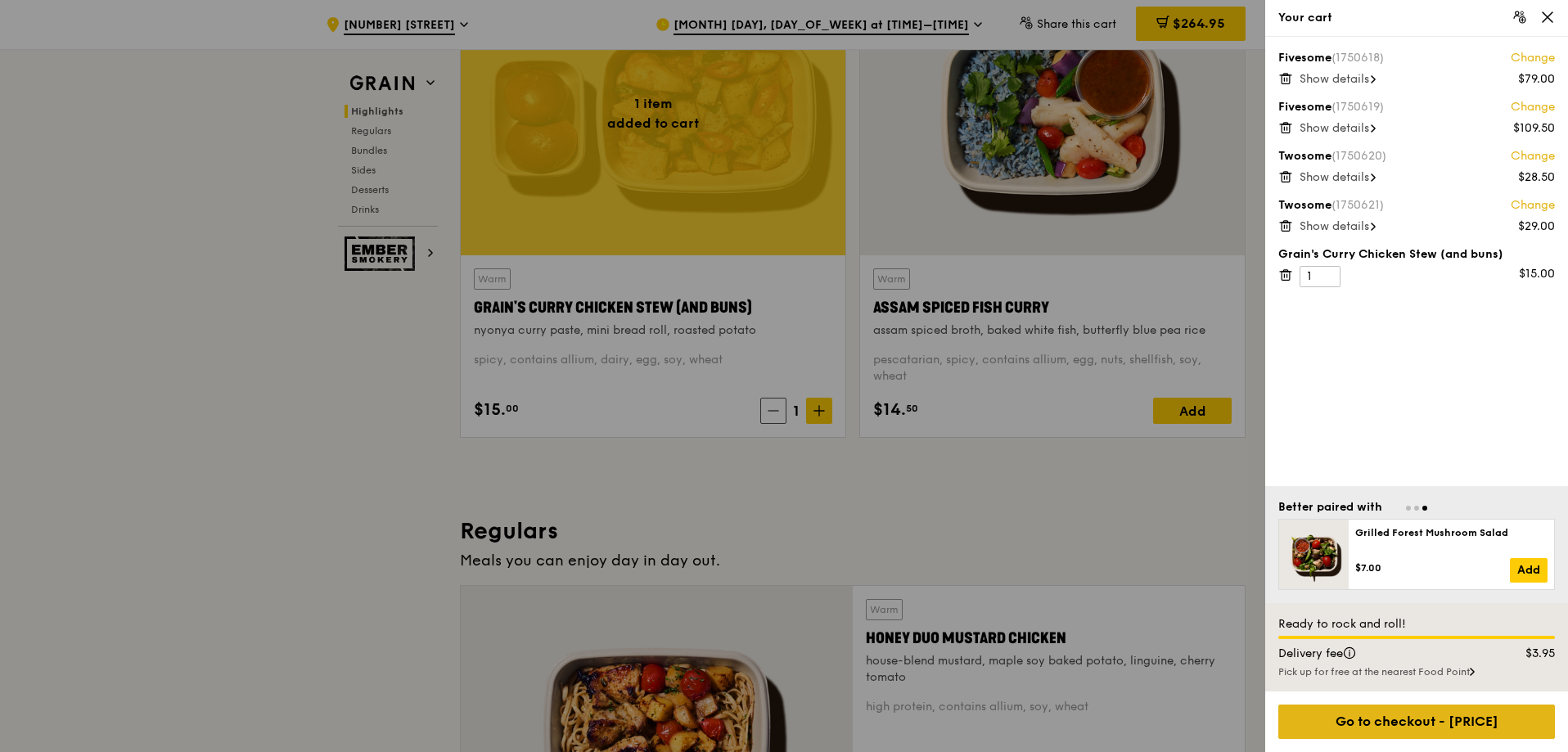 click on "Go to checkout - $264.95" at bounding box center (1417, 722) 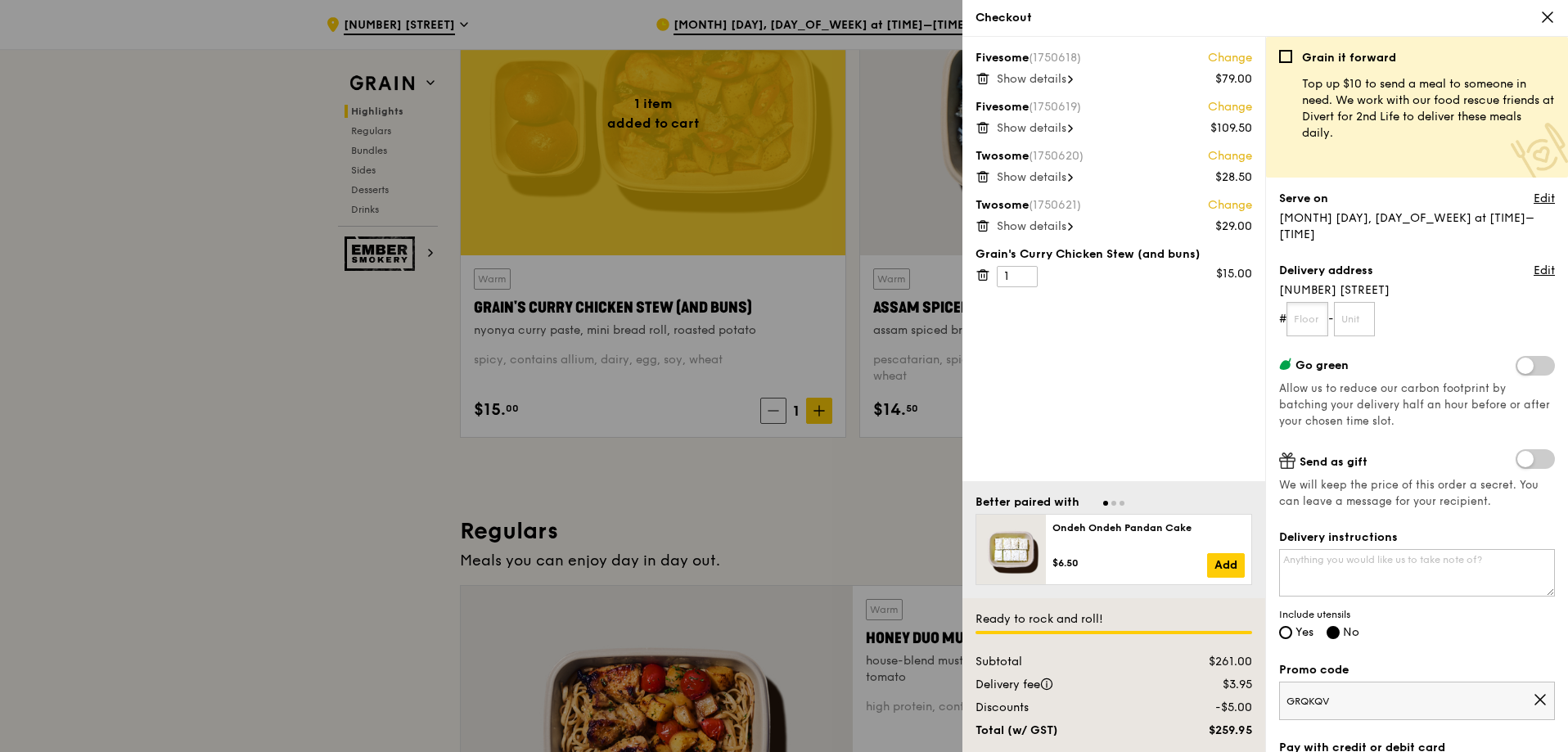 click at bounding box center [1307, 319] 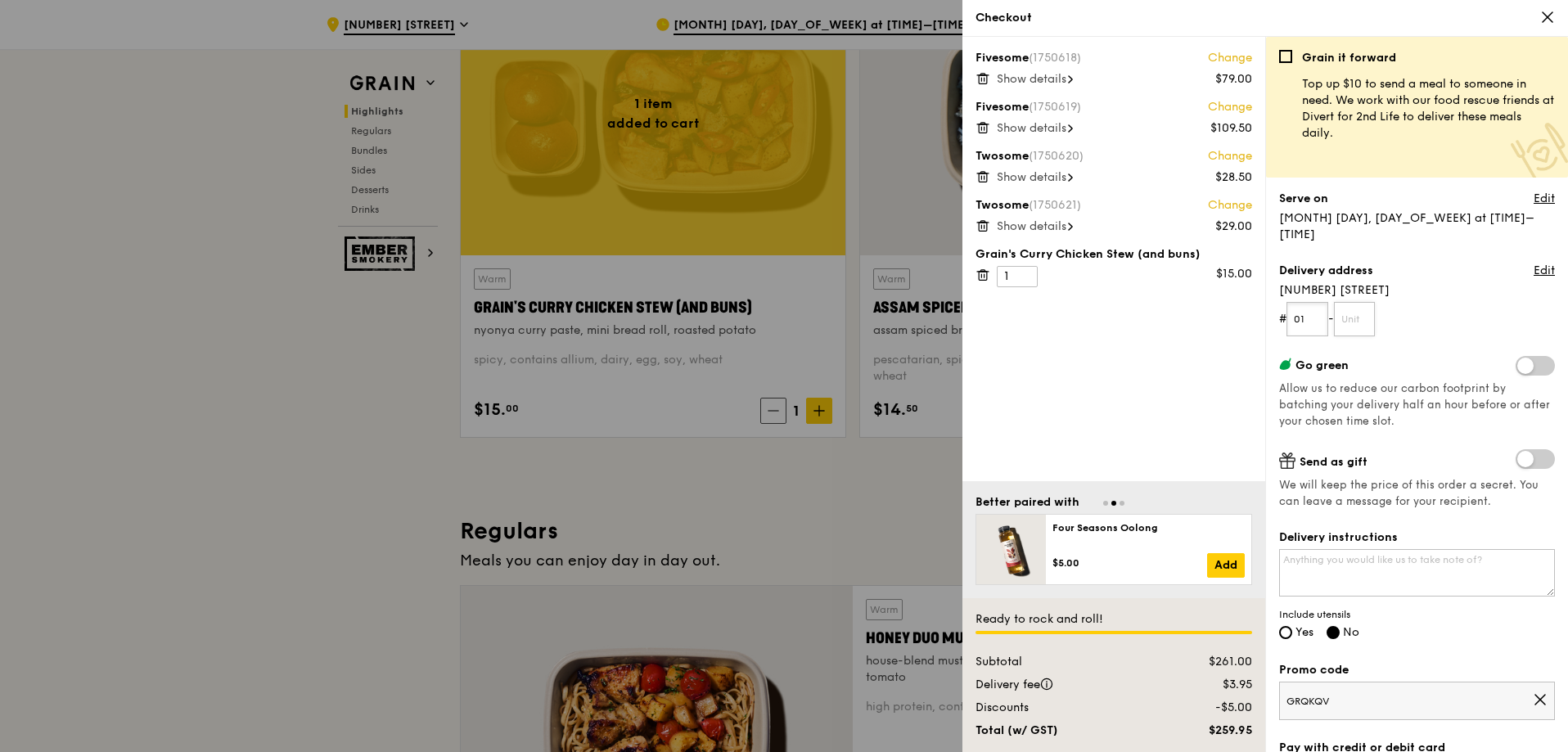 type on "01" 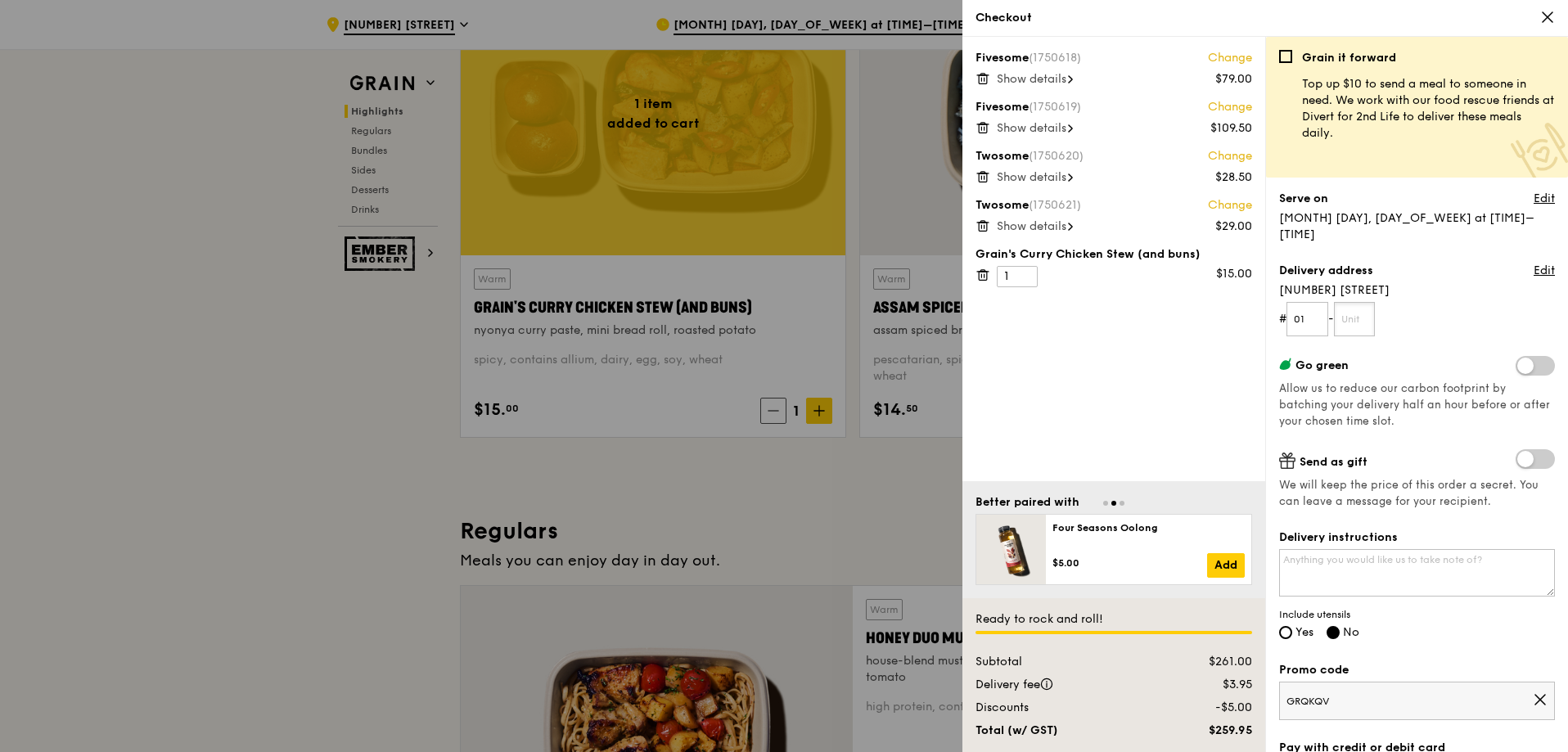 click at bounding box center [1354, 319] 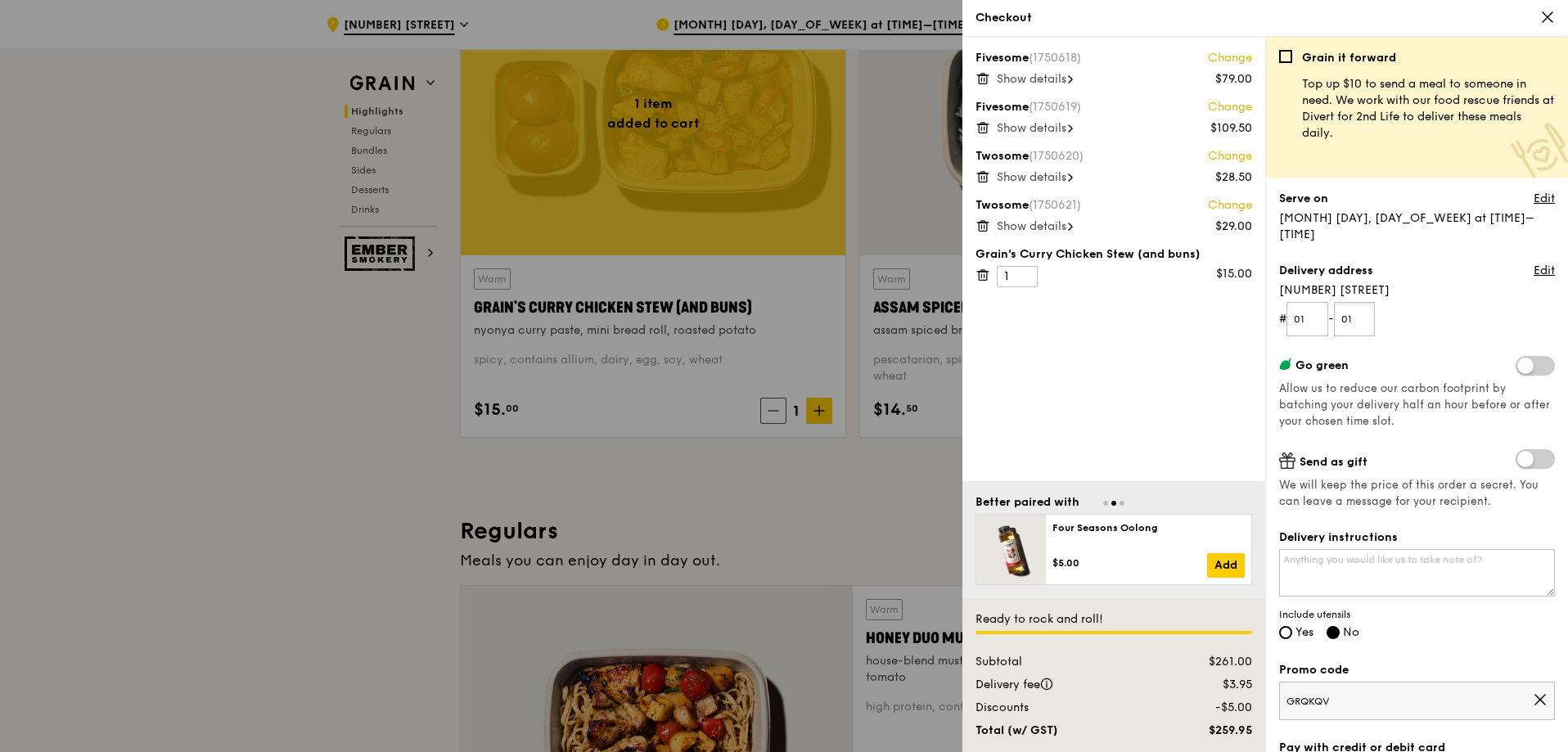 type on "0" 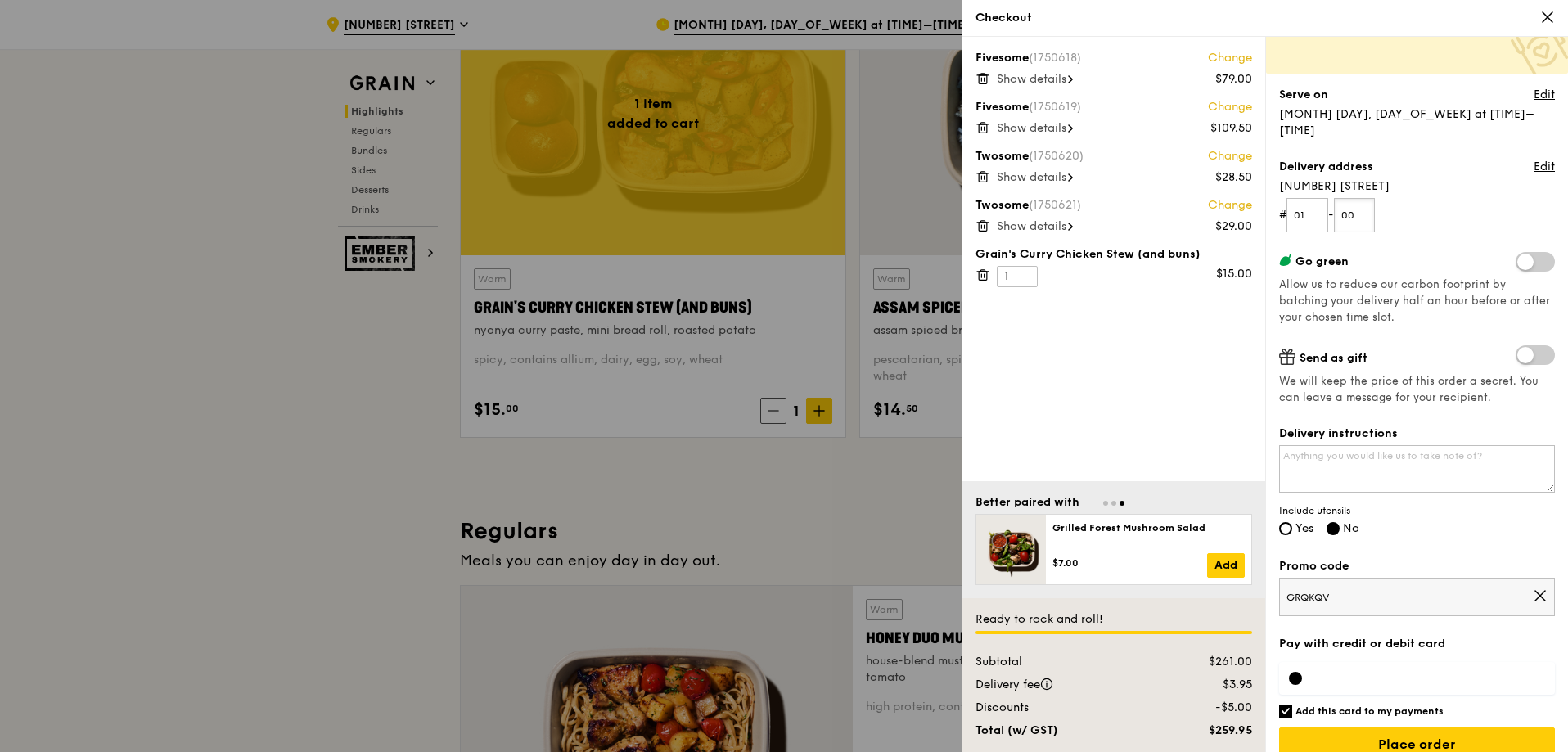 scroll, scrollTop: 110, scrollLeft: 0, axis: vertical 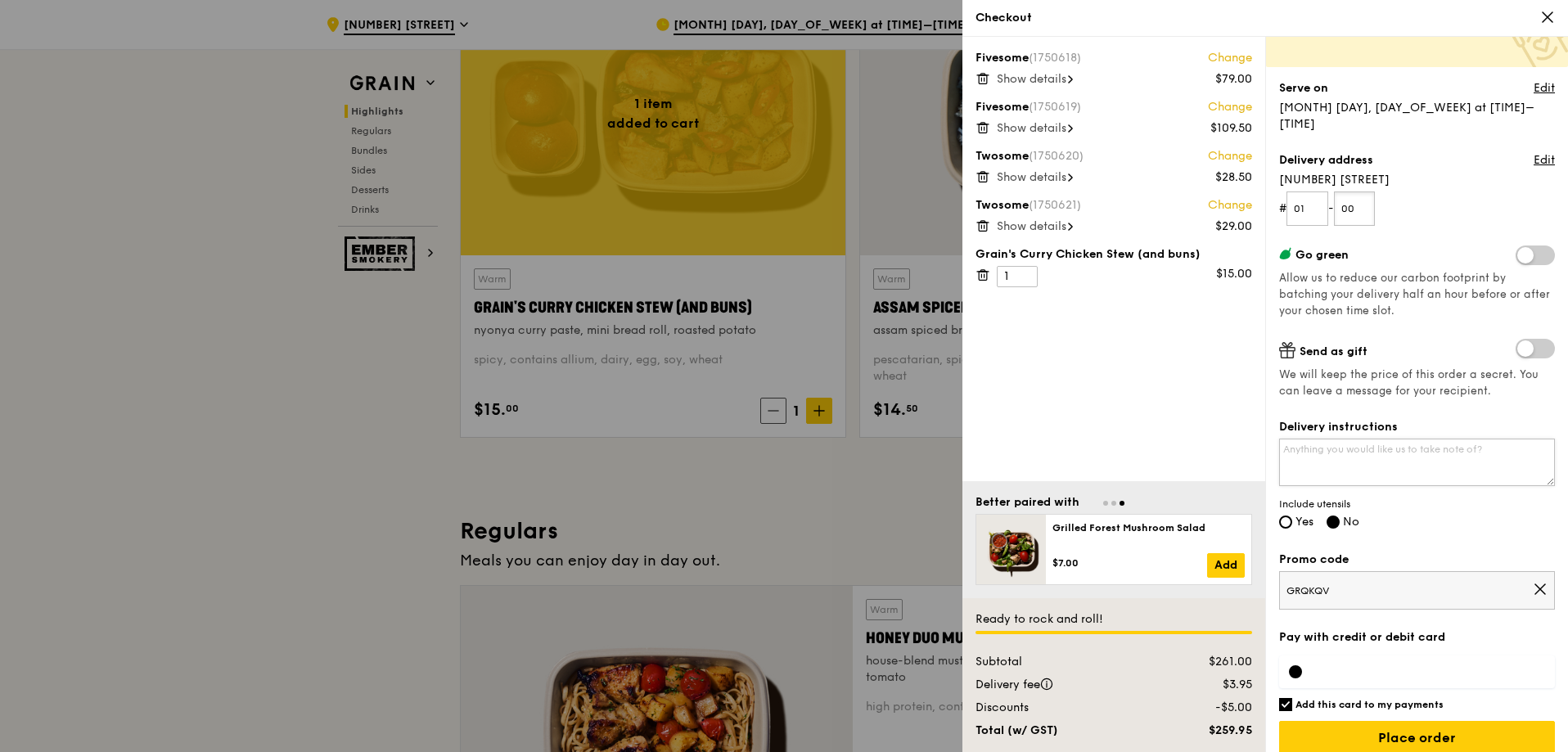 type on "00" 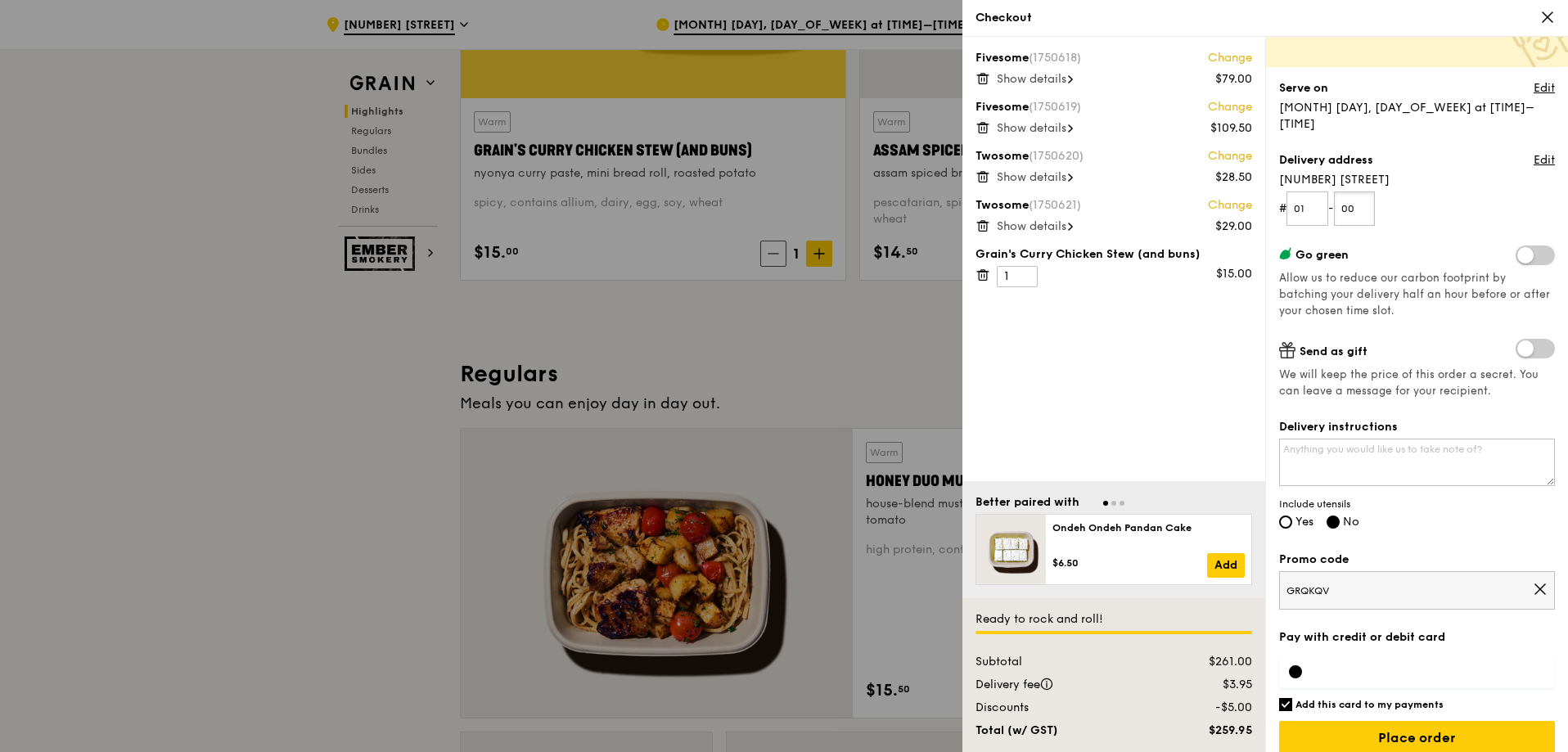 scroll, scrollTop: 818, scrollLeft: 0, axis: vertical 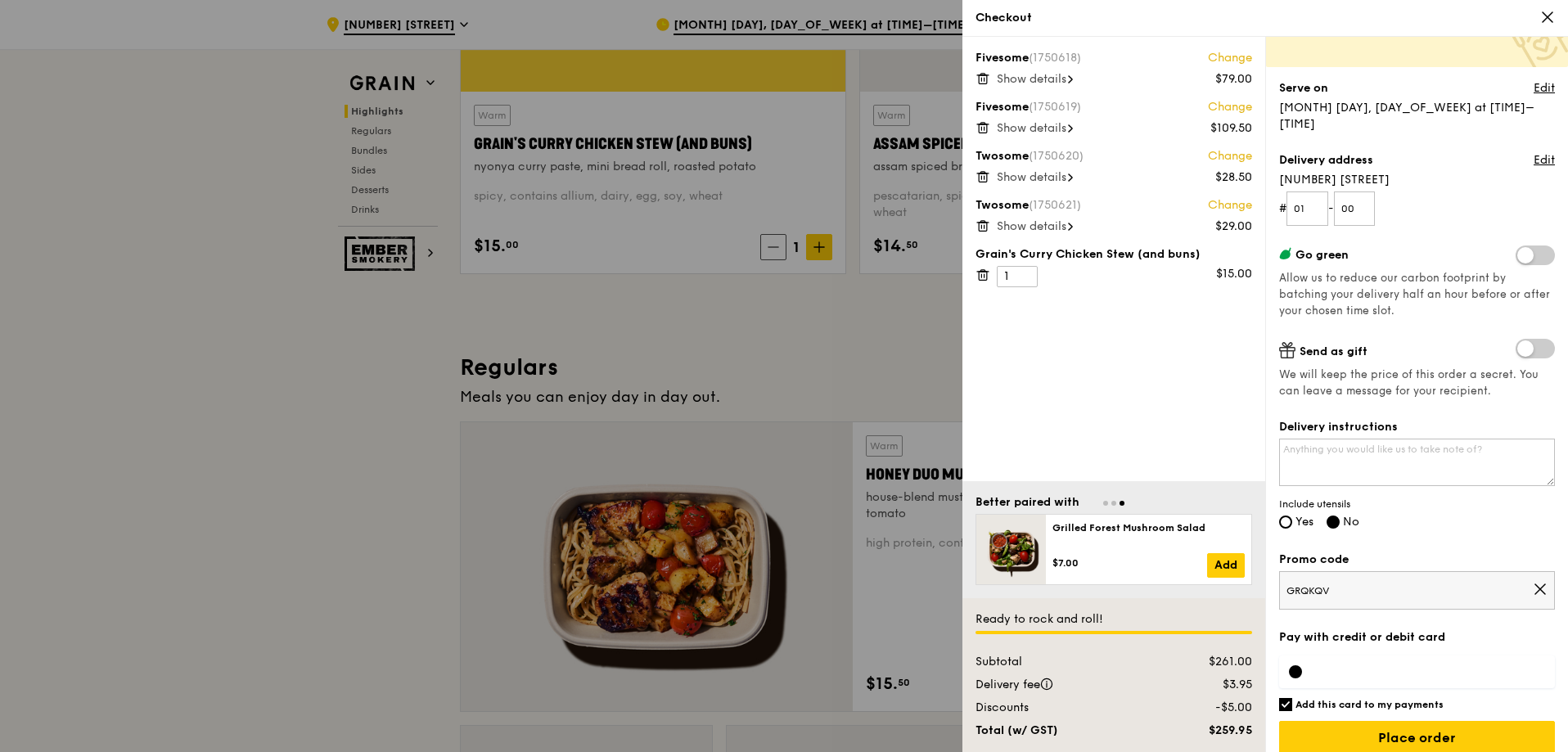 click on "GRQKQV" at bounding box center [1409, 591] 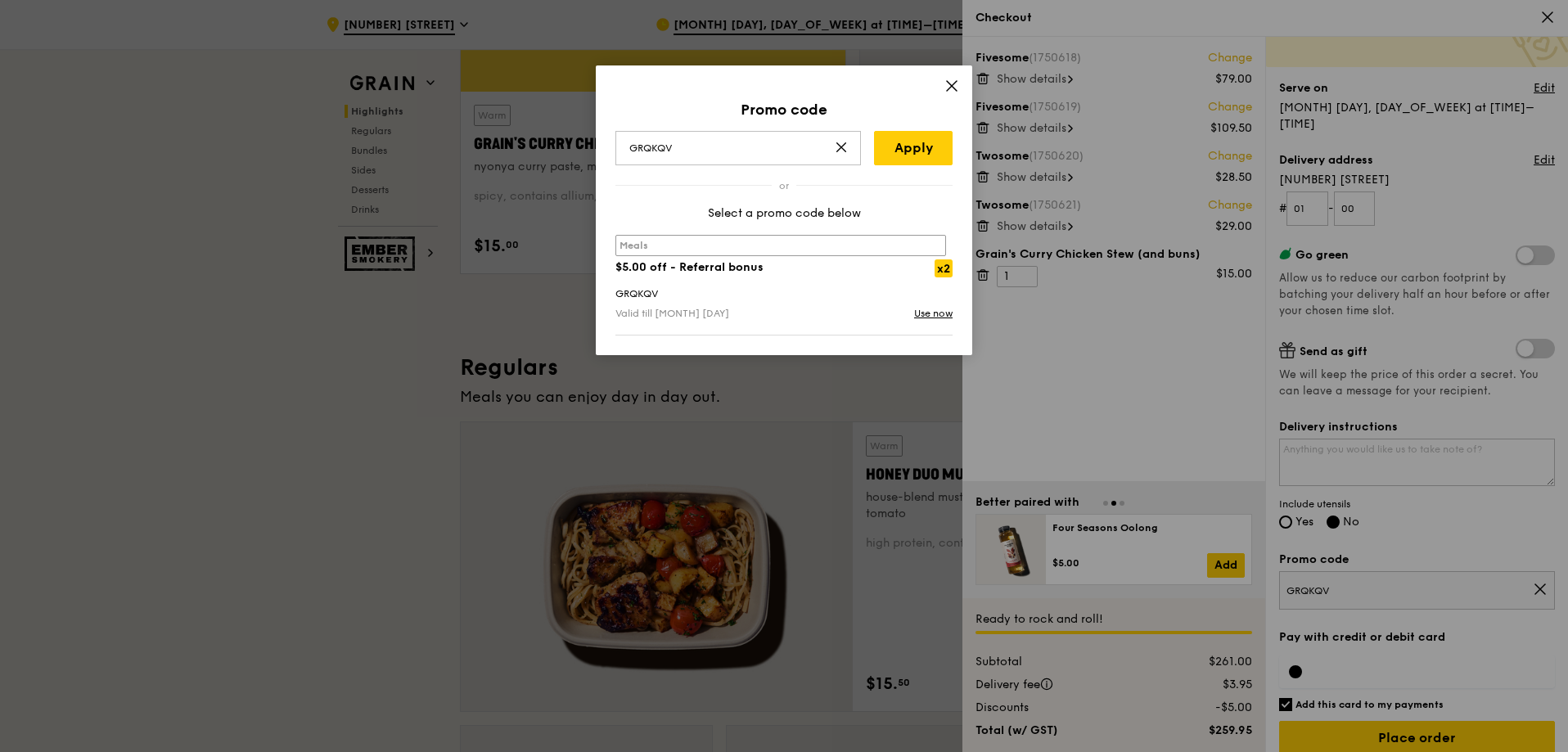 click 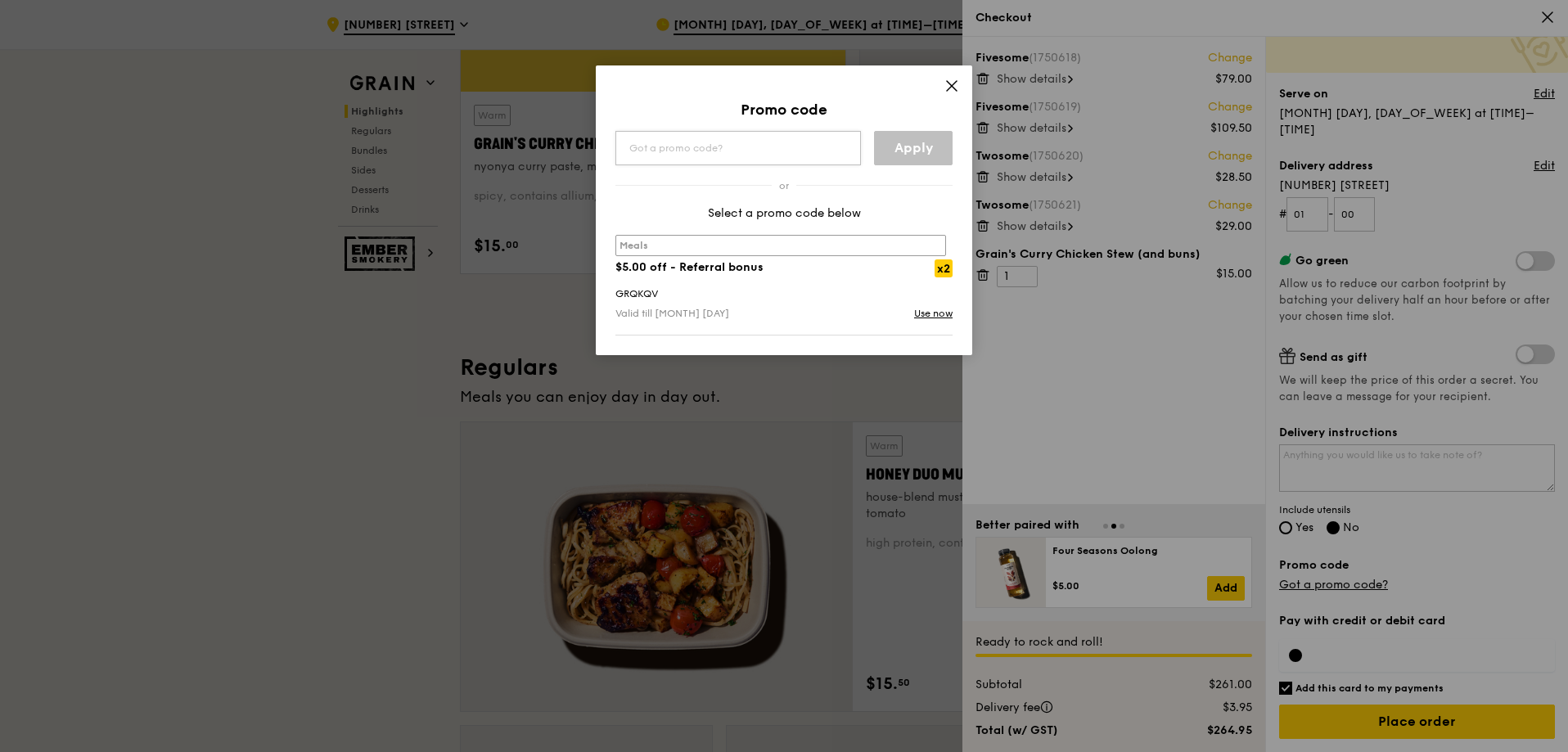 scroll, scrollTop: 88, scrollLeft: 0, axis: vertical 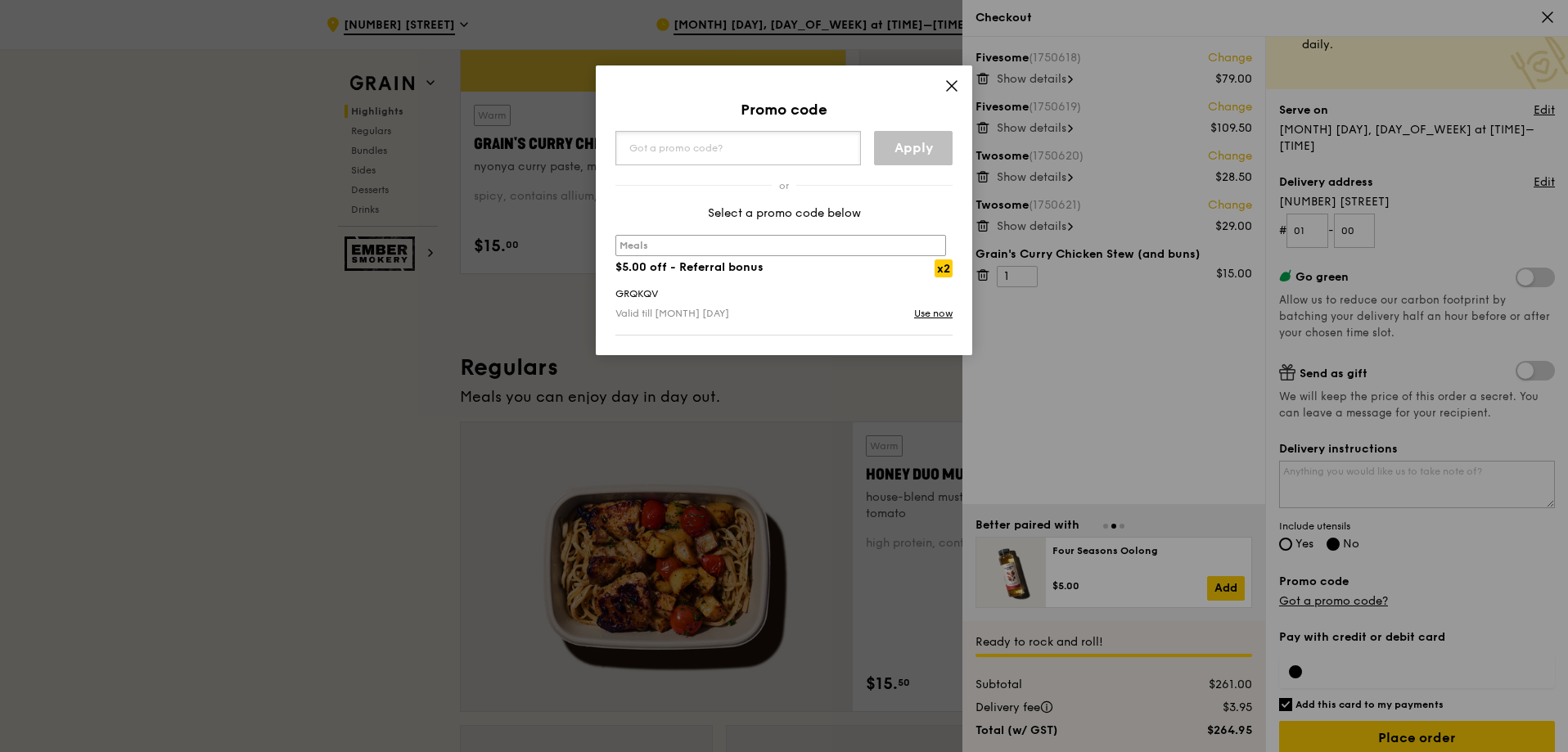 click at bounding box center (738, 148) 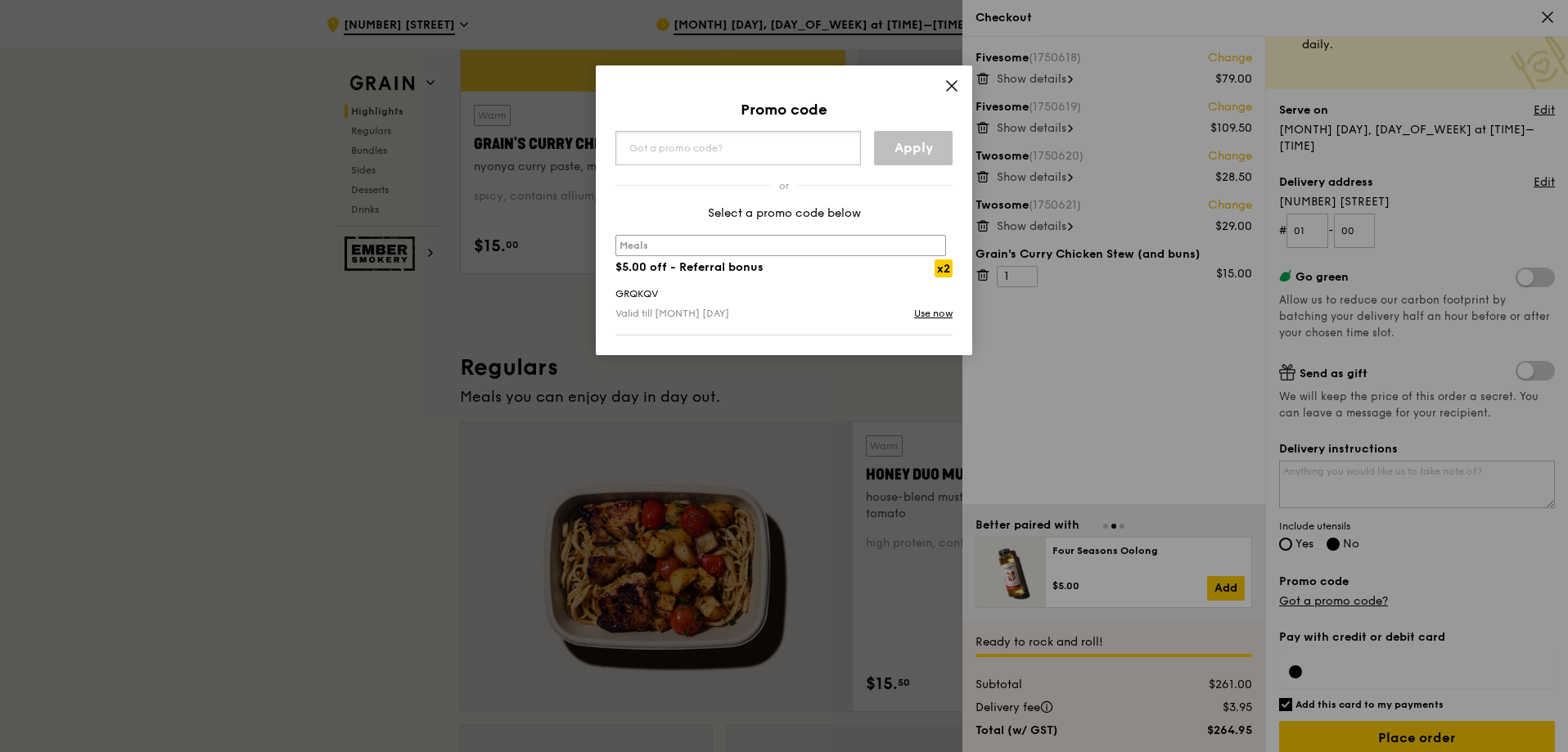 paste on "WELCOMEFEAST" 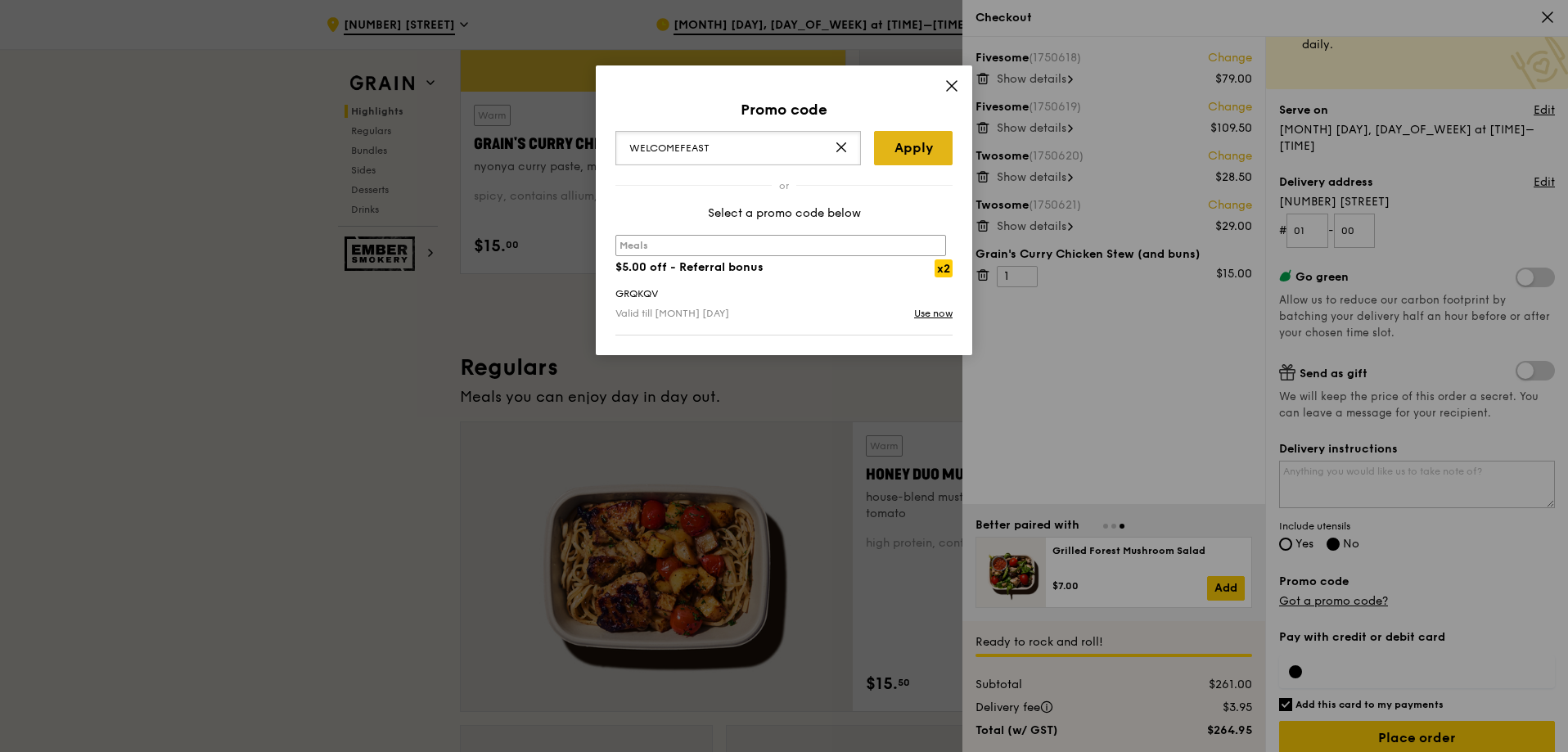 type on "WELCOMEFEAST" 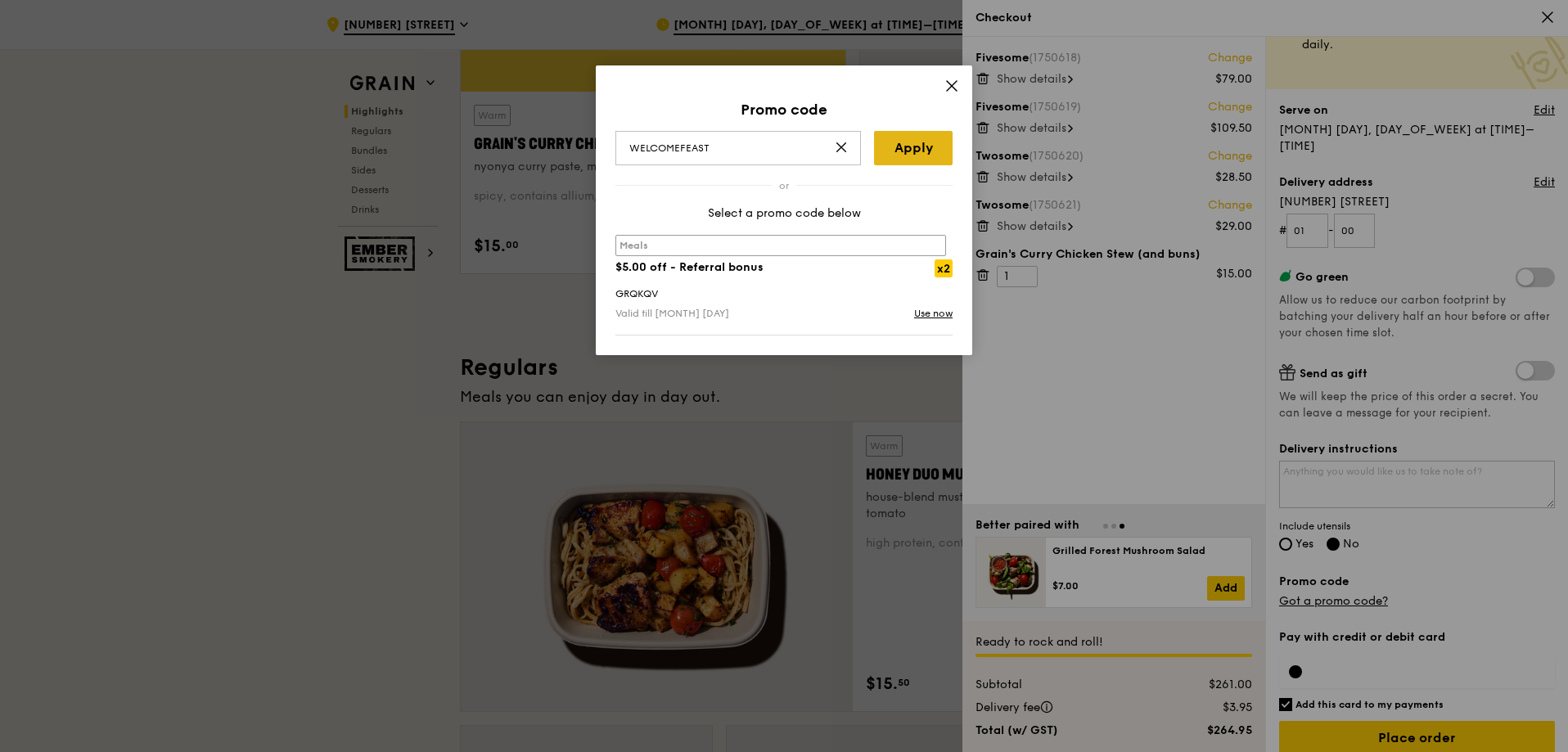 click on "Apply" at bounding box center (913, 148) 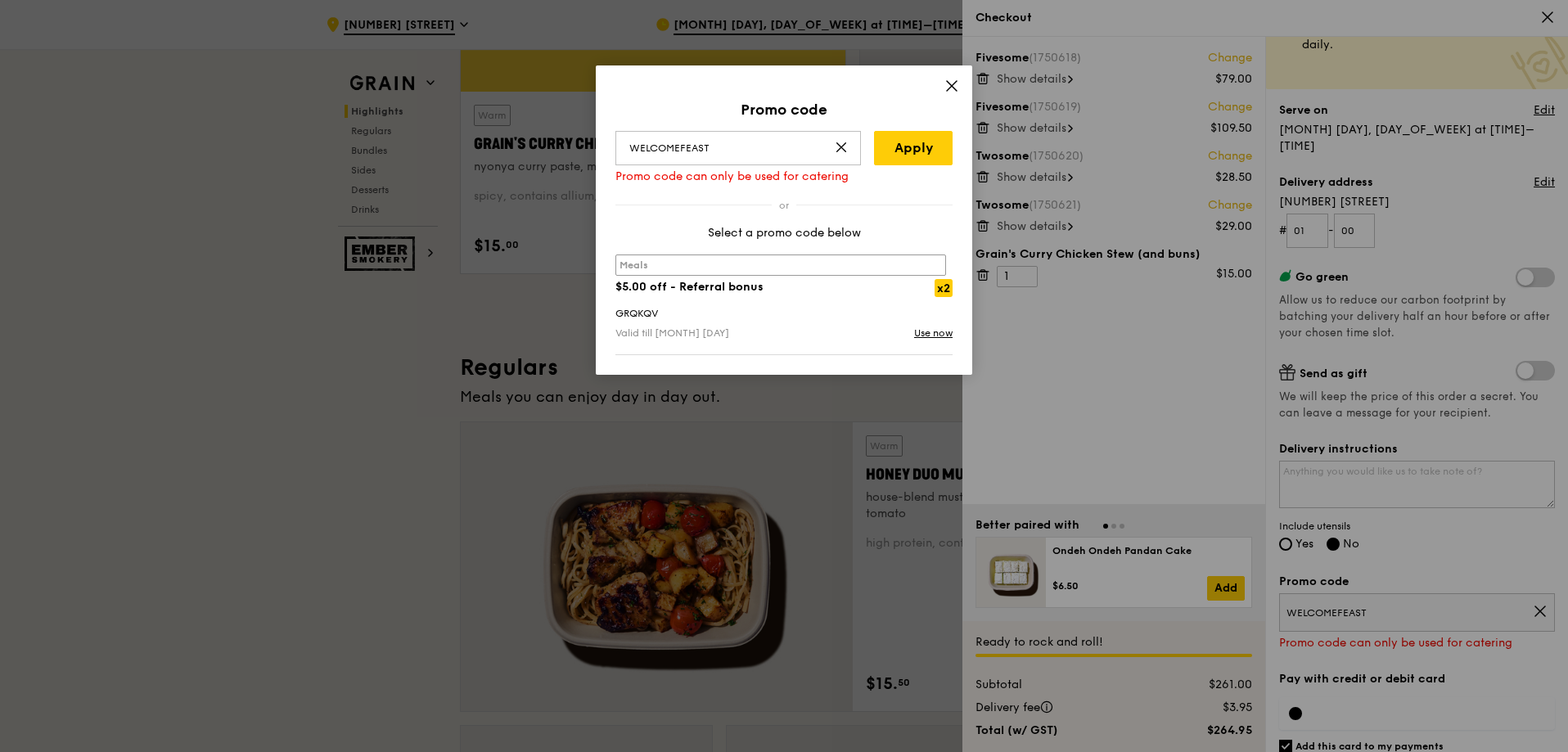 click 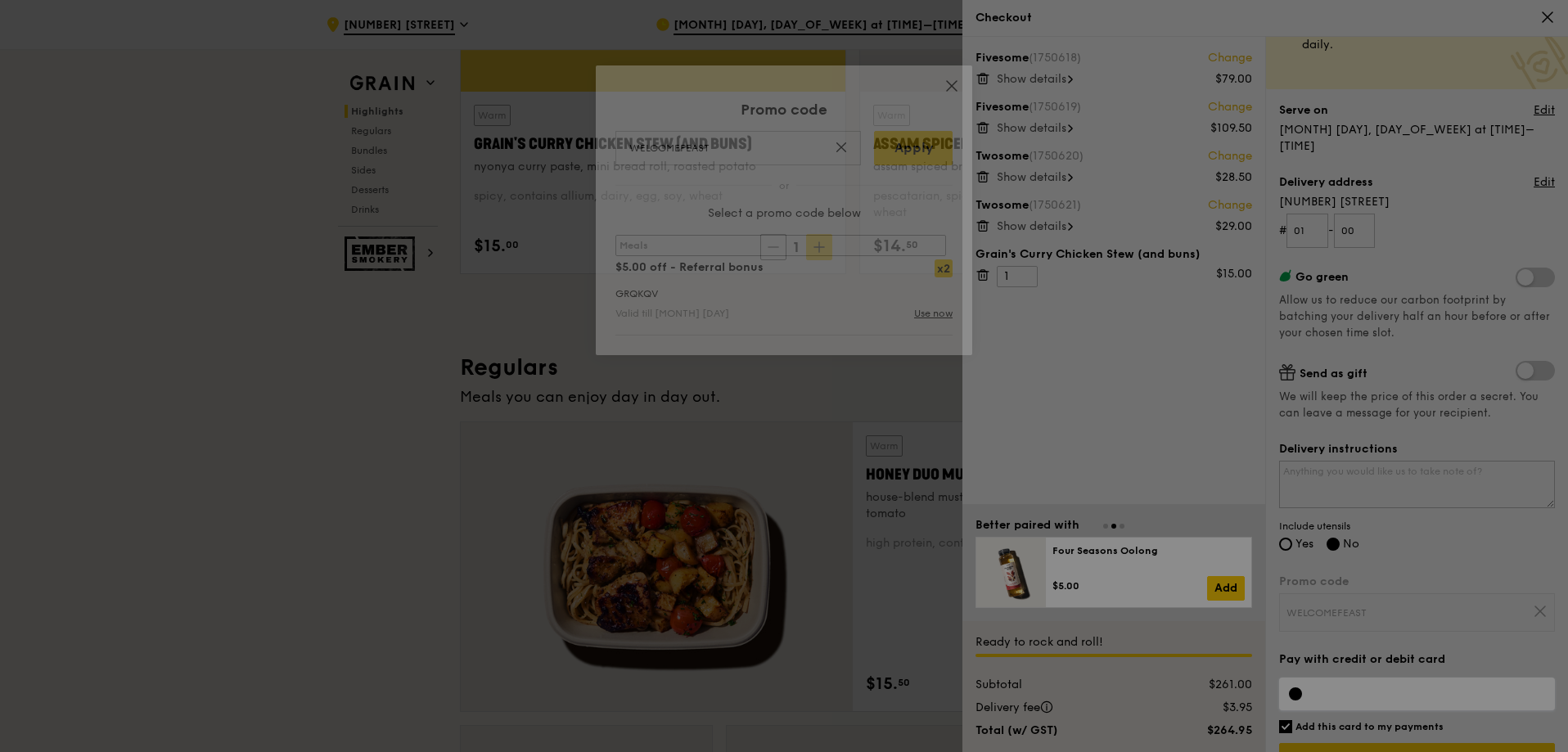 type 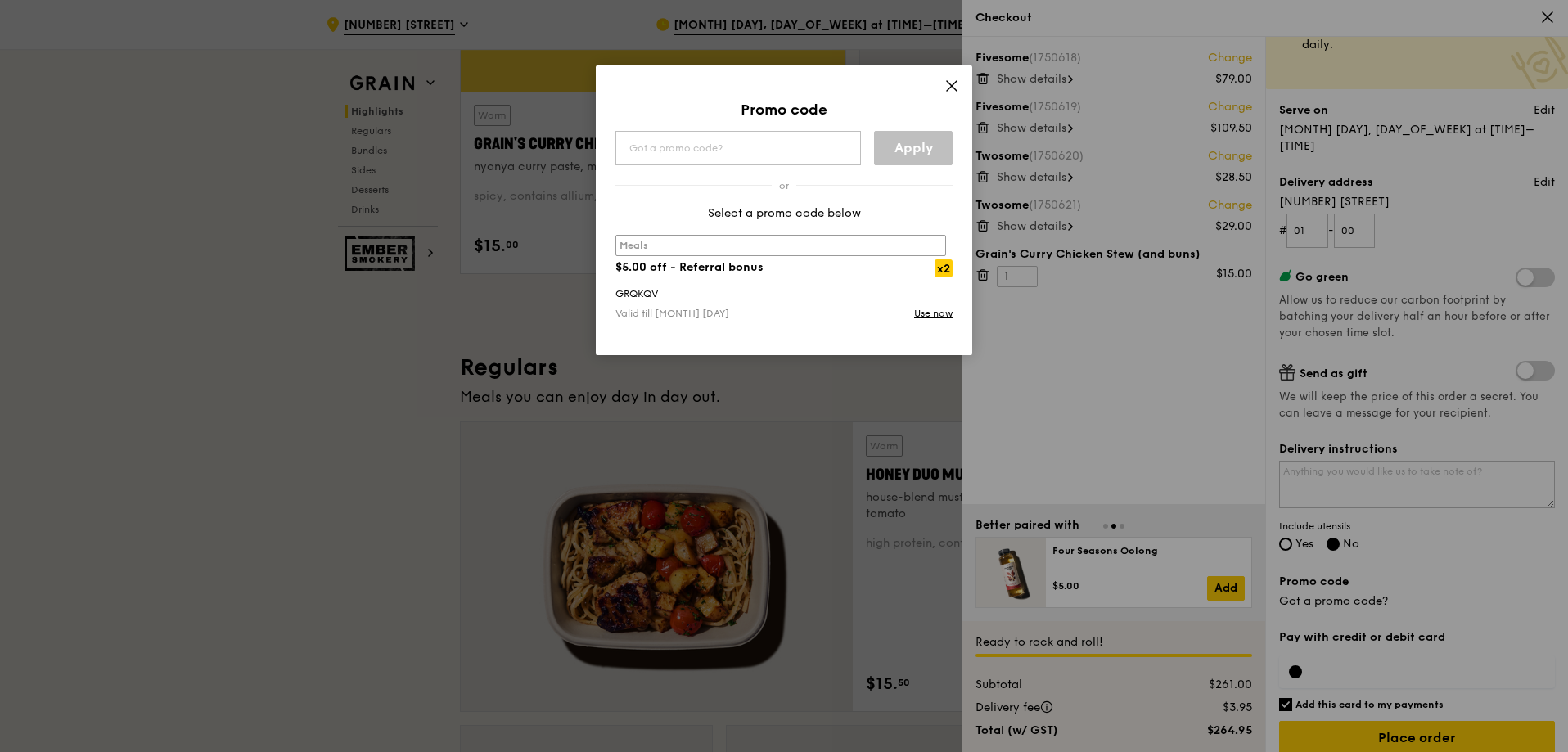 click on "x2" at bounding box center [944, 268] 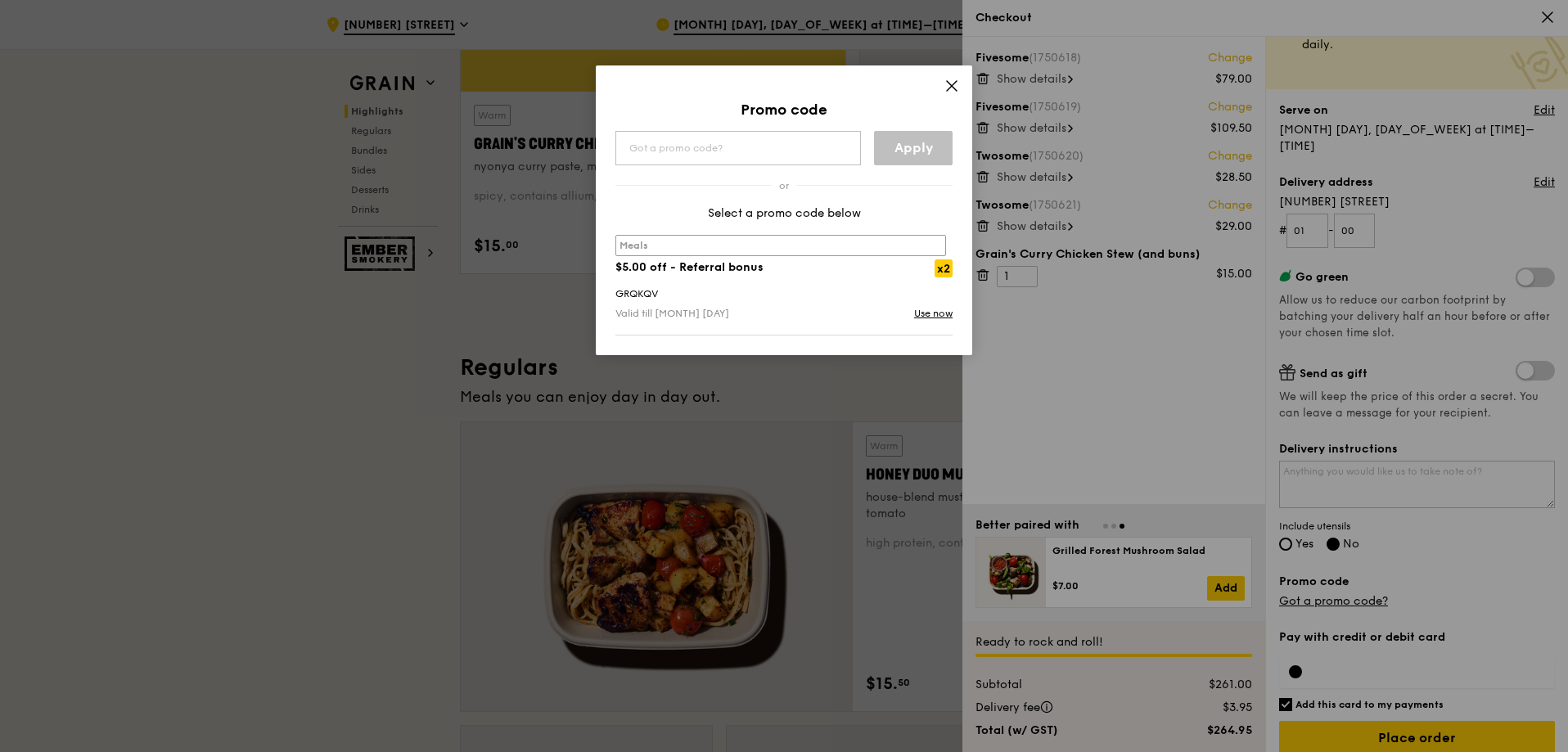 click on "$5.00 off - Referral bonus" at bounding box center [689, 267] 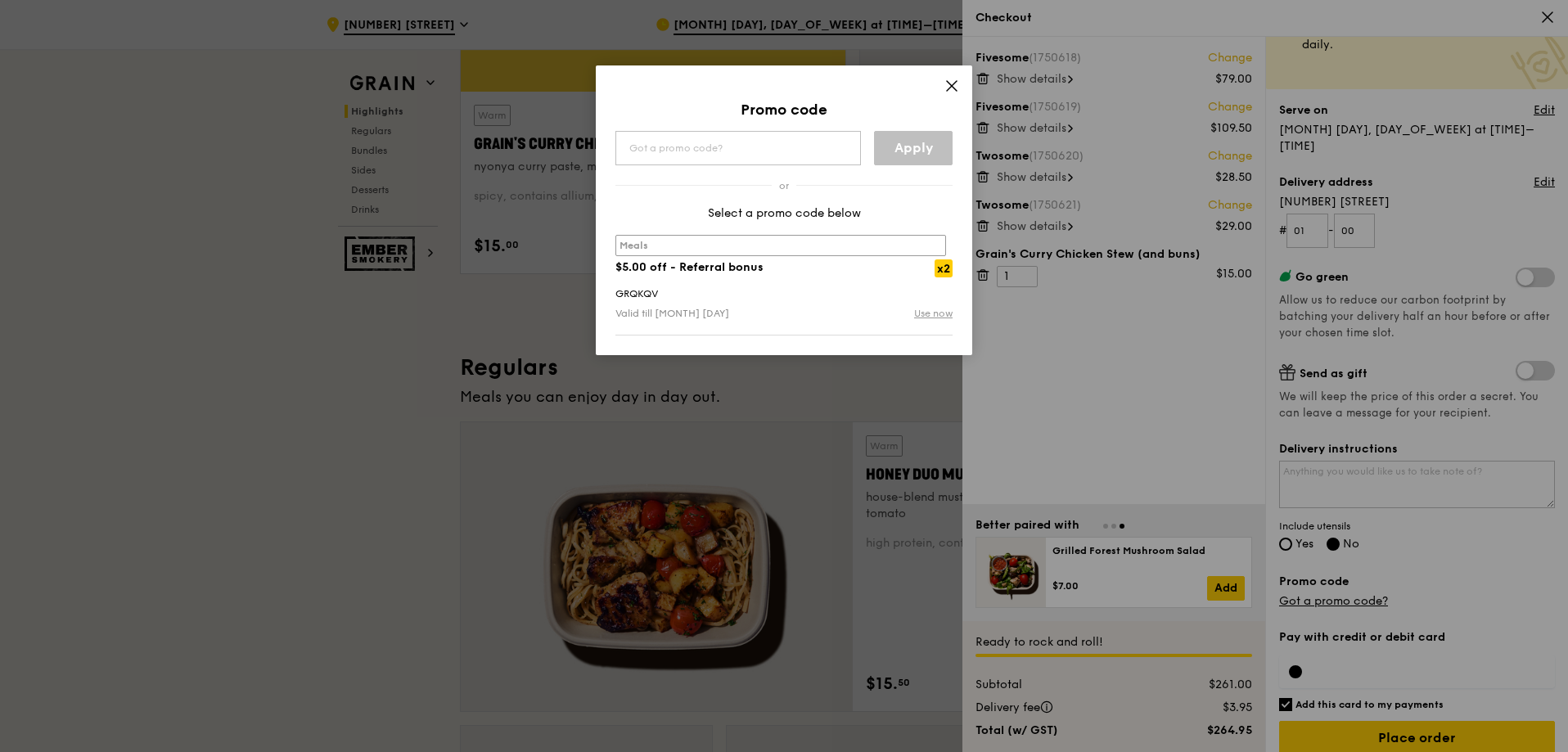 click on "Use now" at bounding box center (933, 313) 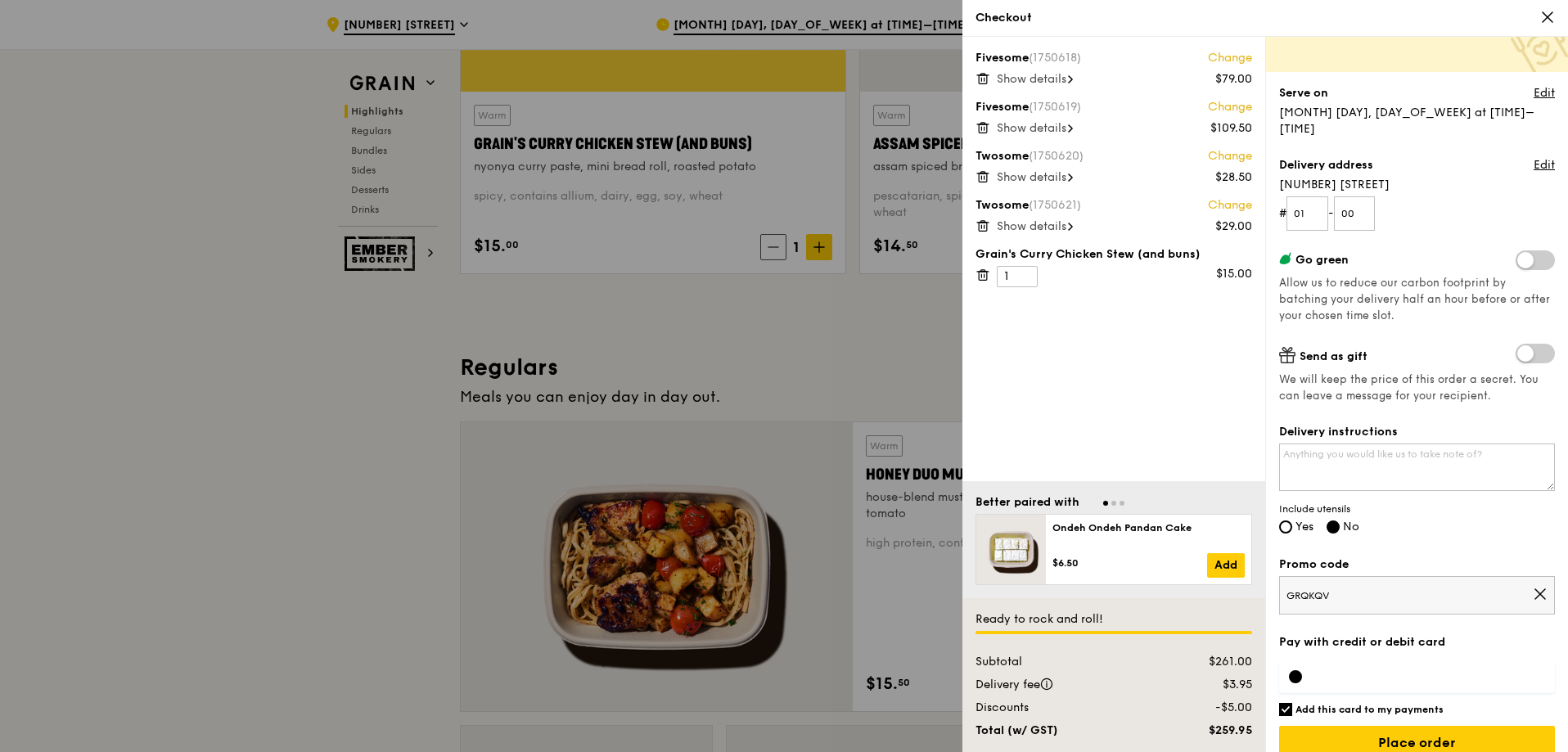 scroll, scrollTop: 110, scrollLeft: 0, axis: vertical 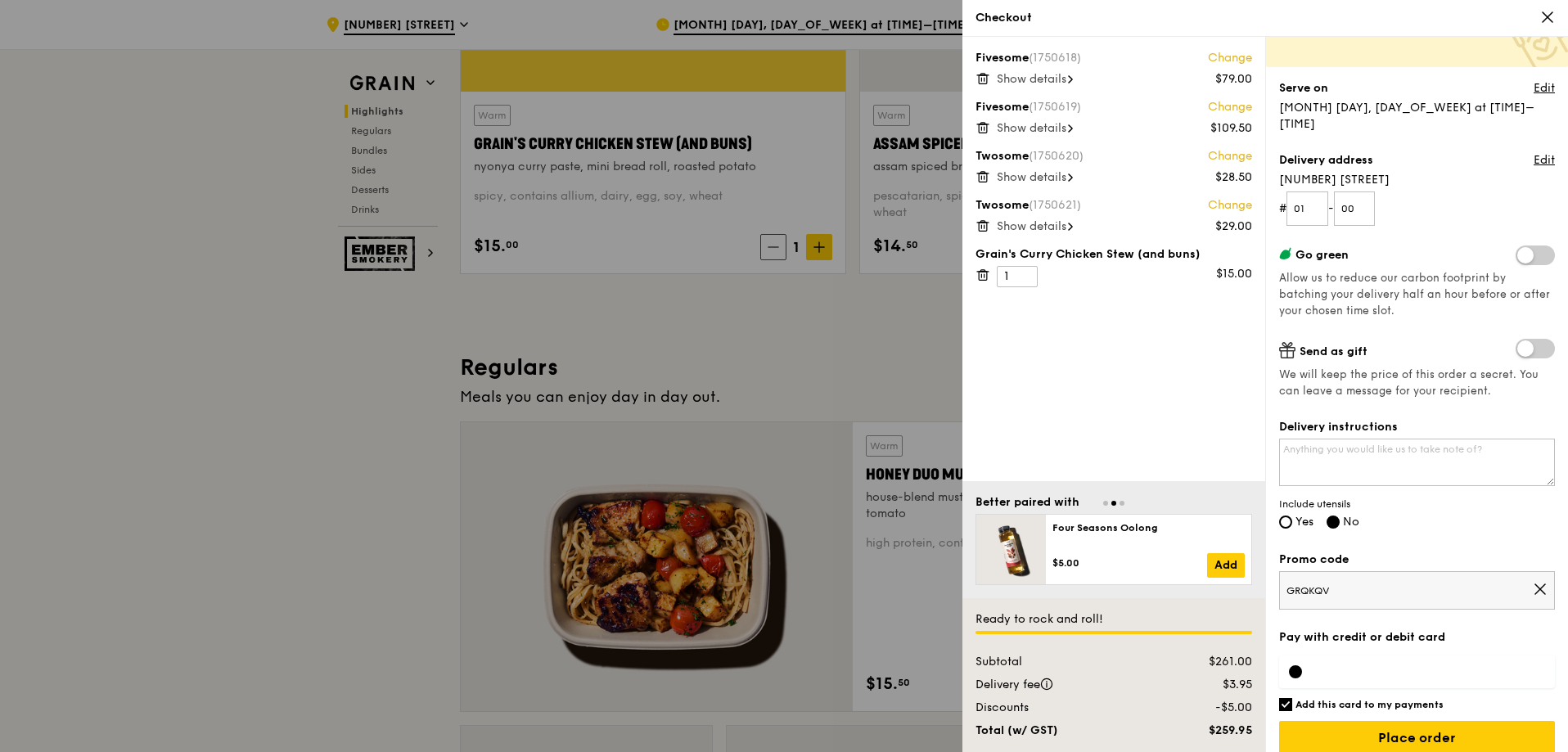 click at bounding box center [1417, 672] 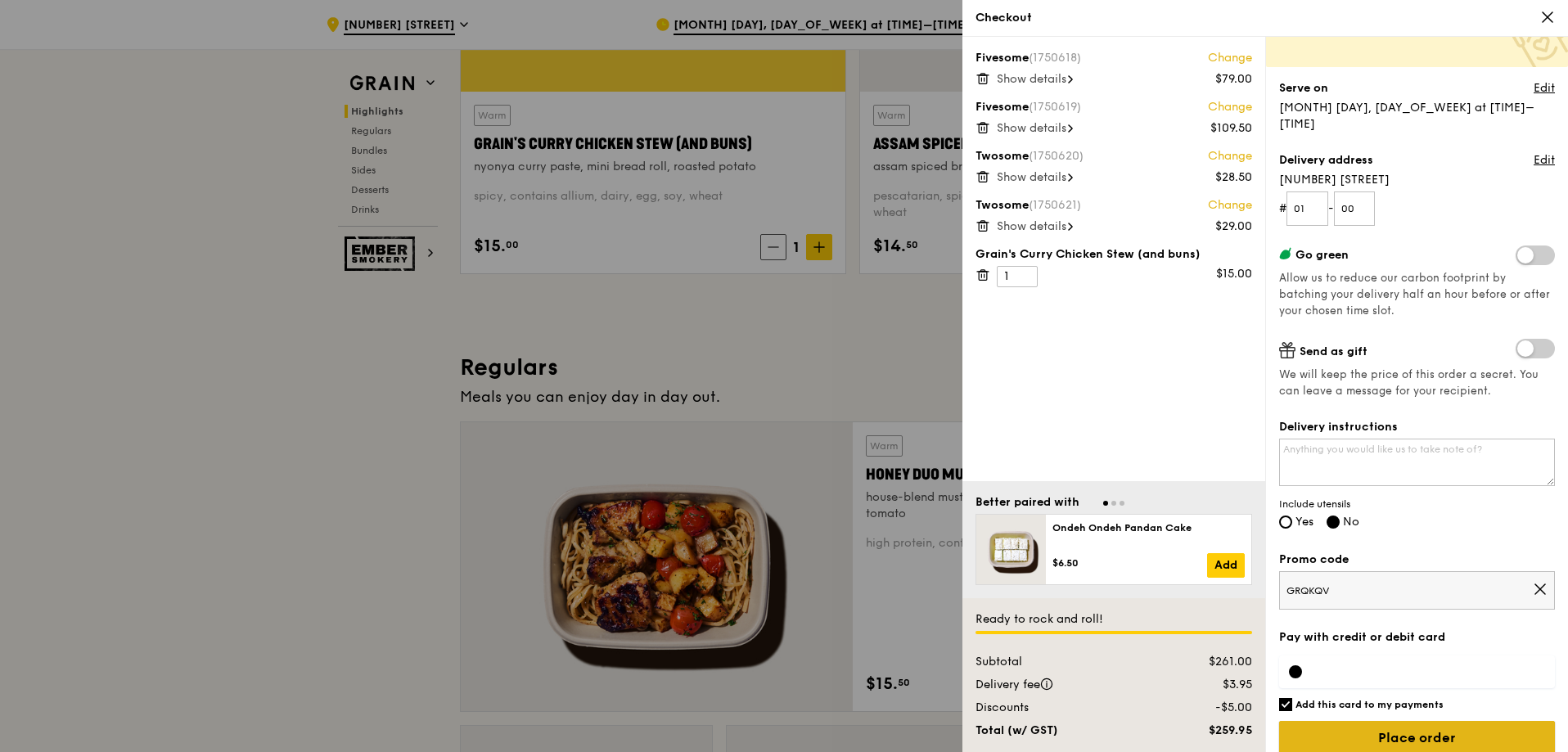 click on "Place order" at bounding box center [1417, 738] 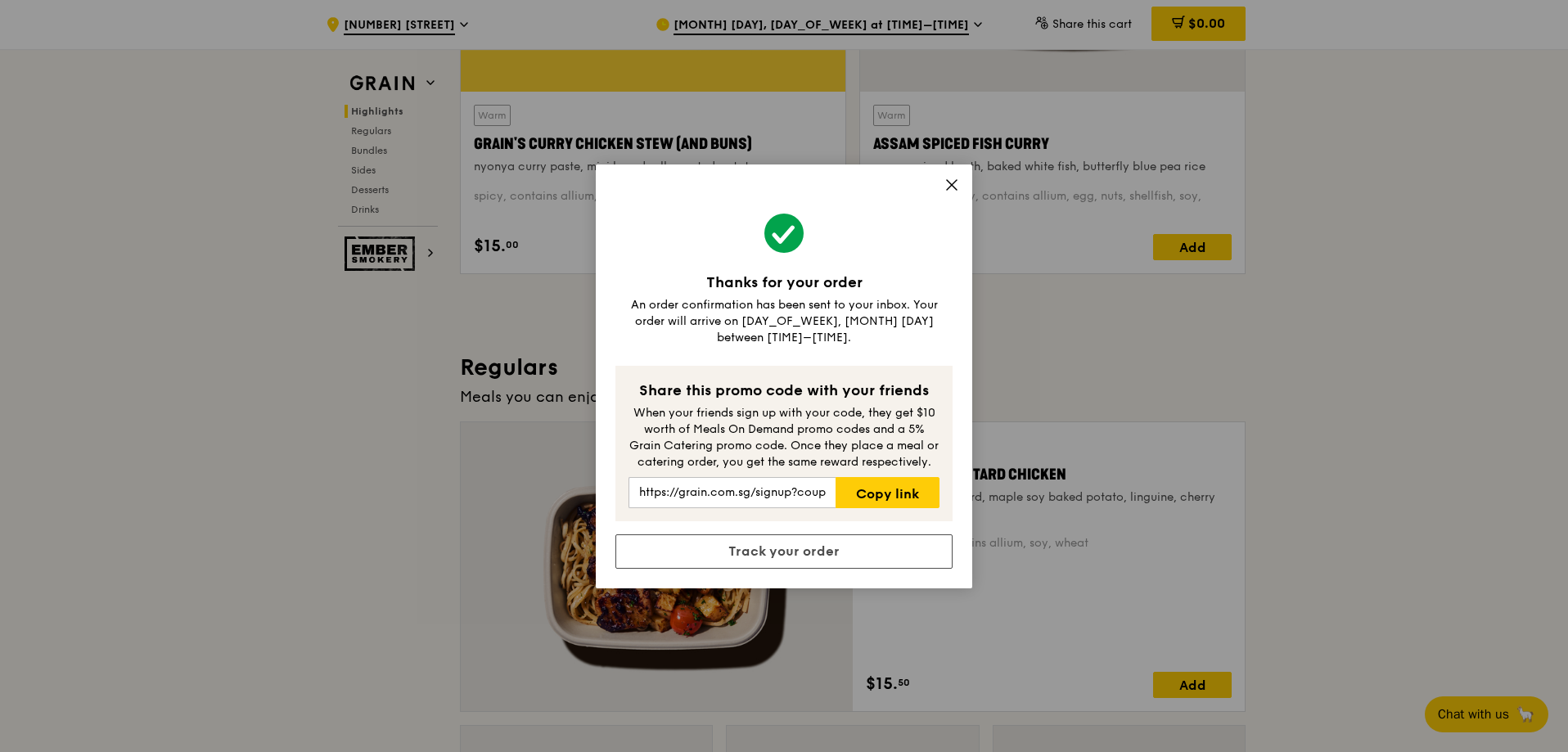 click 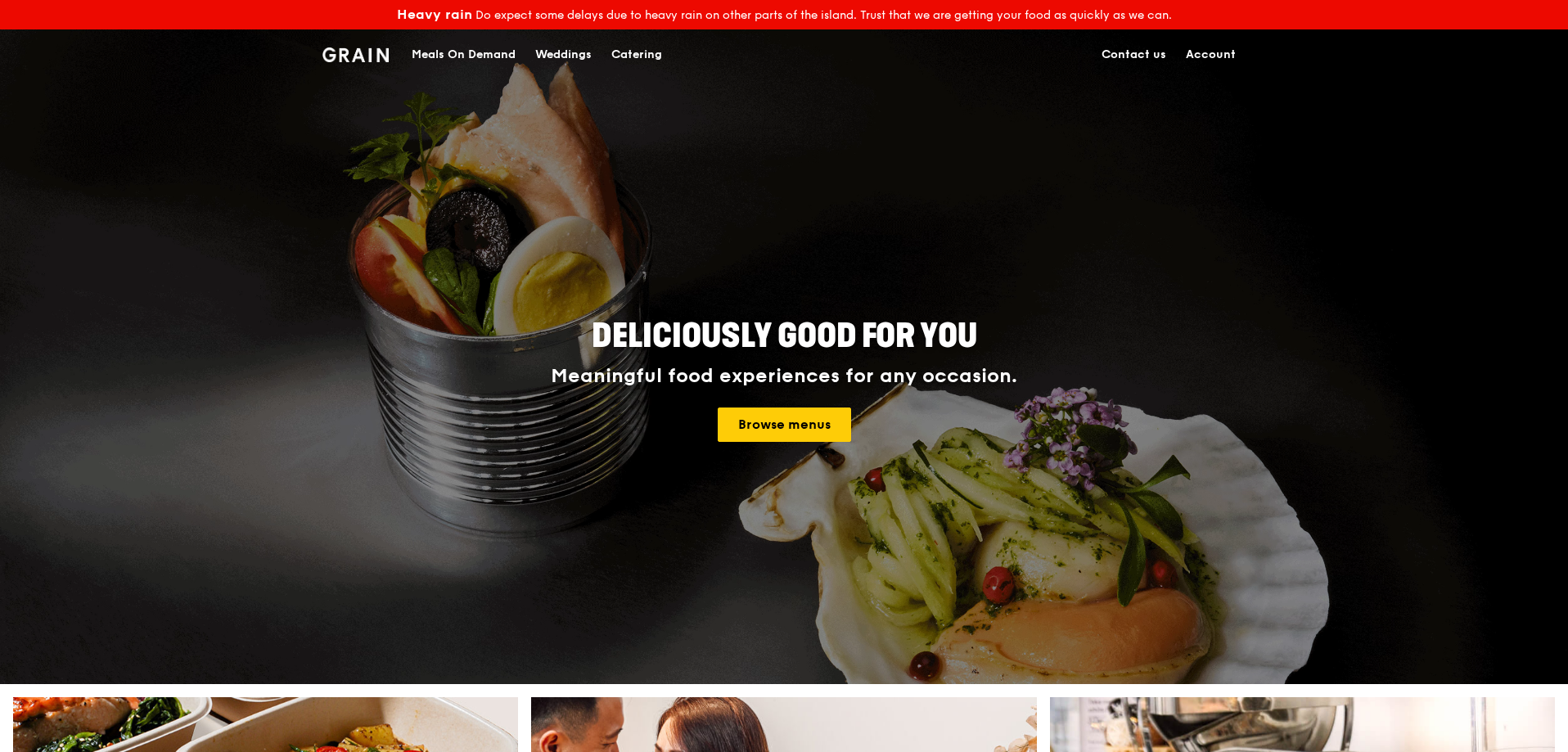 scroll, scrollTop: 0, scrollLeft: 0, axis: both 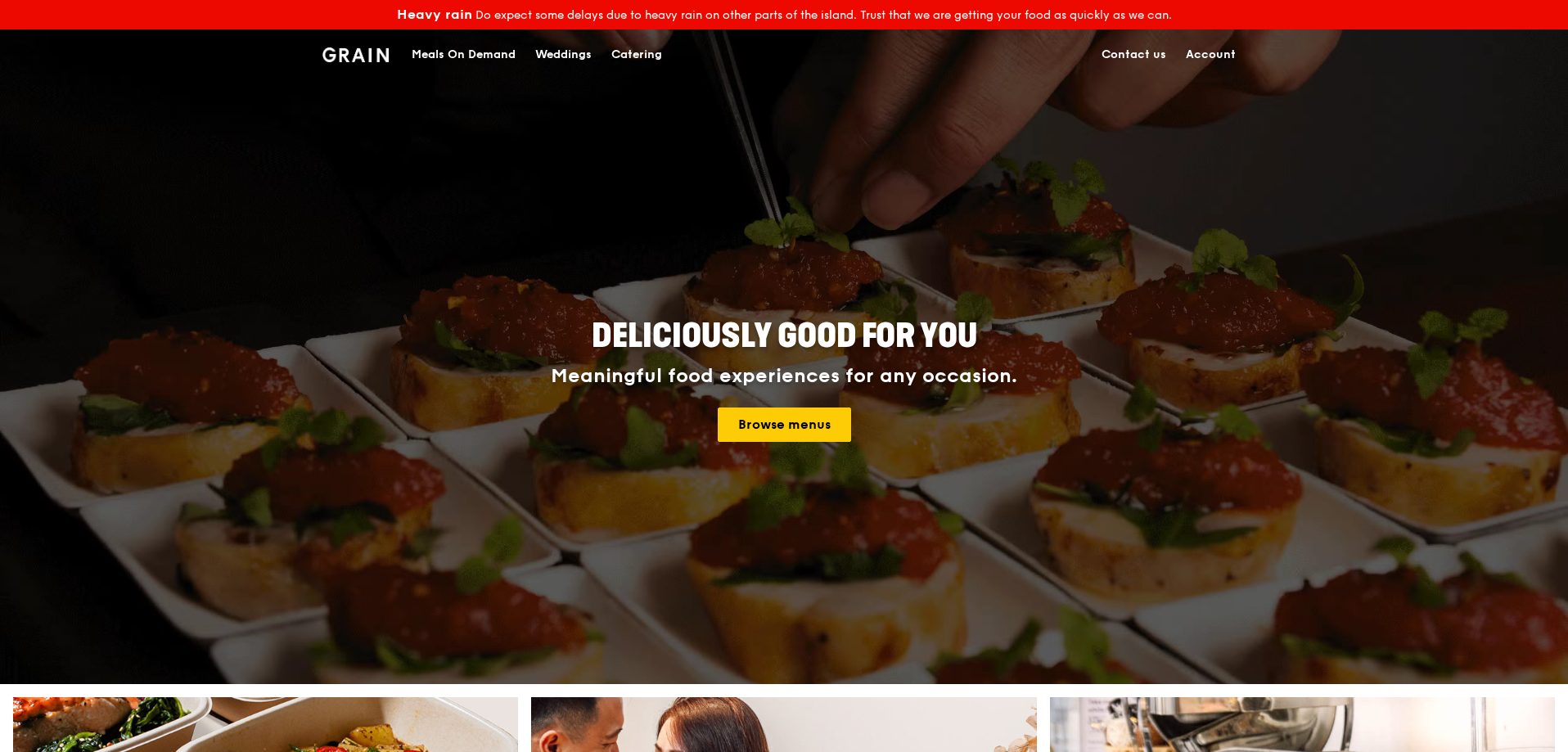 click on "Account" at bounding box center [1210, 55] 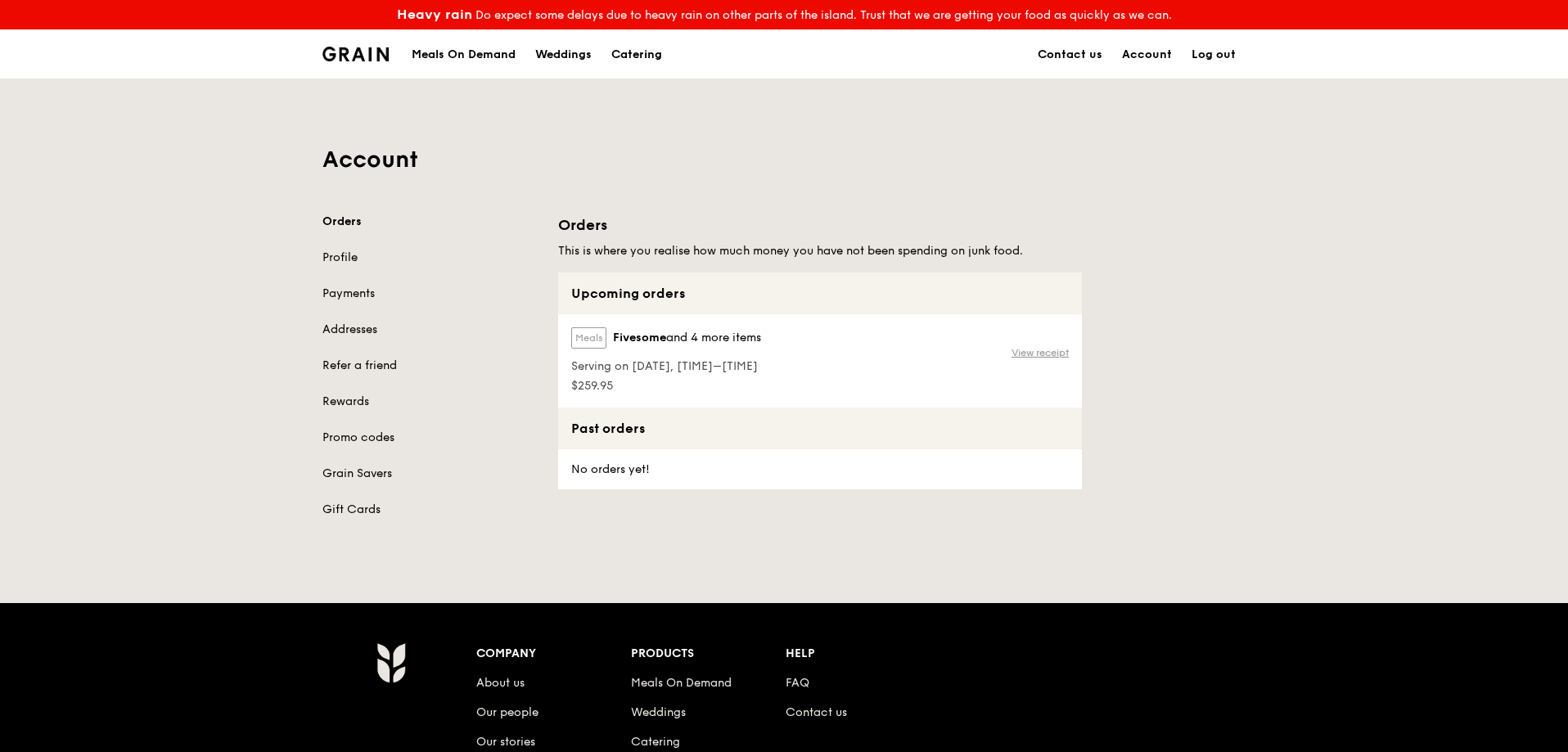 click on "View receipt" at bounding box center [1040, 353] 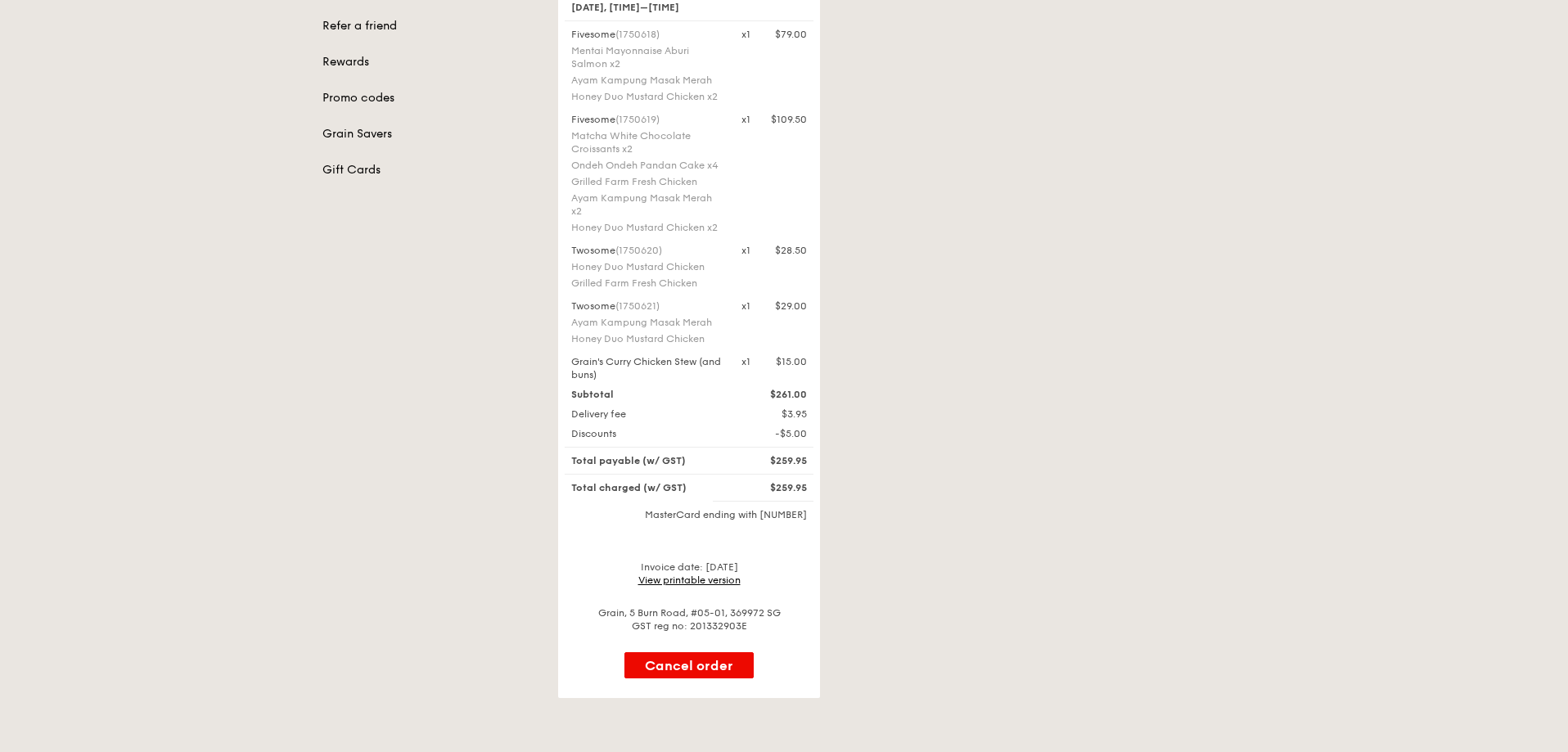 scroll, scrollTop: 409, scrollLeft: 0, axis: vertical 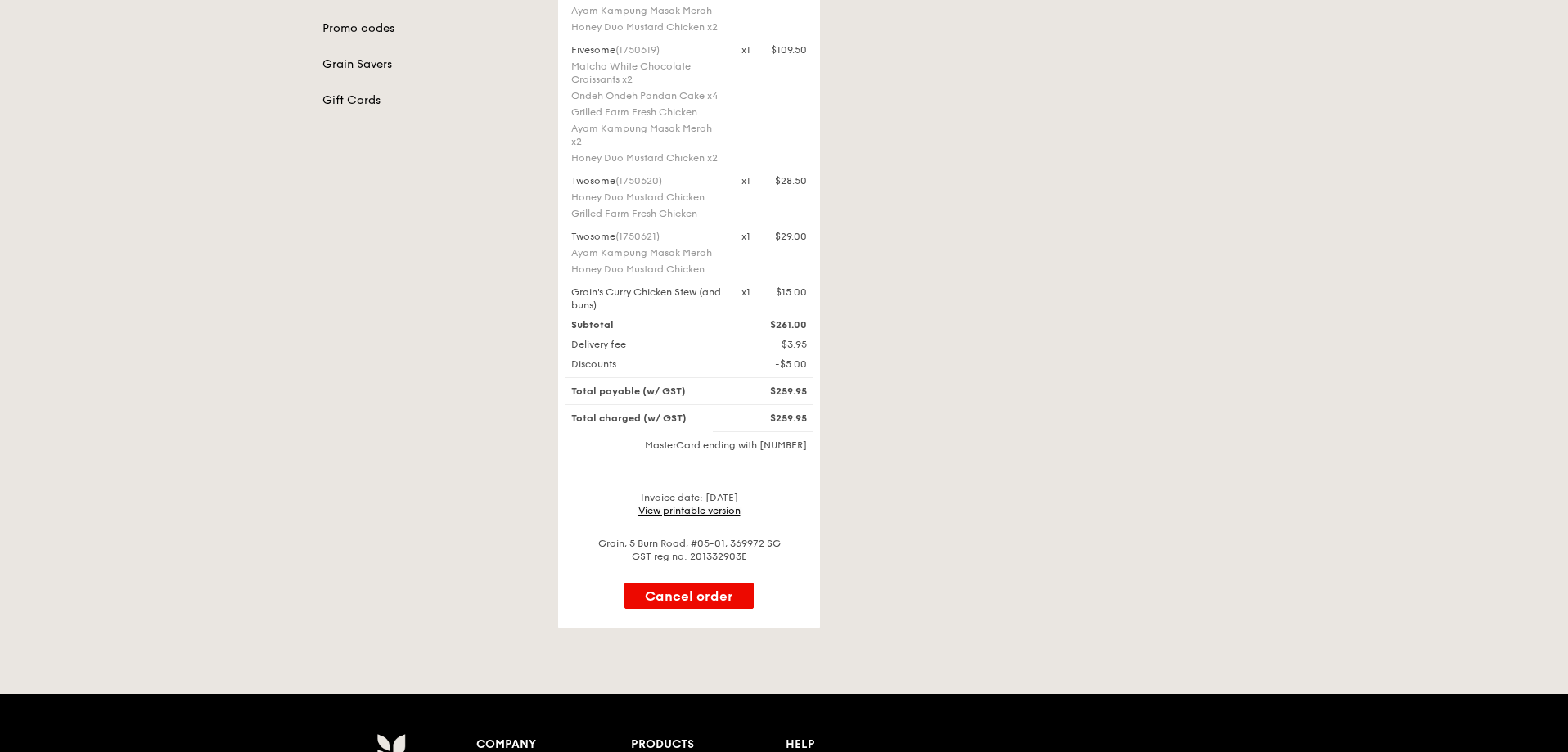 click on "View printable version" at bounding box center (689, 511) 